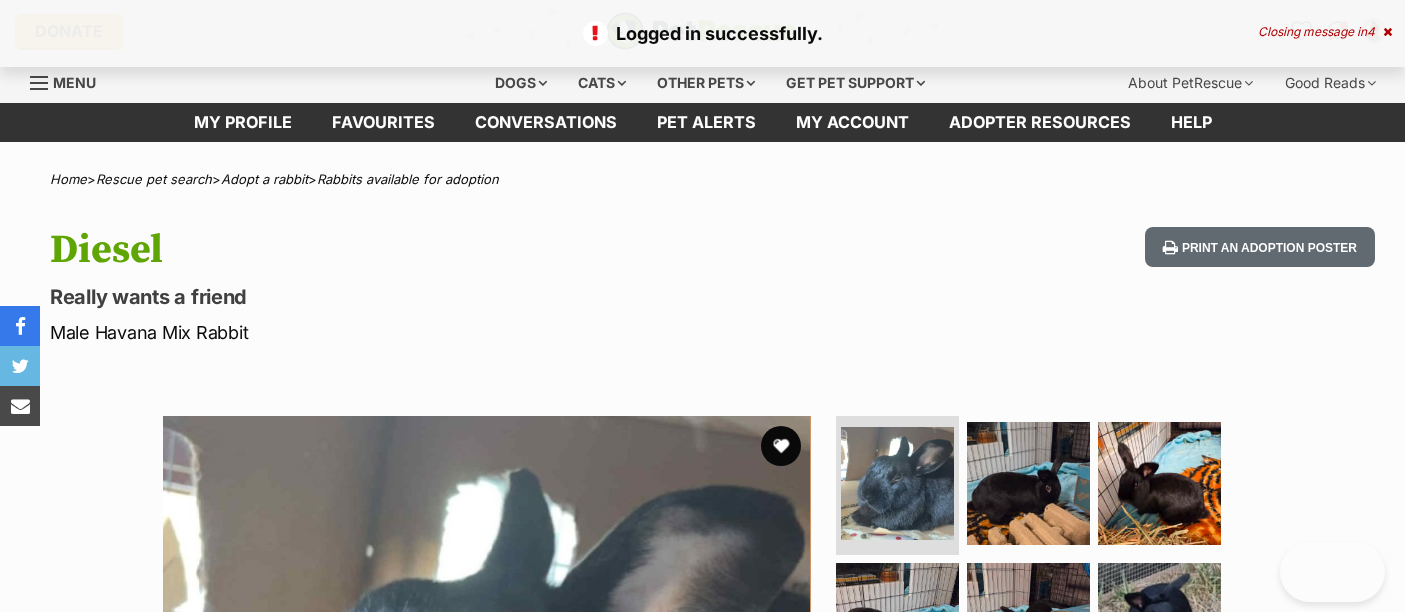 scroll, scrollTop: 0, scrollLeft: 0, axis: both 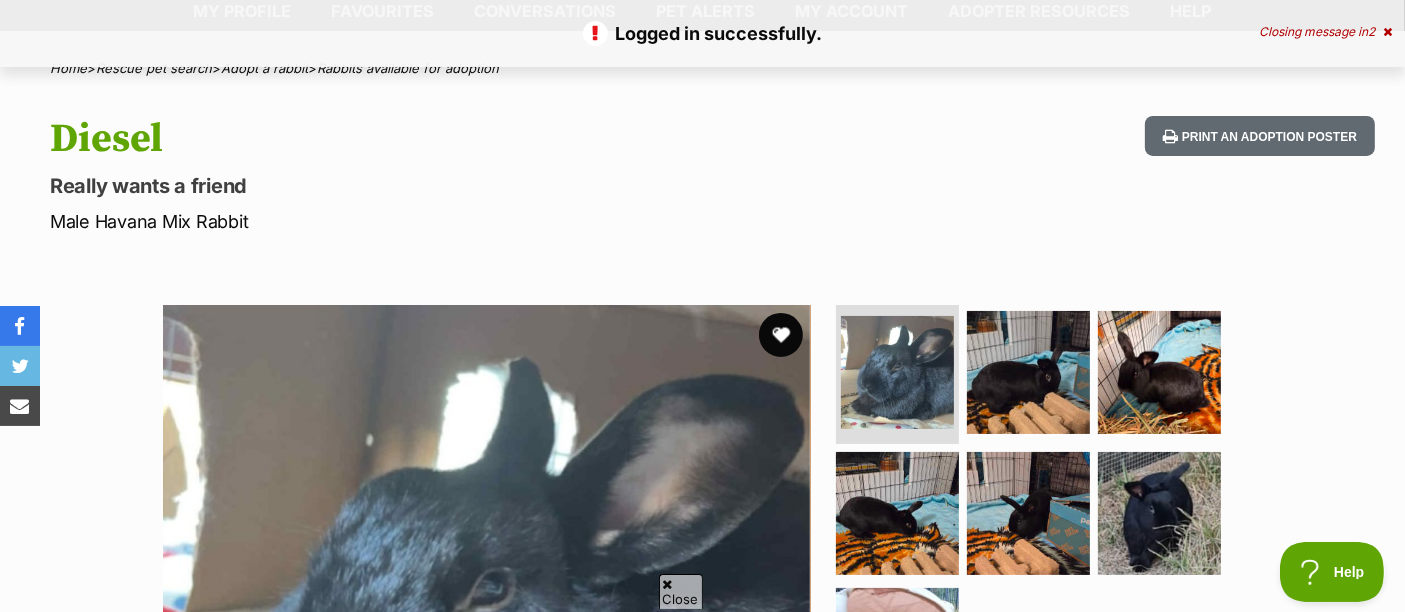 click at bounding box center [781, 335] 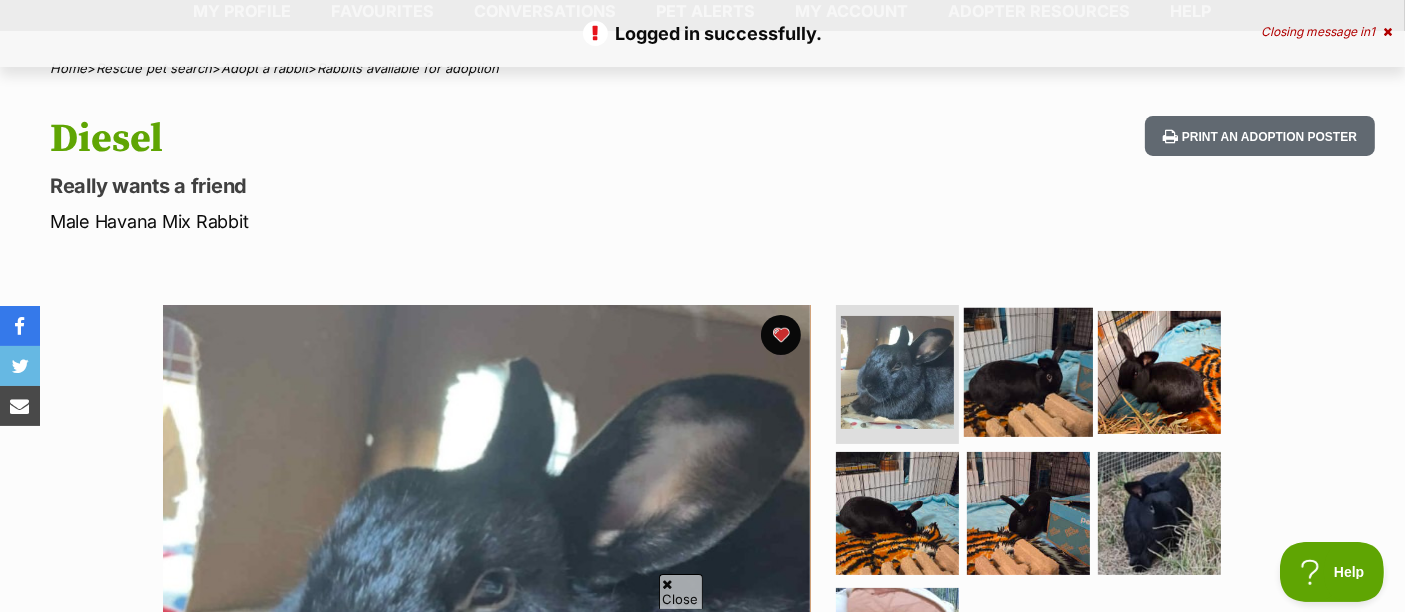 click at bounding box center (1028, 371) 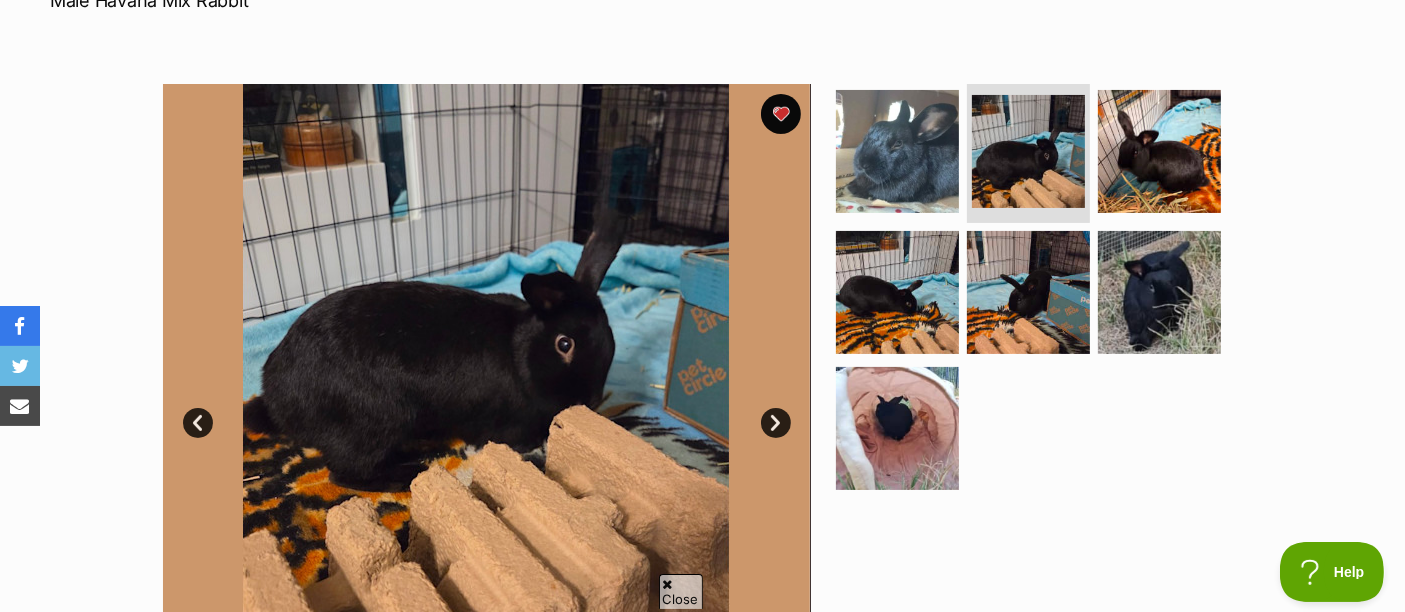scroll, scrollTop: 333, scrollLeft: 0, axis: vertical 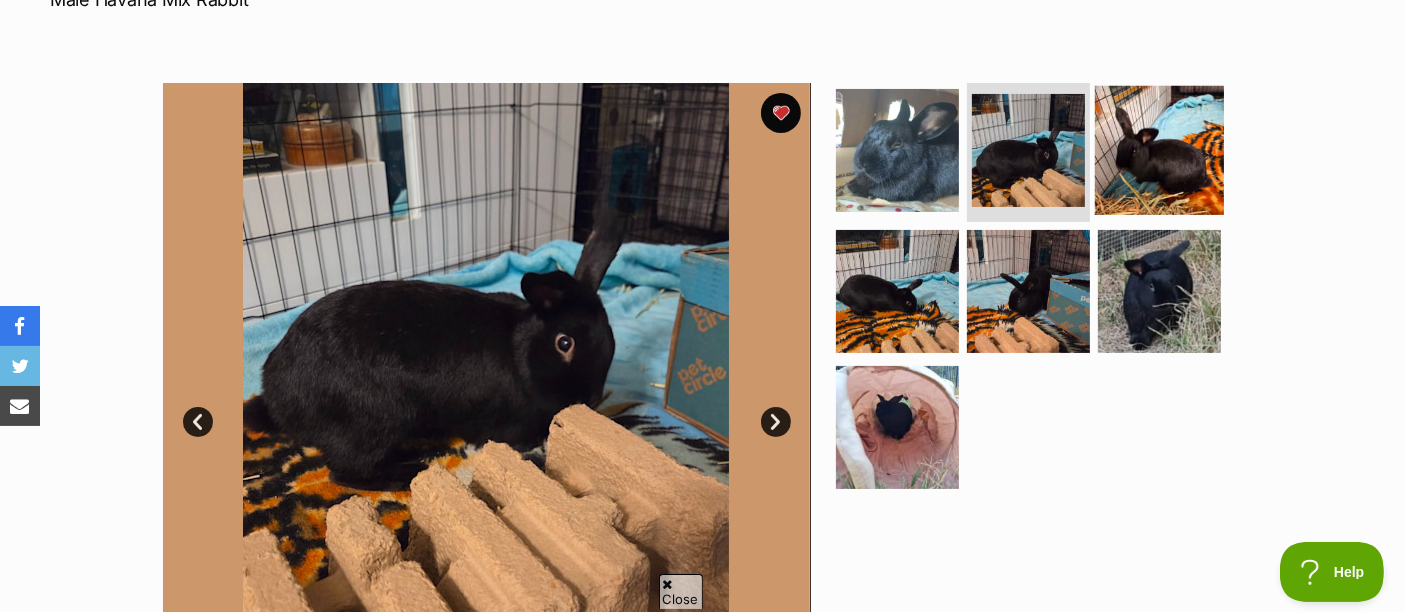 click at bounding box center (1159, 149) 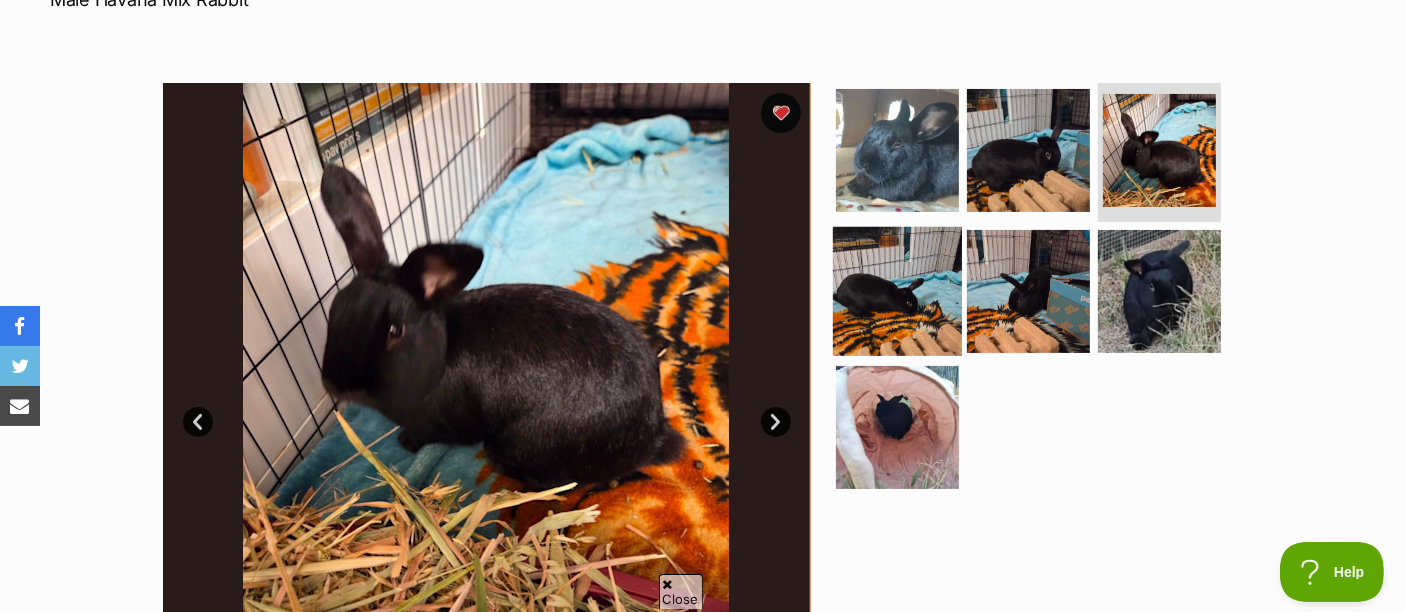 click at bounding box center [897, 291] 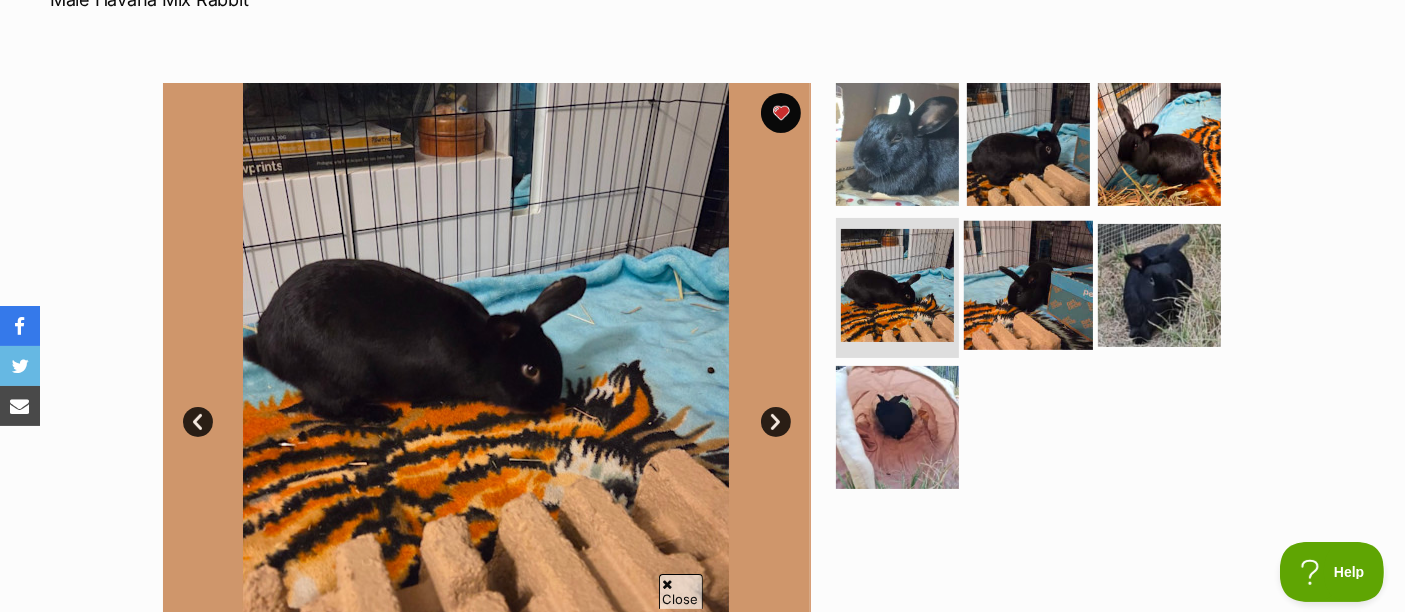 click at bounding box center (1028, 285) 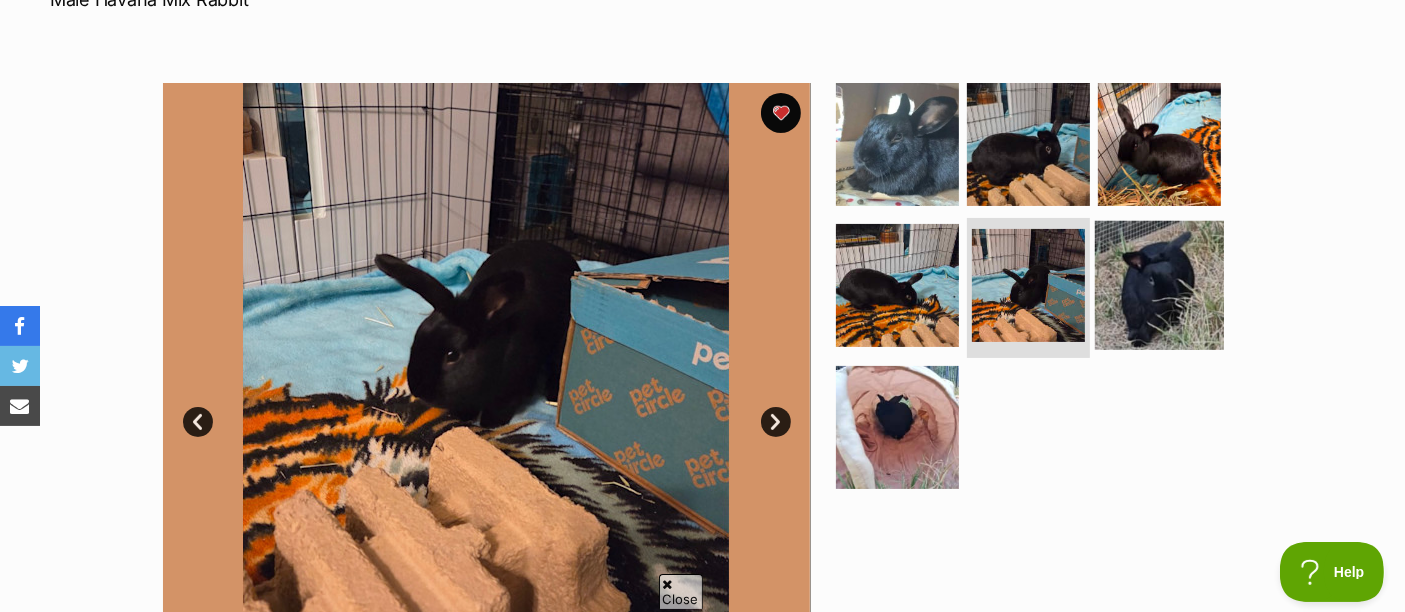 click at bounding box center [1159, 285] 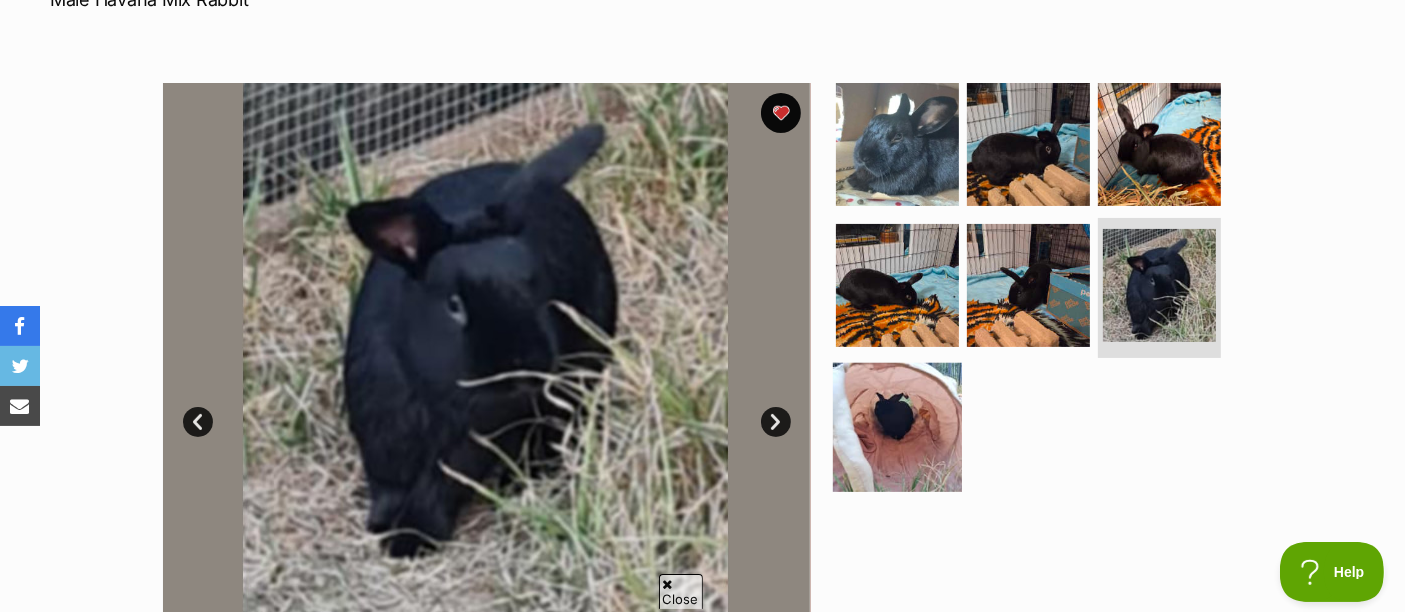 click at bounding box center [897, 427] 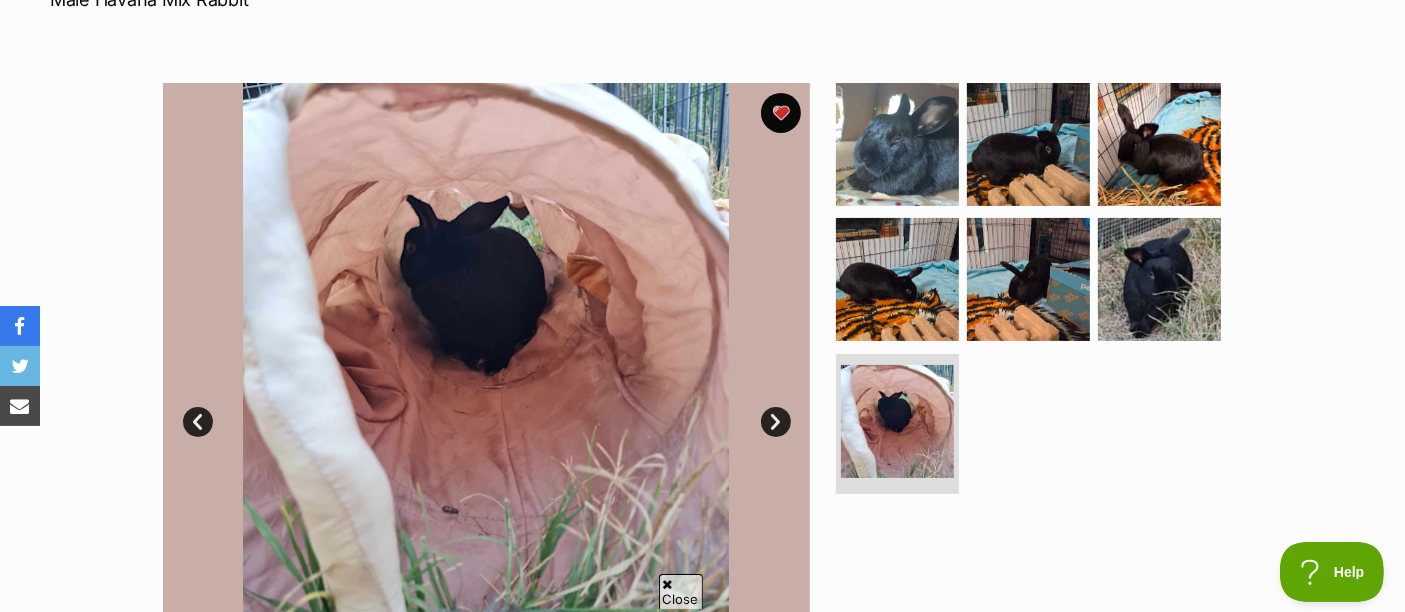click on "Next" at bounding box center [776, 422] 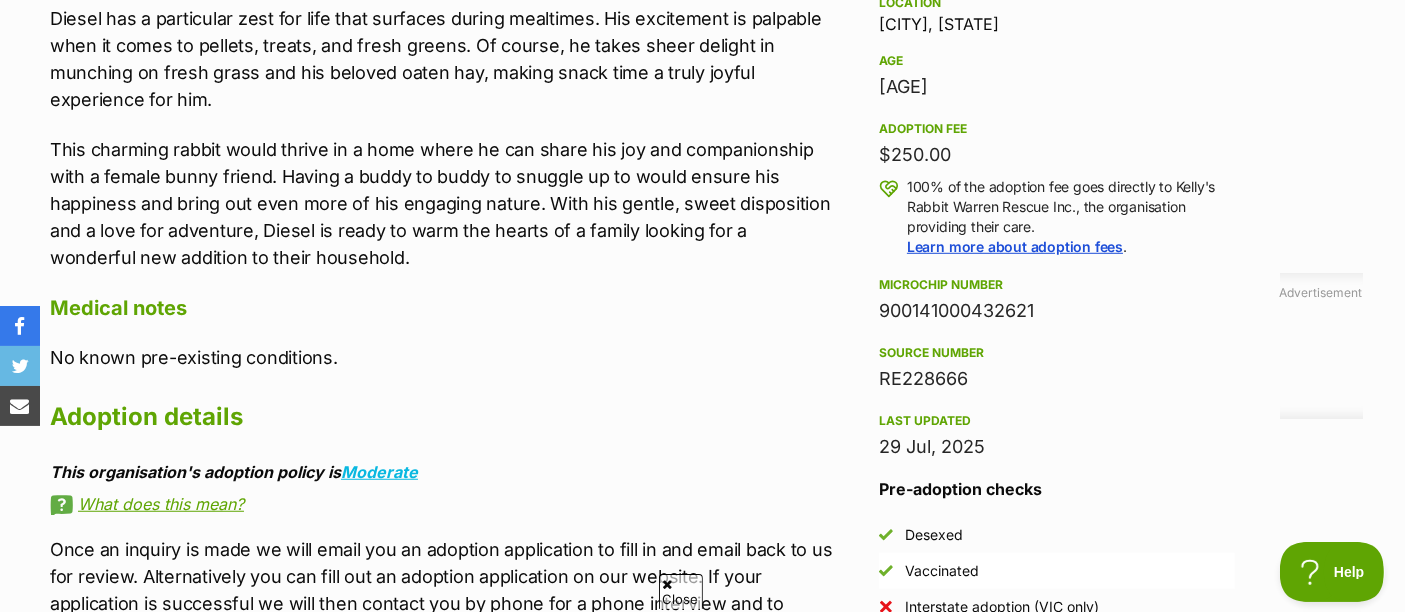 scroll, scrollTop: 1555, scrollLeft: 0, axis: vertical 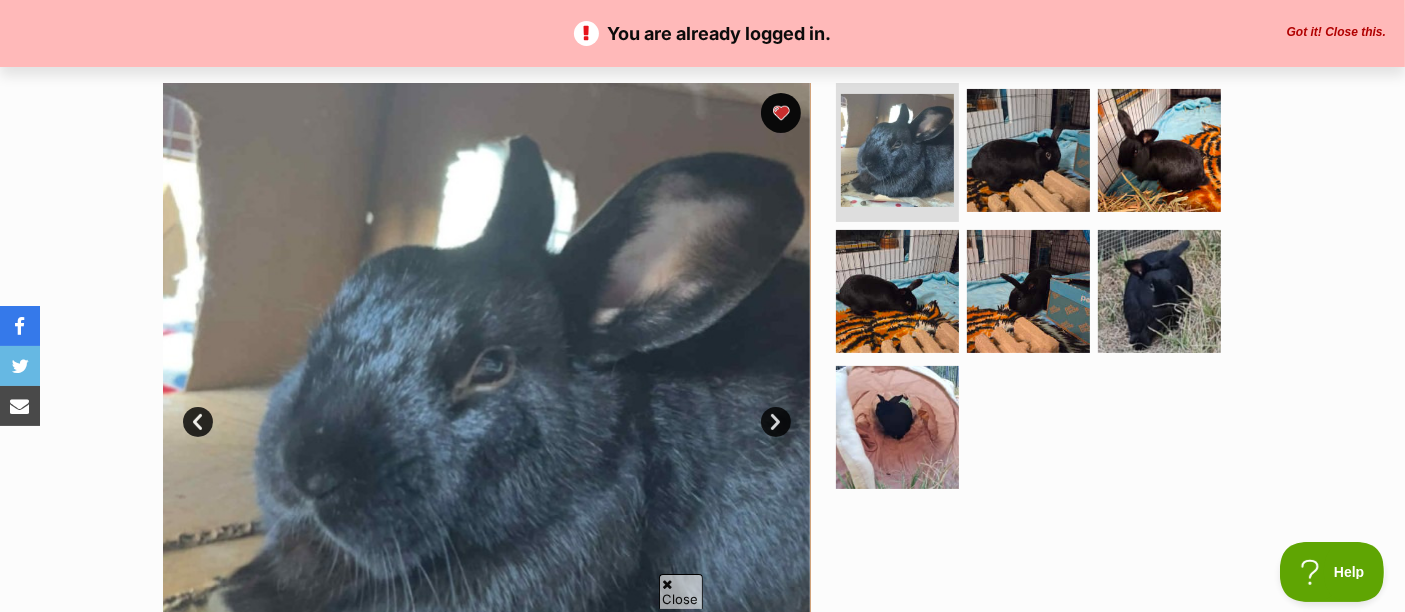 click on "Got it! Close this." at bounding box center [1336, 33] 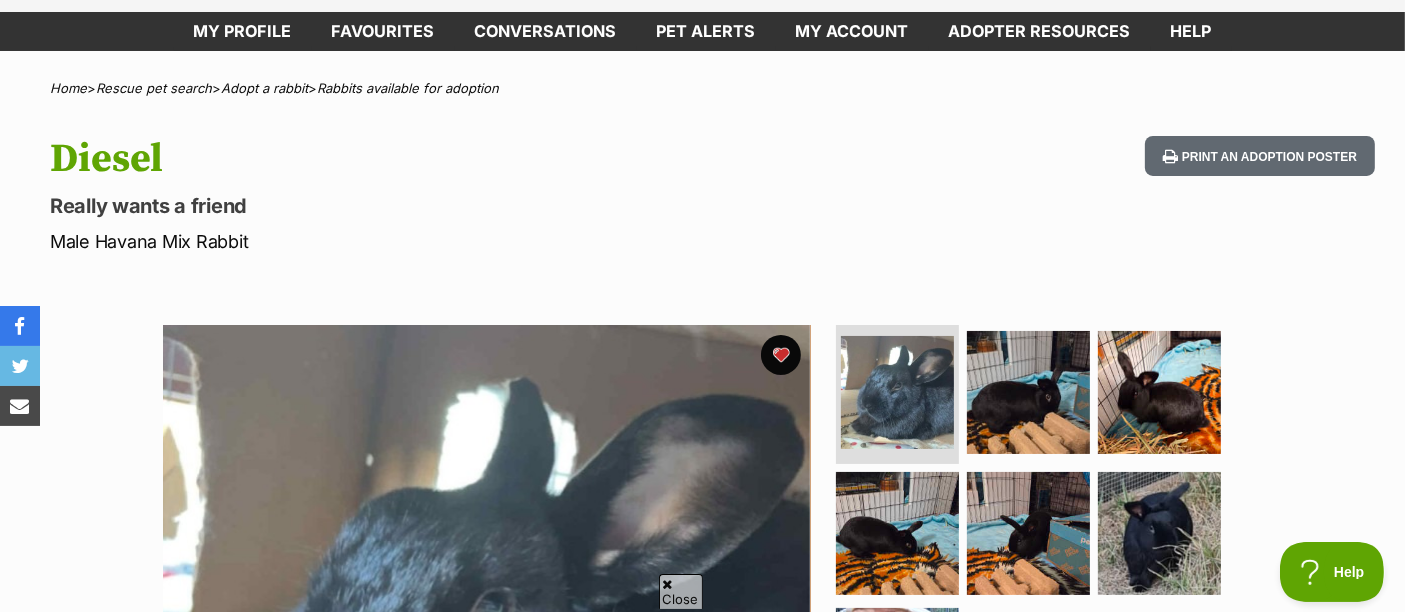 scroll, scrollTop: 0, scrollLeft: 0, axis: both 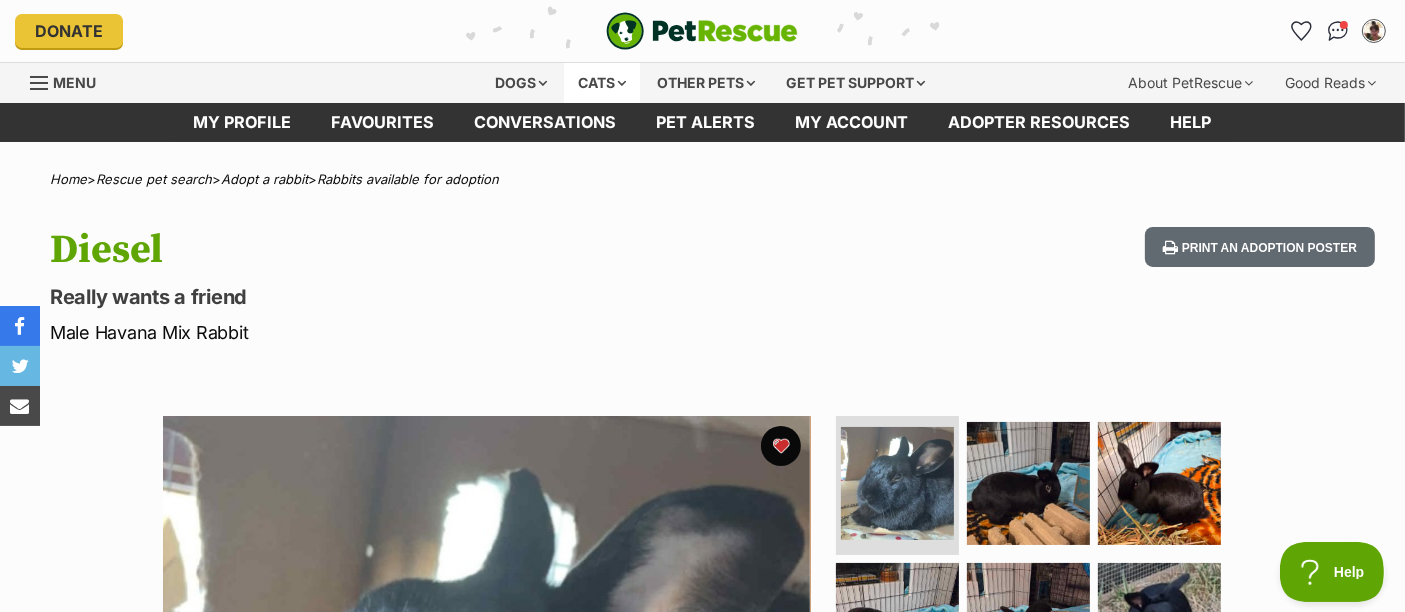 click at bounding box center (702, 31) 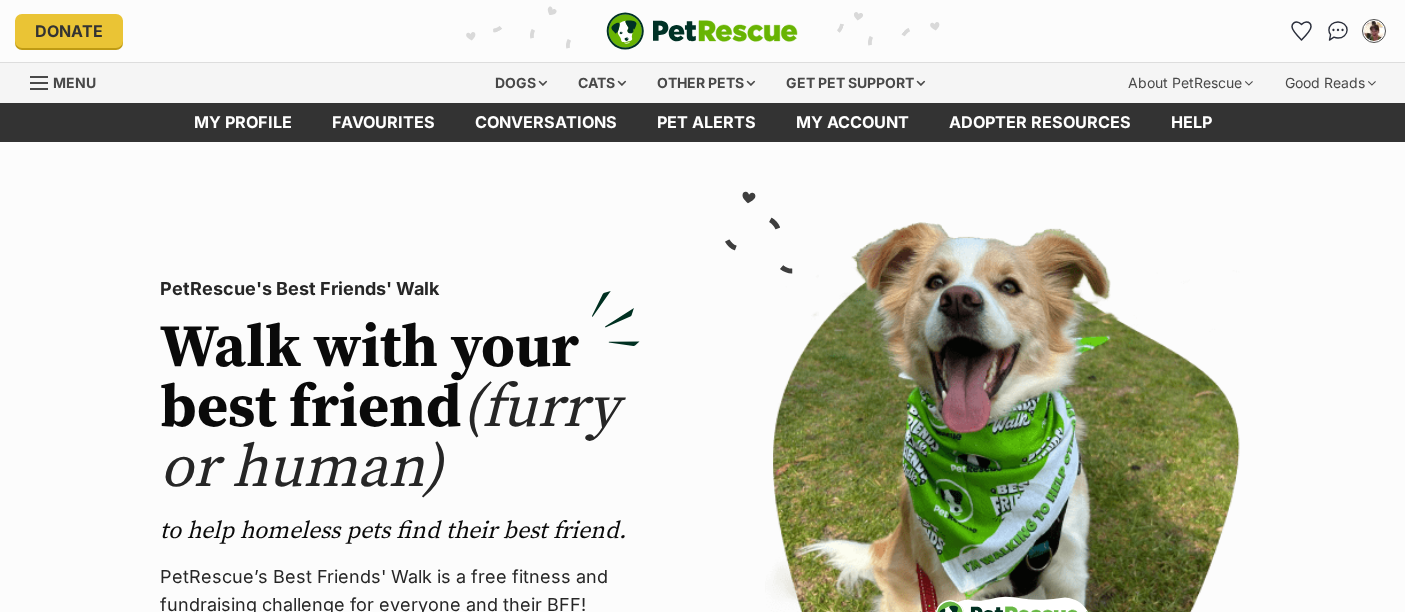 scroll, scrollTop: 0, scrollLeft: 0, axis: both 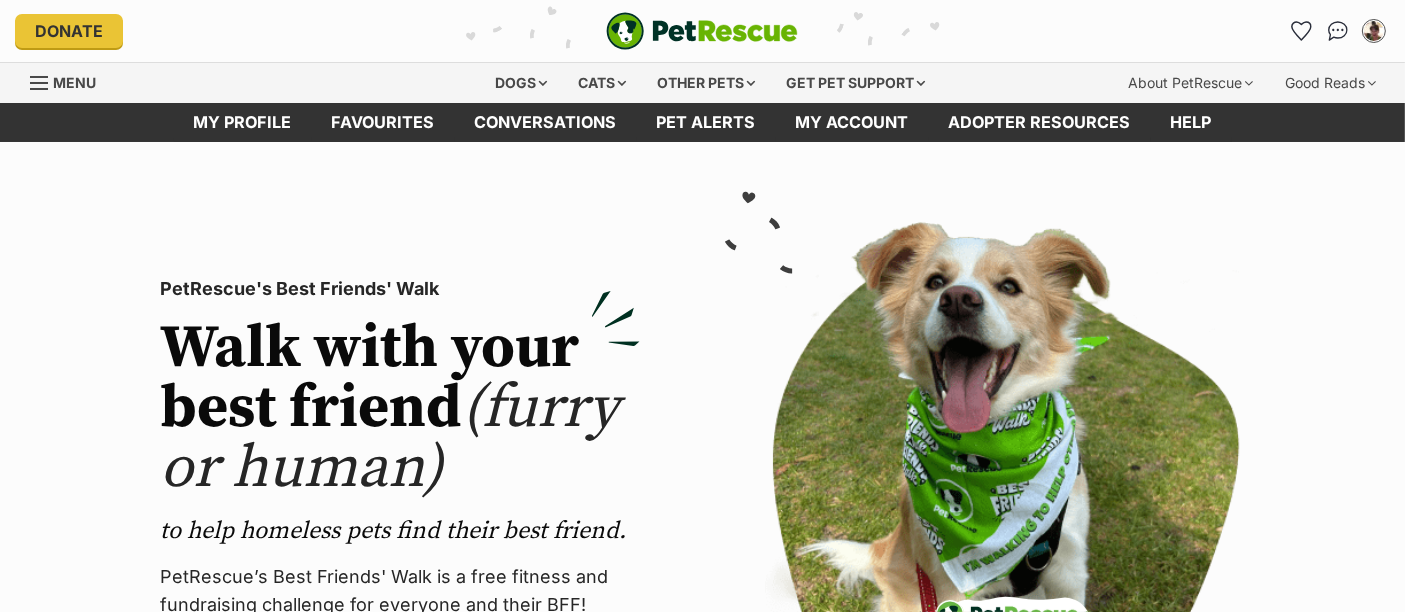 click on "Other pets" at bounding box center (706, 83) 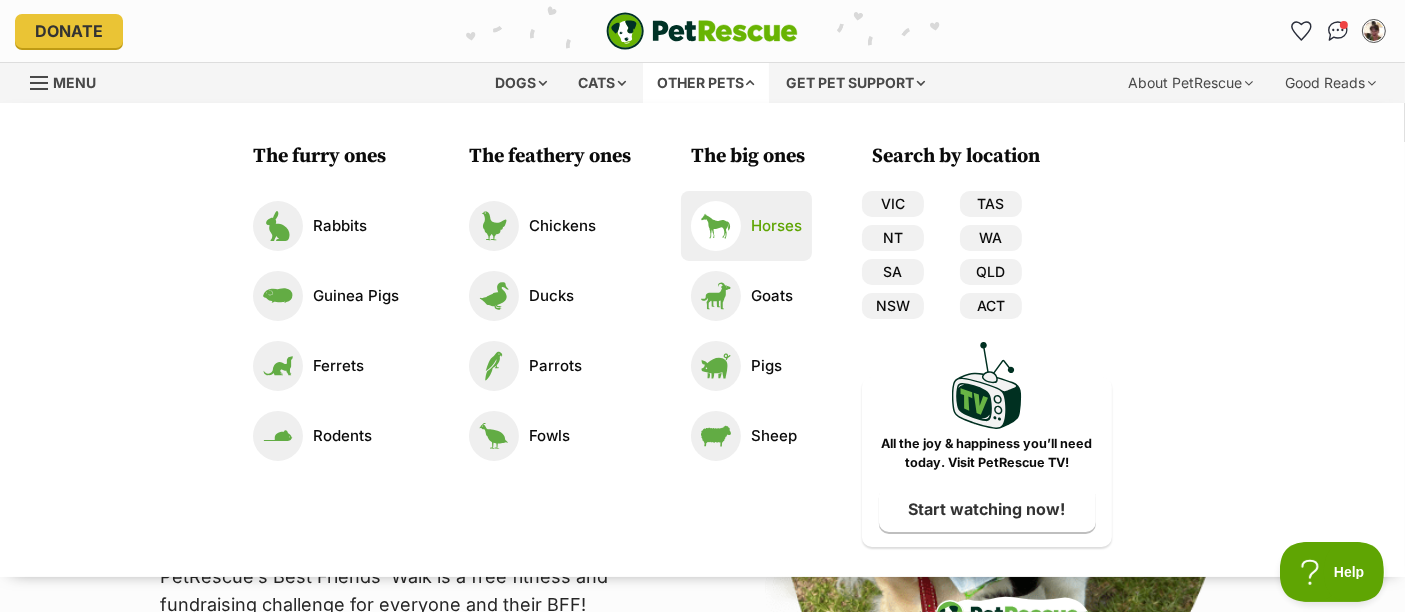 scroll, scrollTop: 0, scrollLeft: 0, axis: both 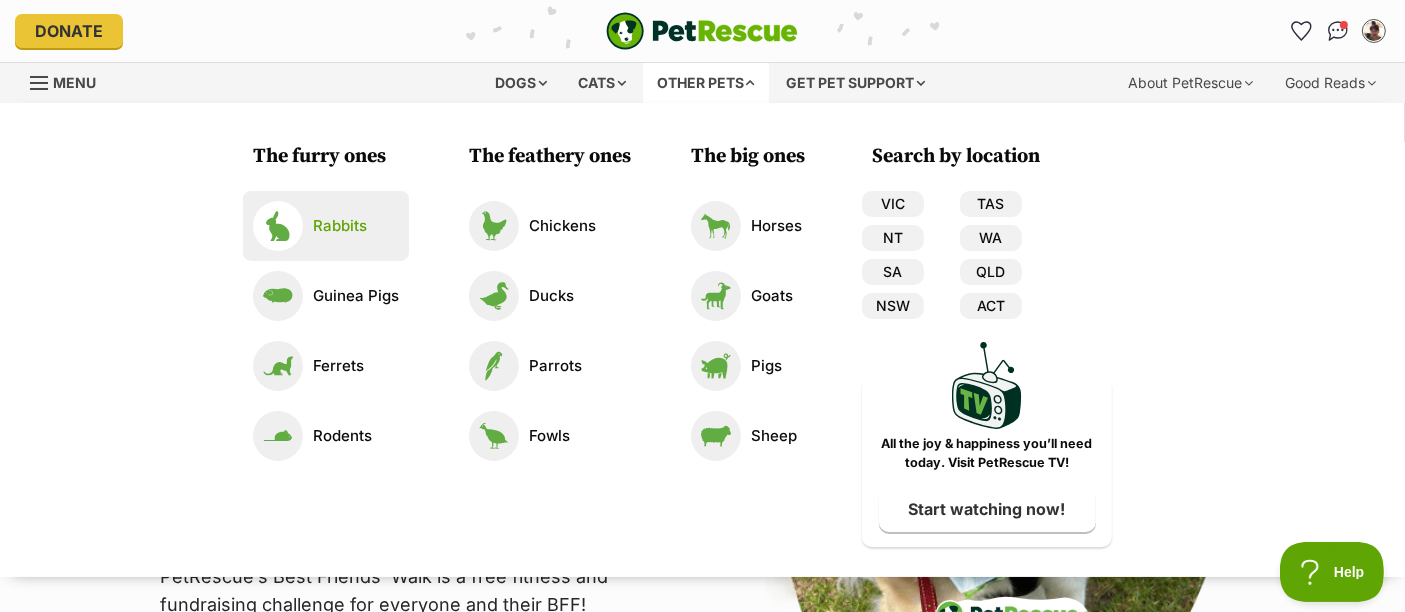 click on "Rabbits" at bounding box center (340, 226) 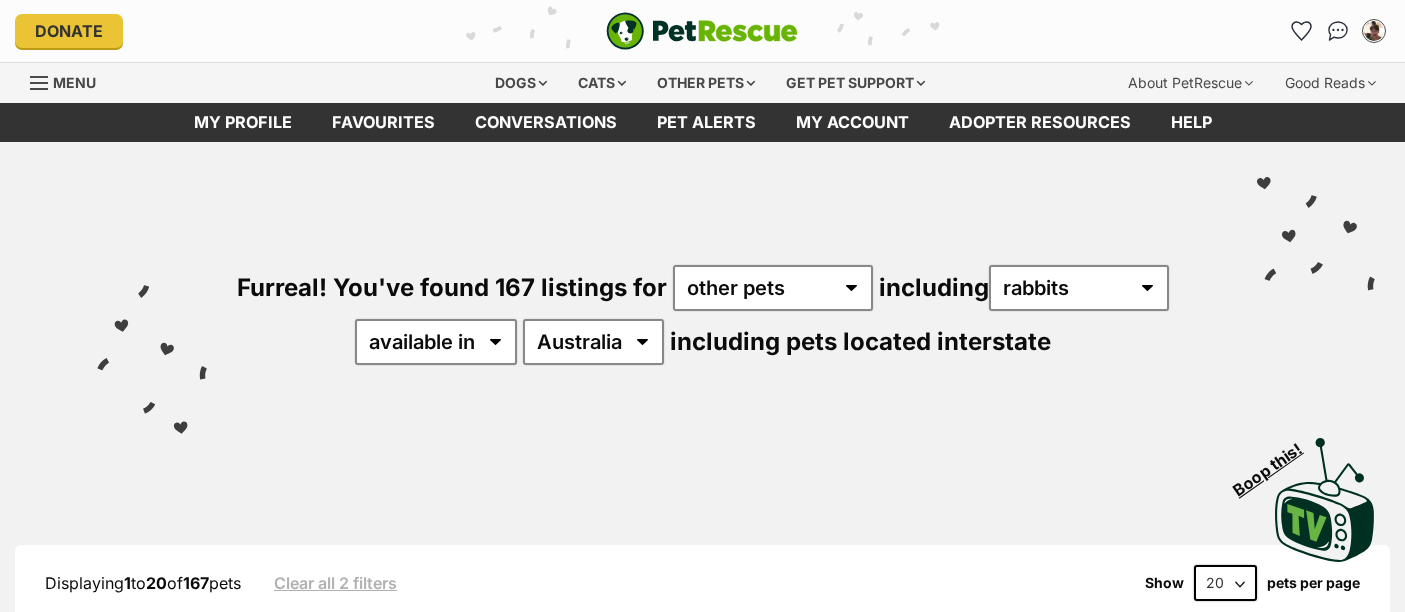 scroll, scrollTop: 0, scrollLeft: 0, axis: both 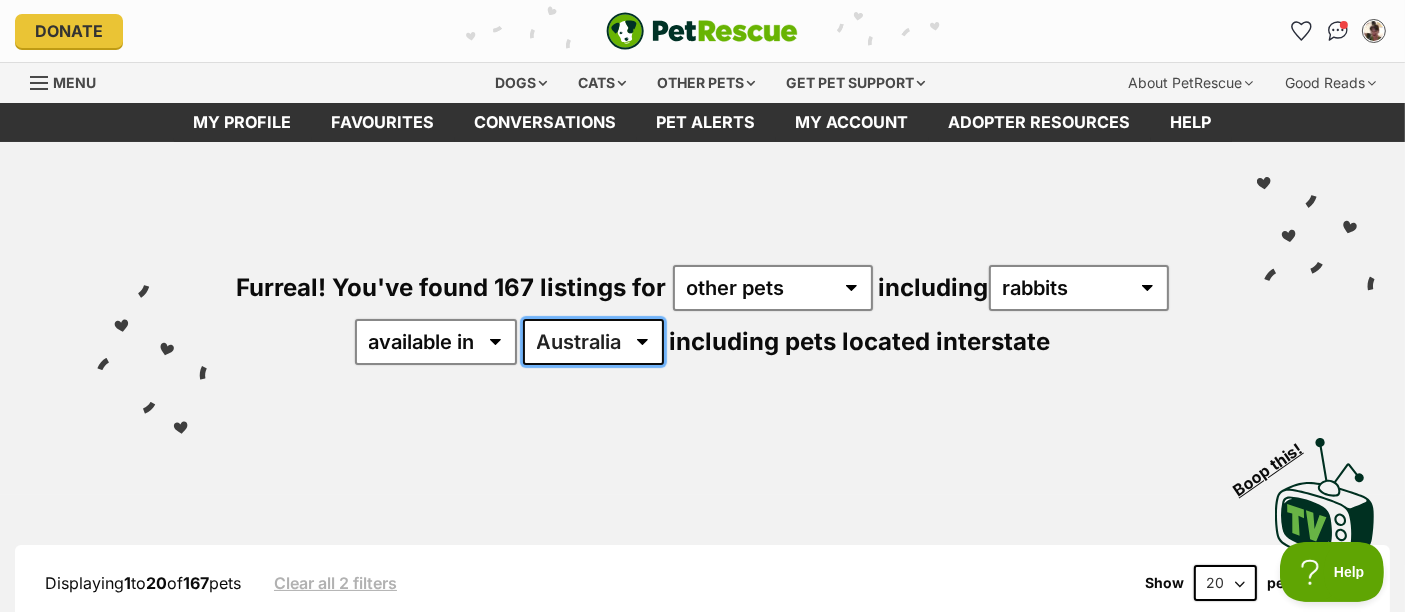 click on "Australia
ACT
NSW
SA
TAS
VIC
WA" at bounding box center (593, 342) 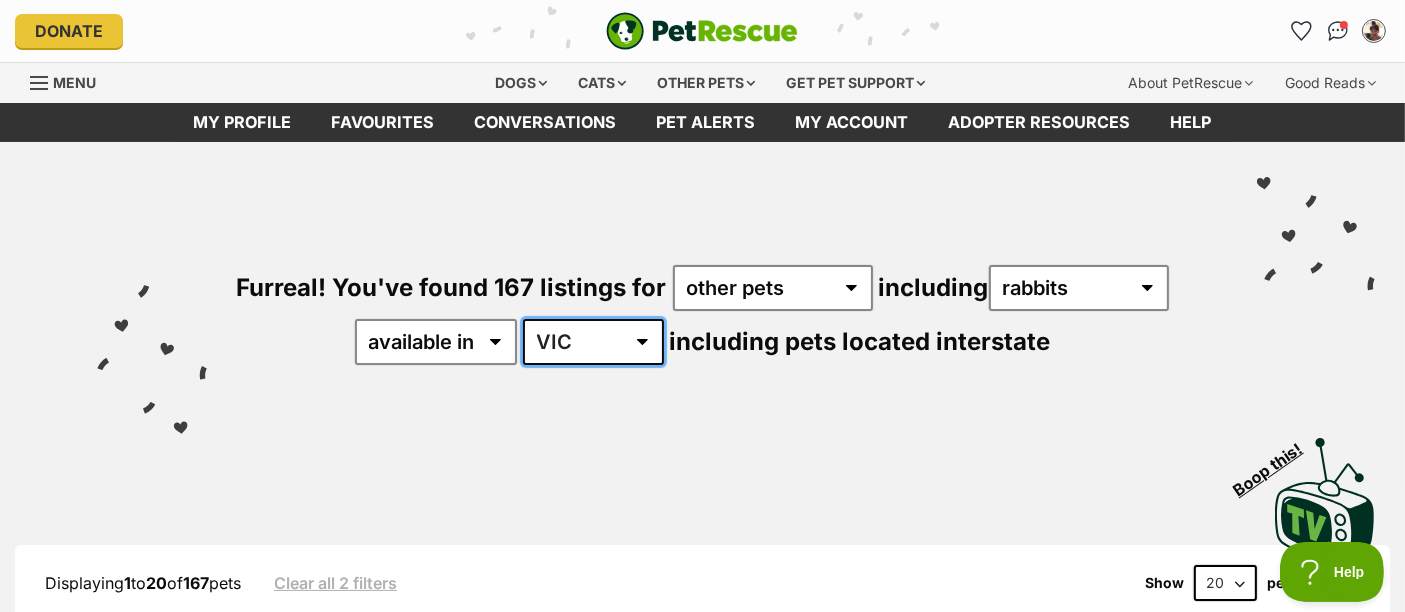 click on "Australia
ACT
NSW
SA
TAS
VIC
WA" at bounding box center [593, 342] 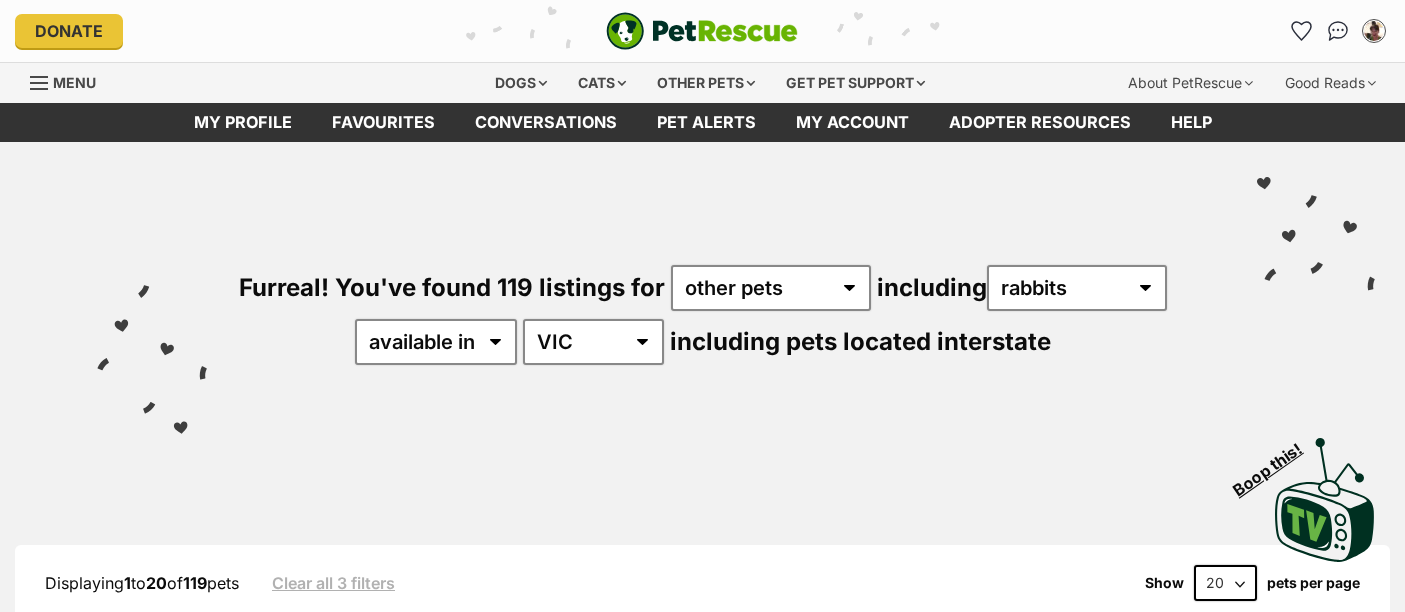 scroll, scrollTop: 0, scrollLeft: 0, axis: both 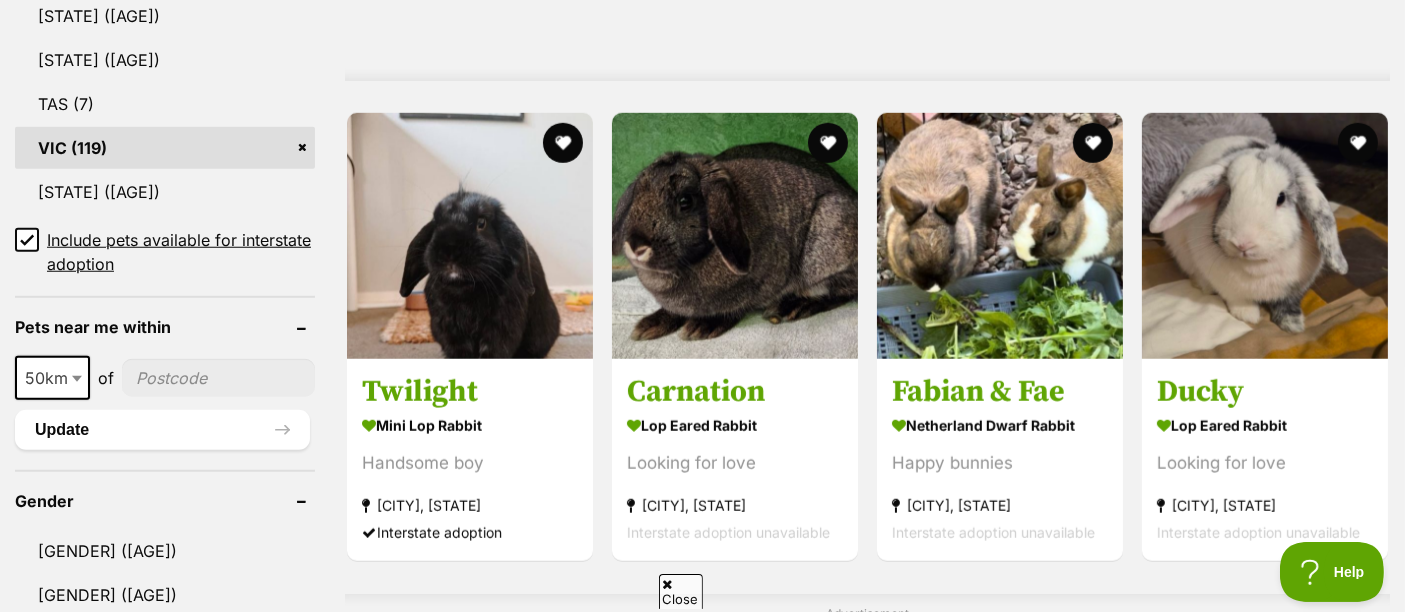 click 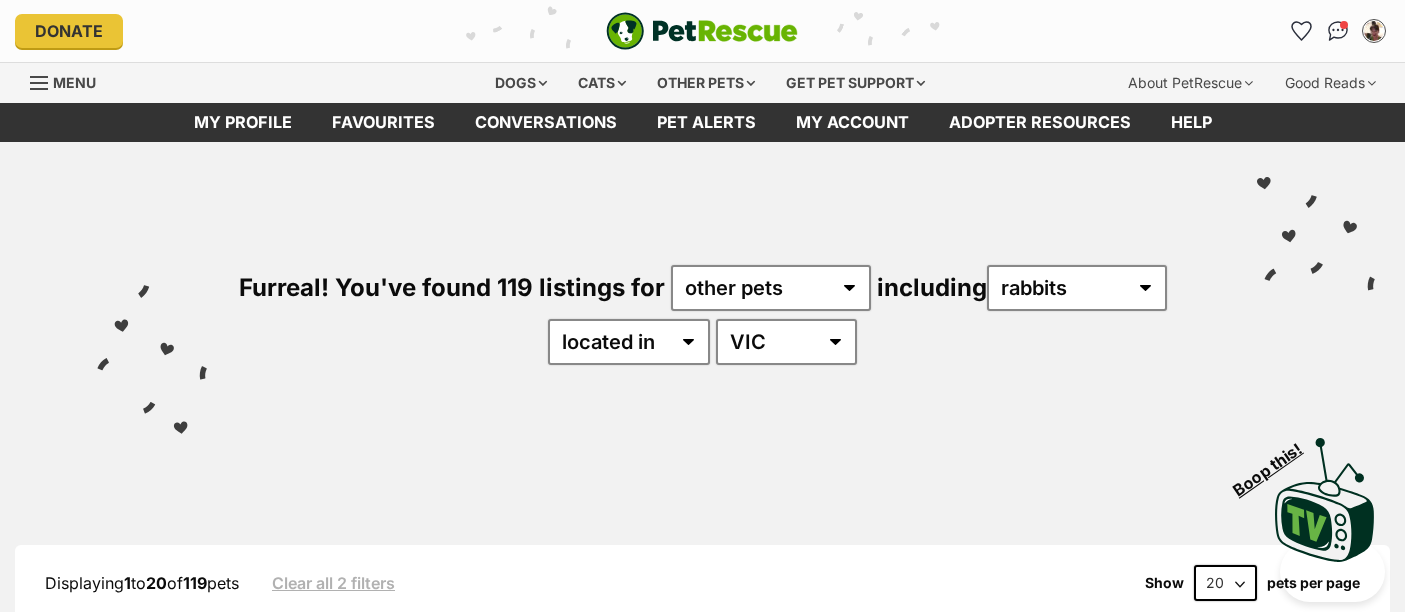 scroll, scrollTop: 0, scrollLeft: 0, axis: both 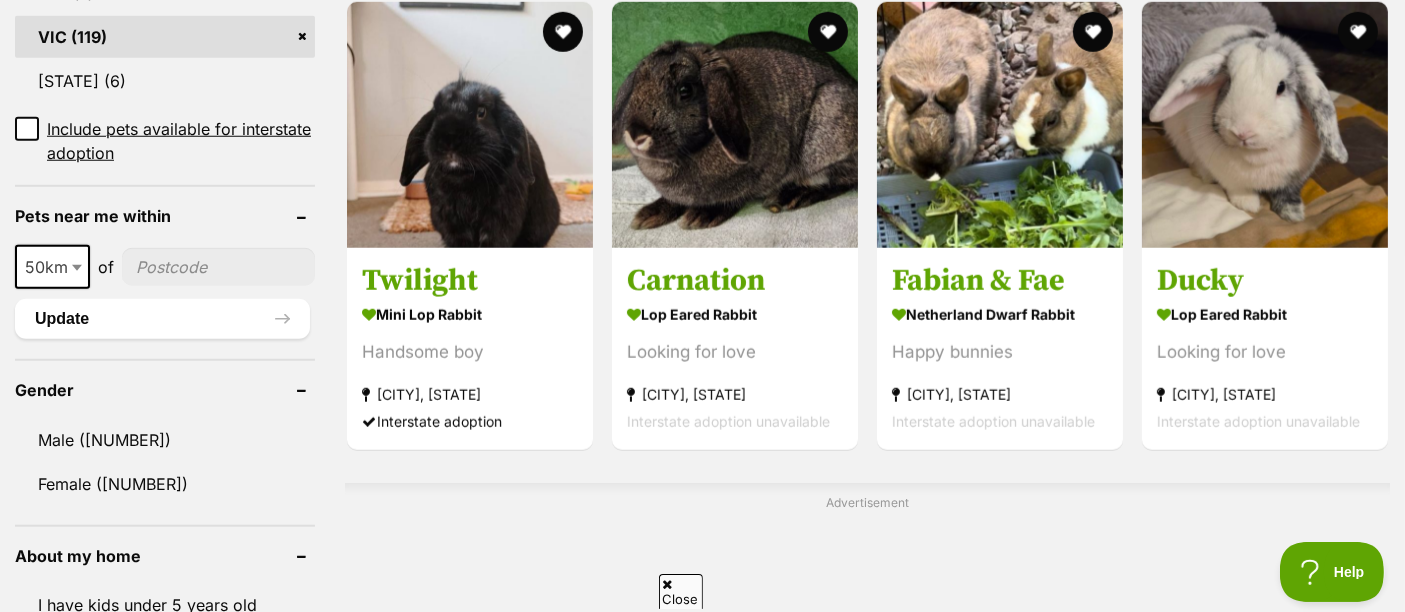 click at bounding box center (218, 267) 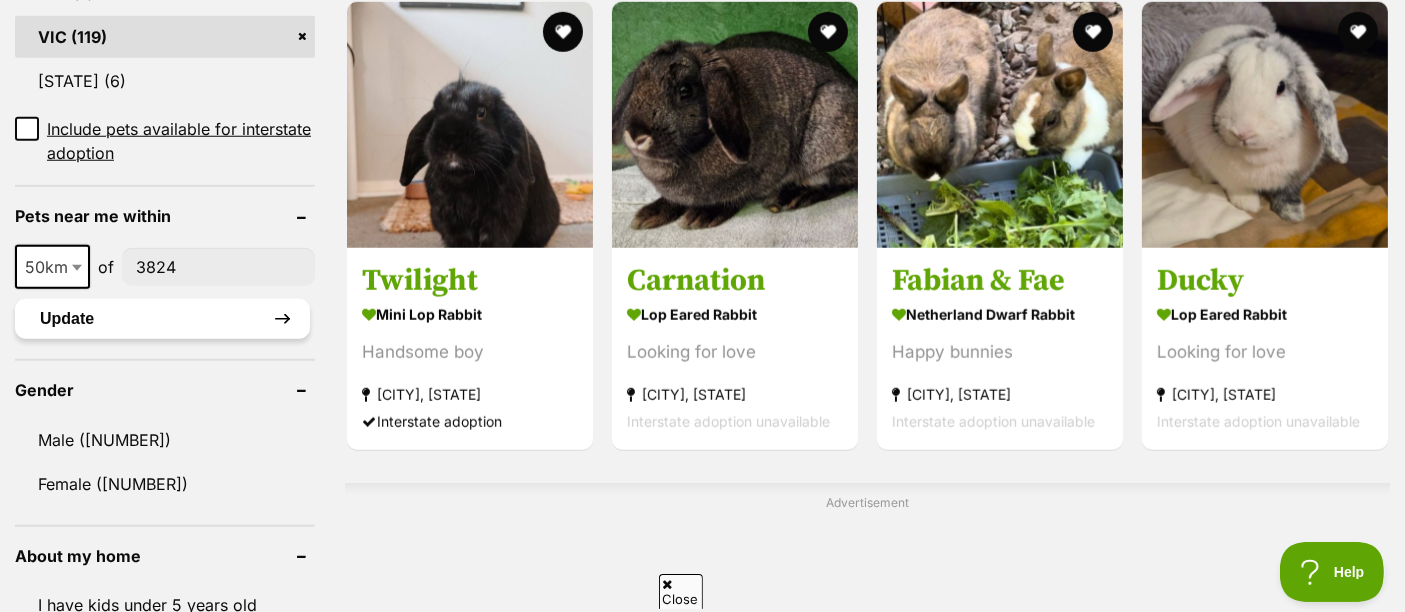click on "Update" at bounding box center [162, 319] 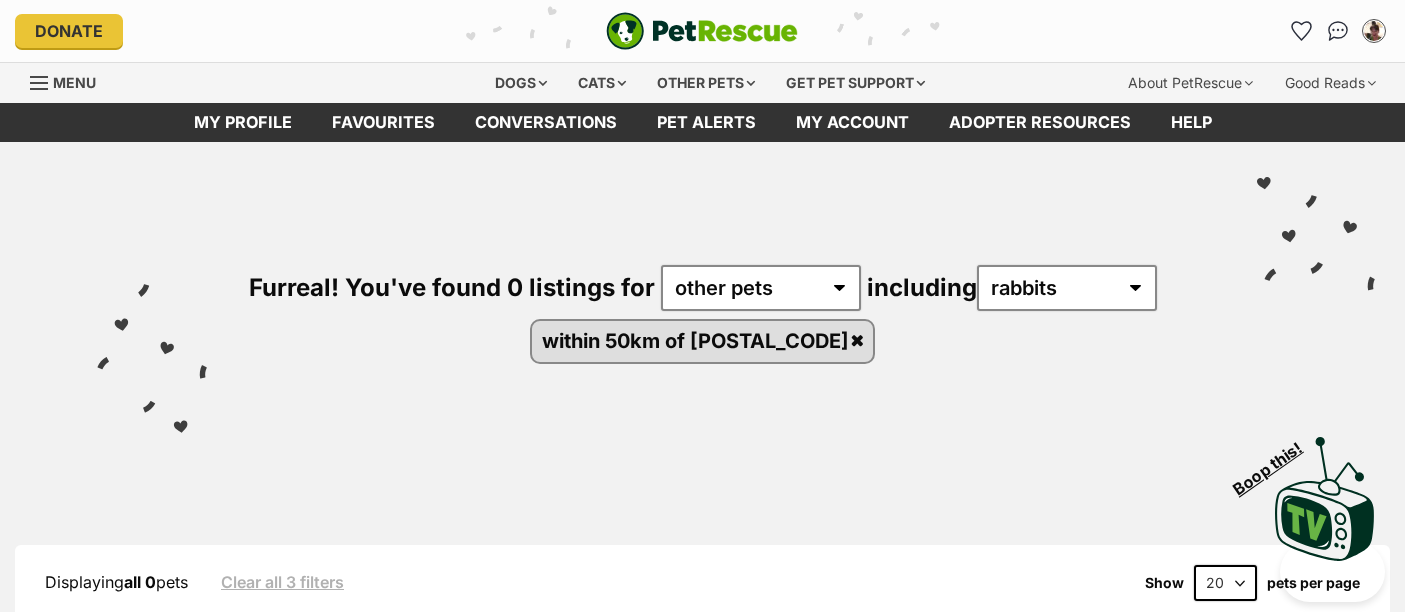 scroll, scrollTop: 0, scrollLeft: 0, axis: both 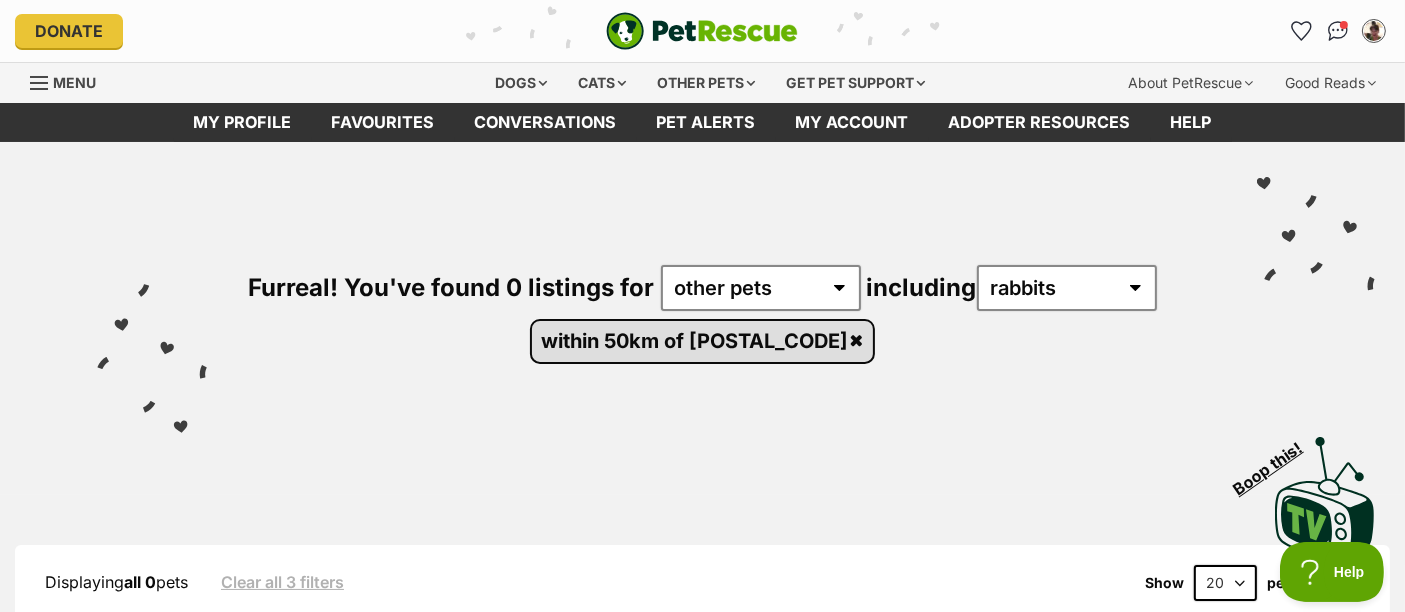 click on "within 50km of [POSTAL_CODE]" at bounding box center [702, 341] 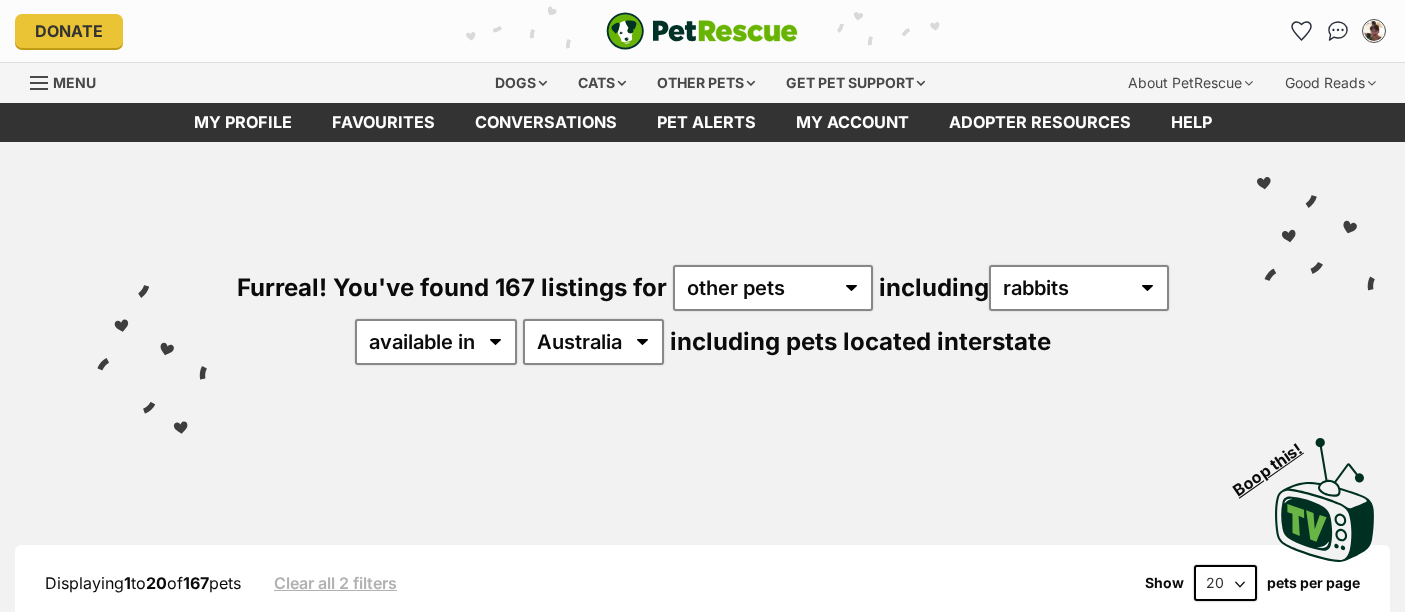 scroll, scrollTop: 0, scrollLeft: 0, axis: both 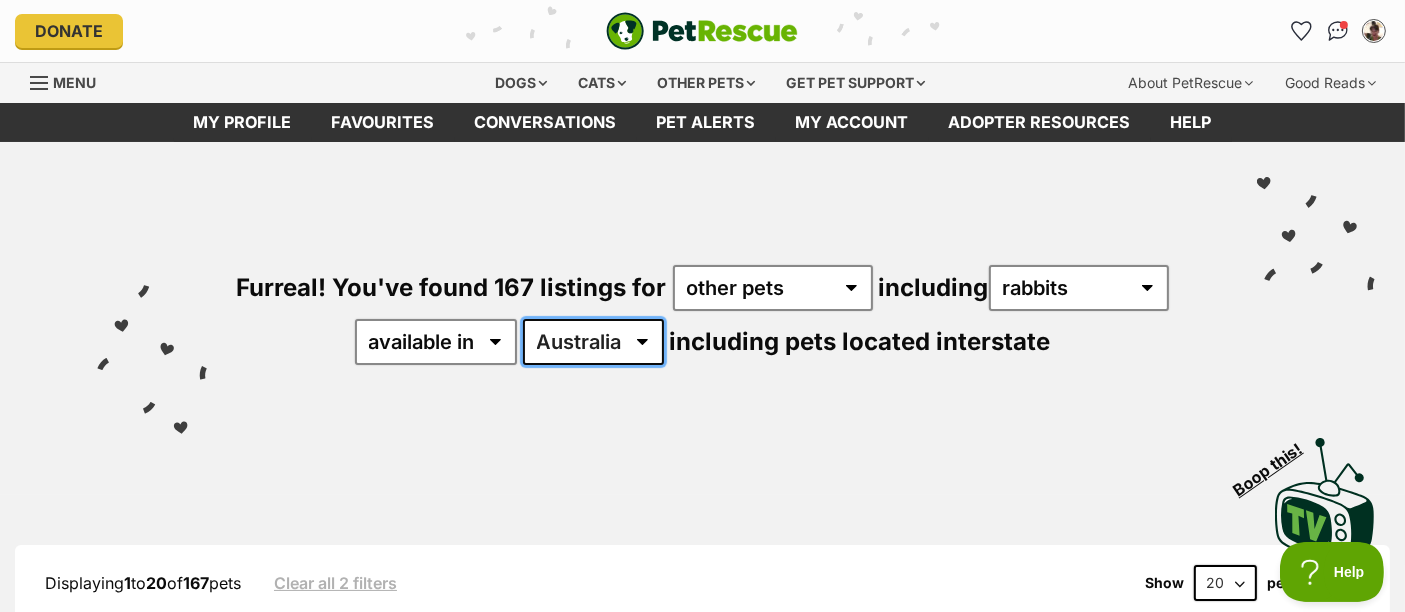 click on "Australia
ACT
NSW
SA
TAS
VIC
WA" at bounding box center (593, 342) 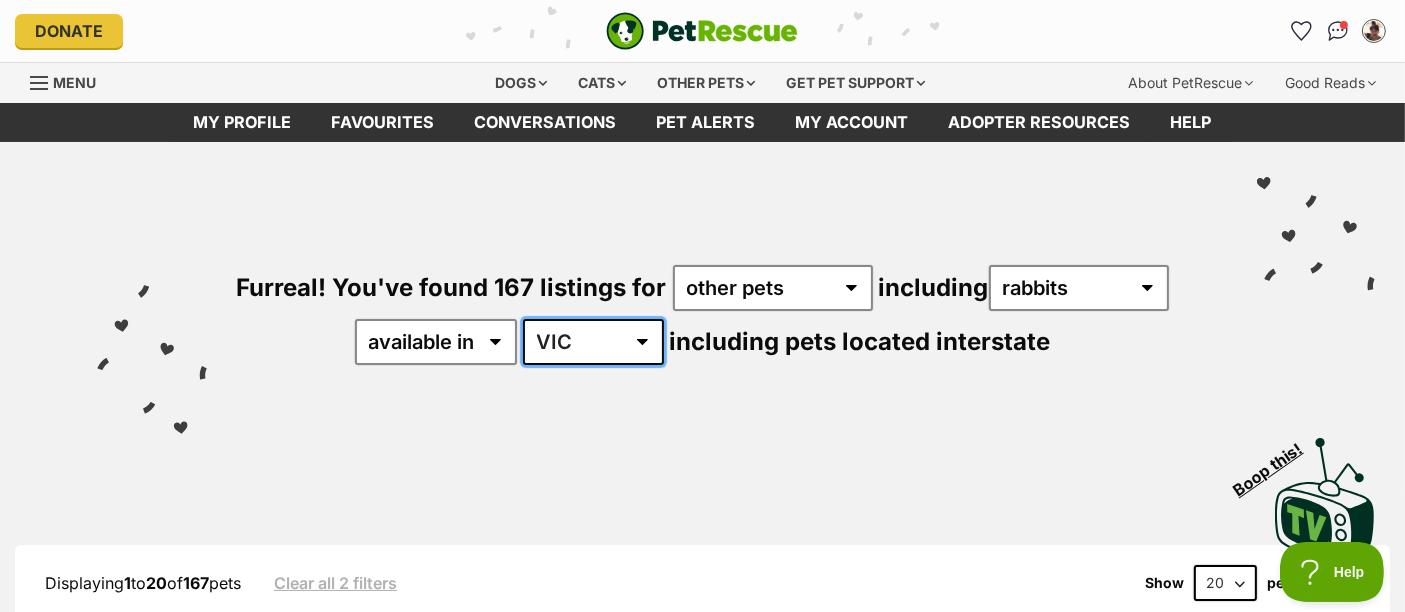 click on "Australia
ACT
NSW
SA
TAS
VIC
WA" at bounding box center (593, 342) 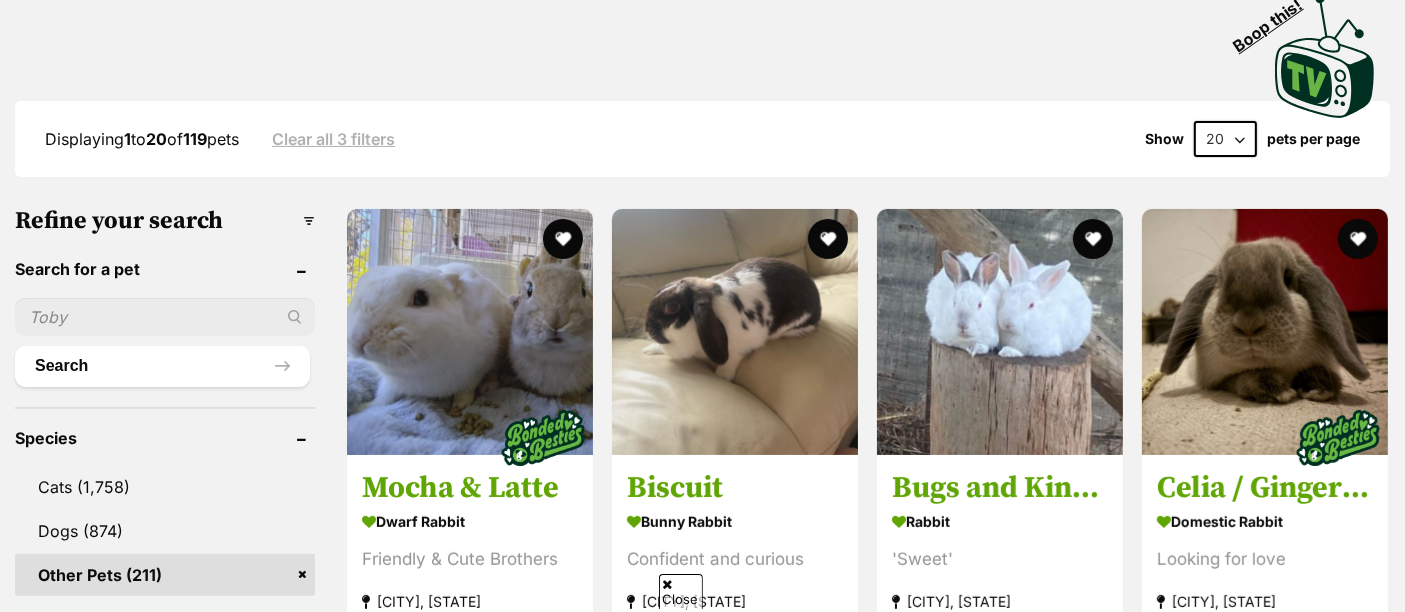 scroll, scrollTop: 444, scrollLeft: 0, axis: vertical 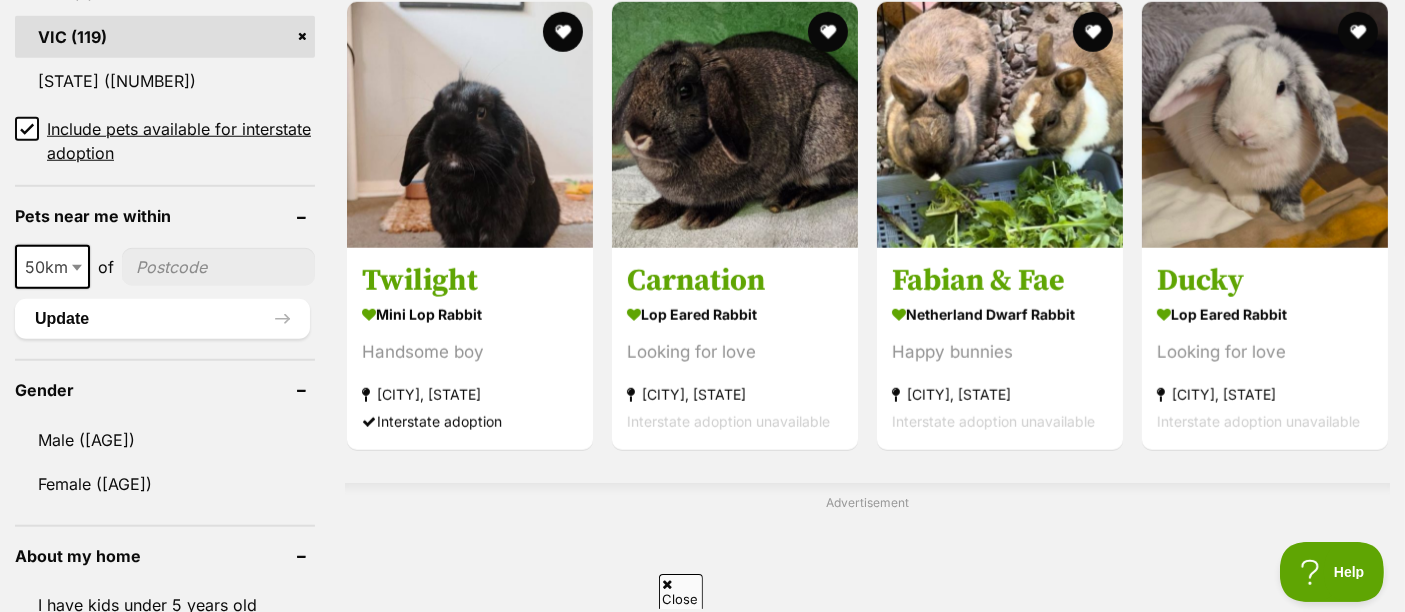 click at bounding box center [79, 267] 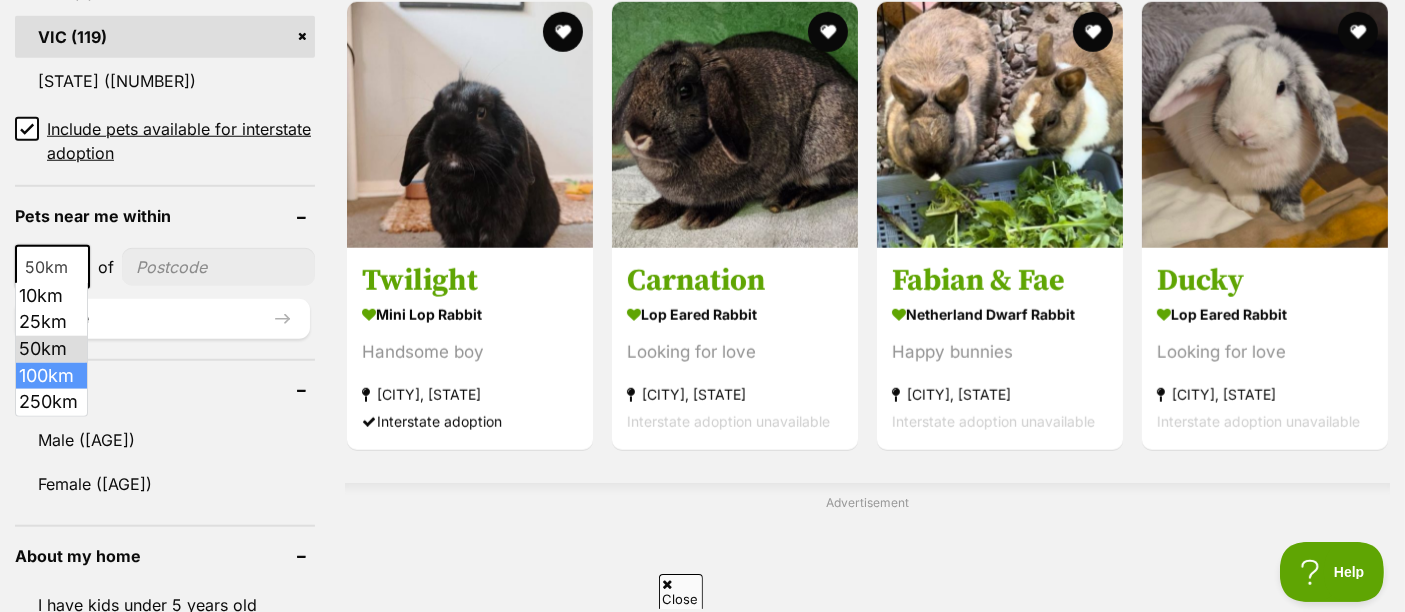 select on "100" 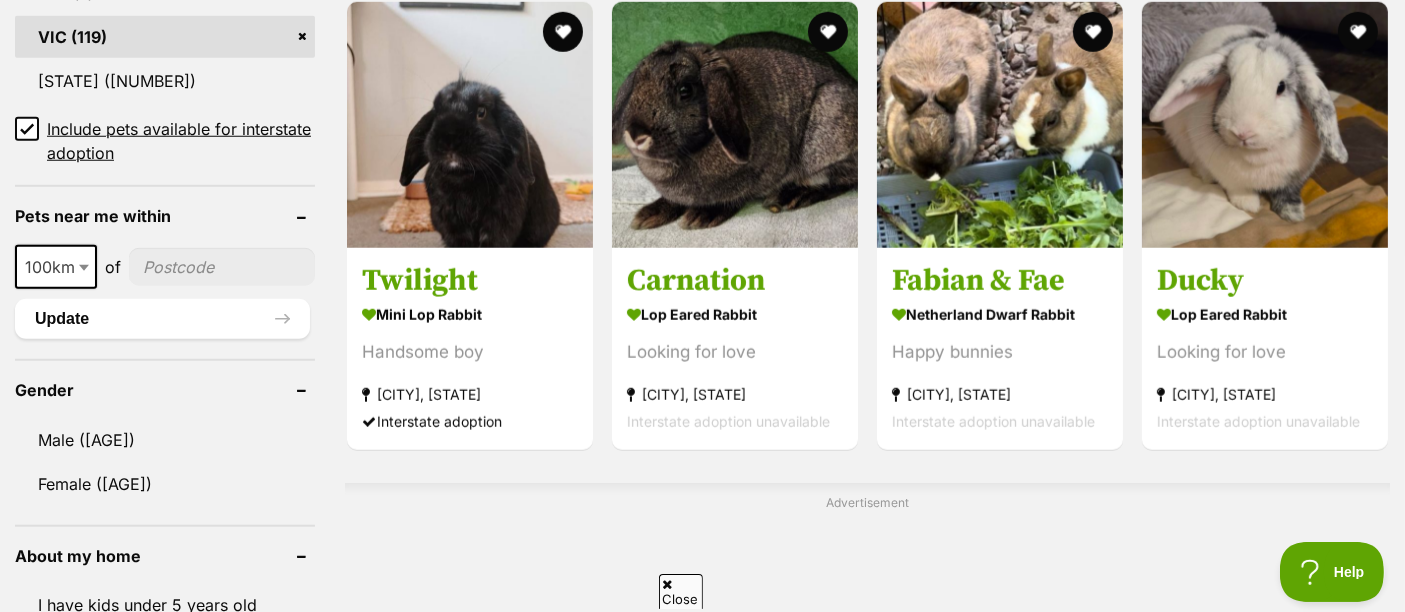 click at bounding box center [222, 267] 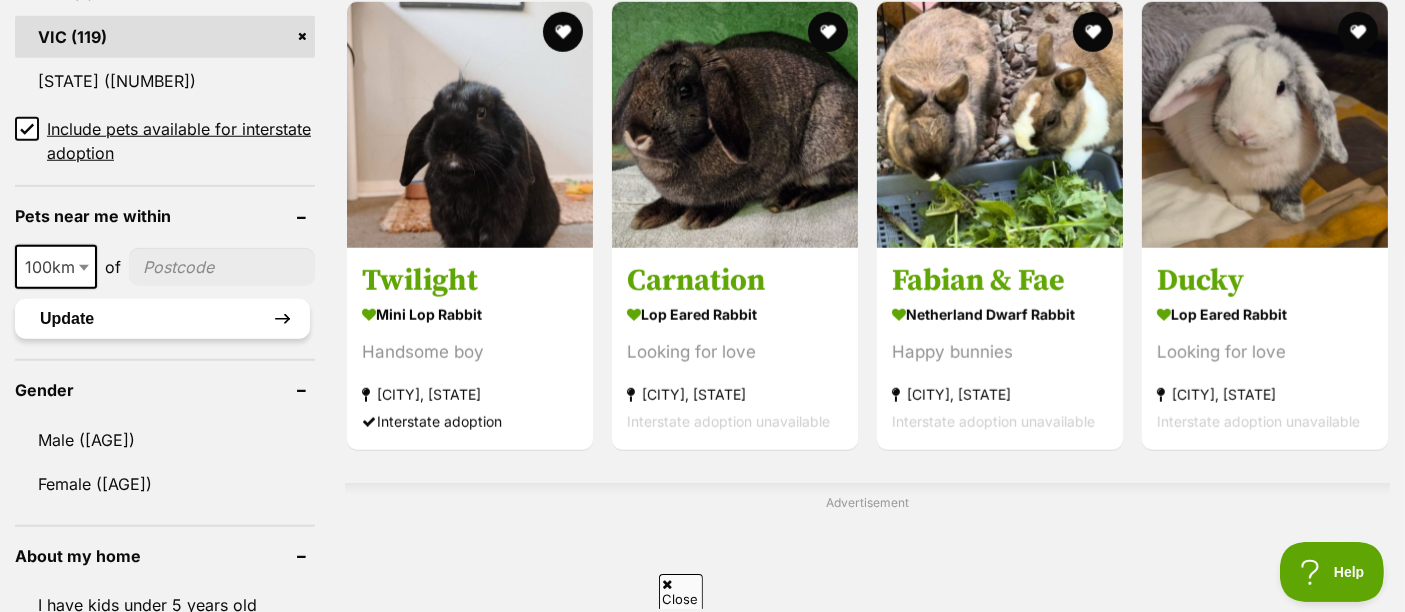 type on "3824" 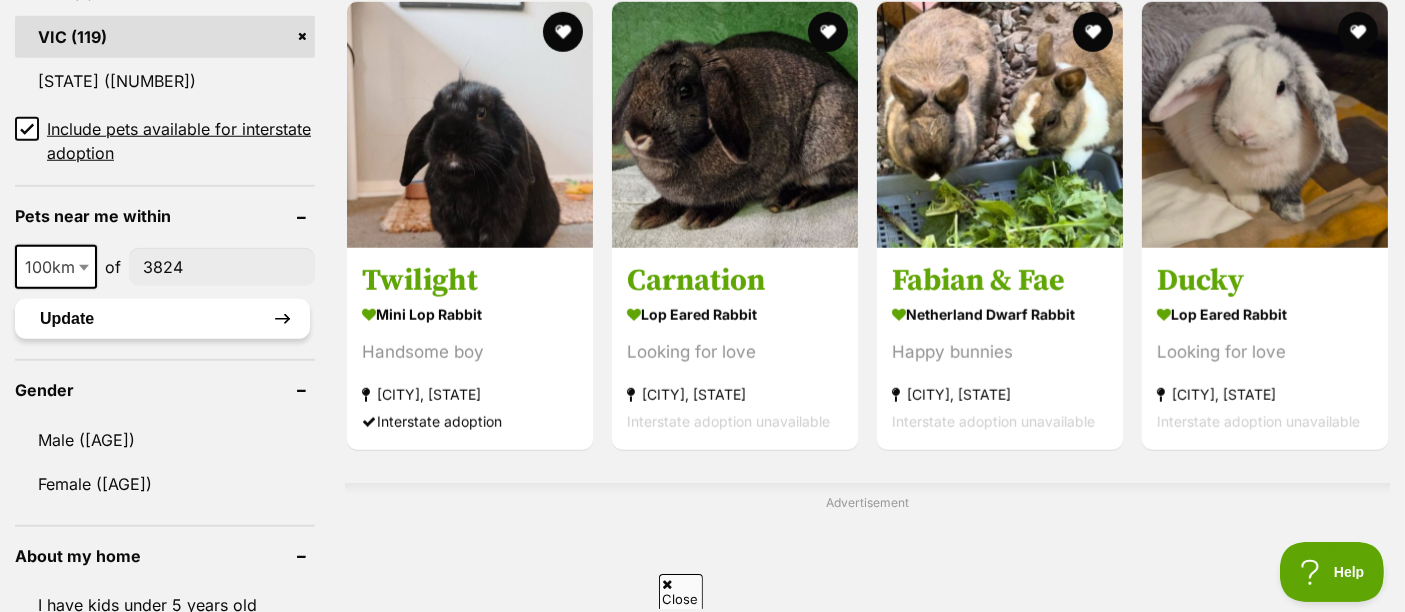 click on "Update" at bounding box center [162, 319] 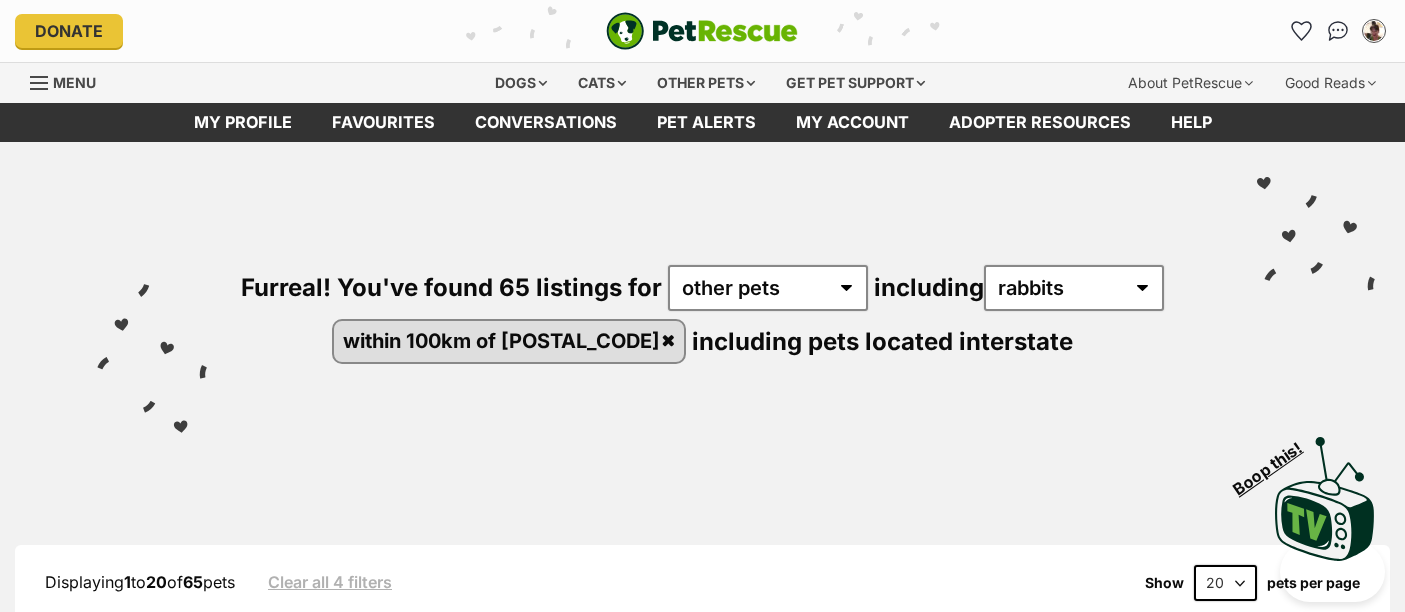 scroll, scrollTop: 0, scrollLeft: 0, axis: both 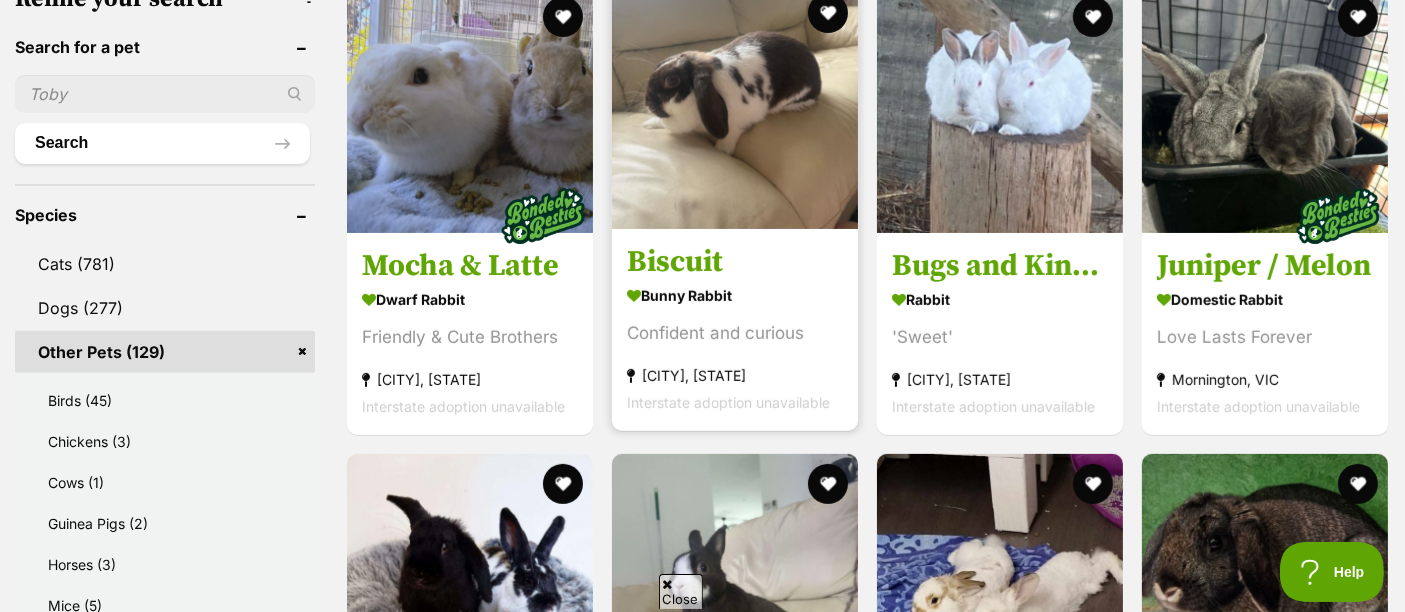 click at bounding box center [735, 106] 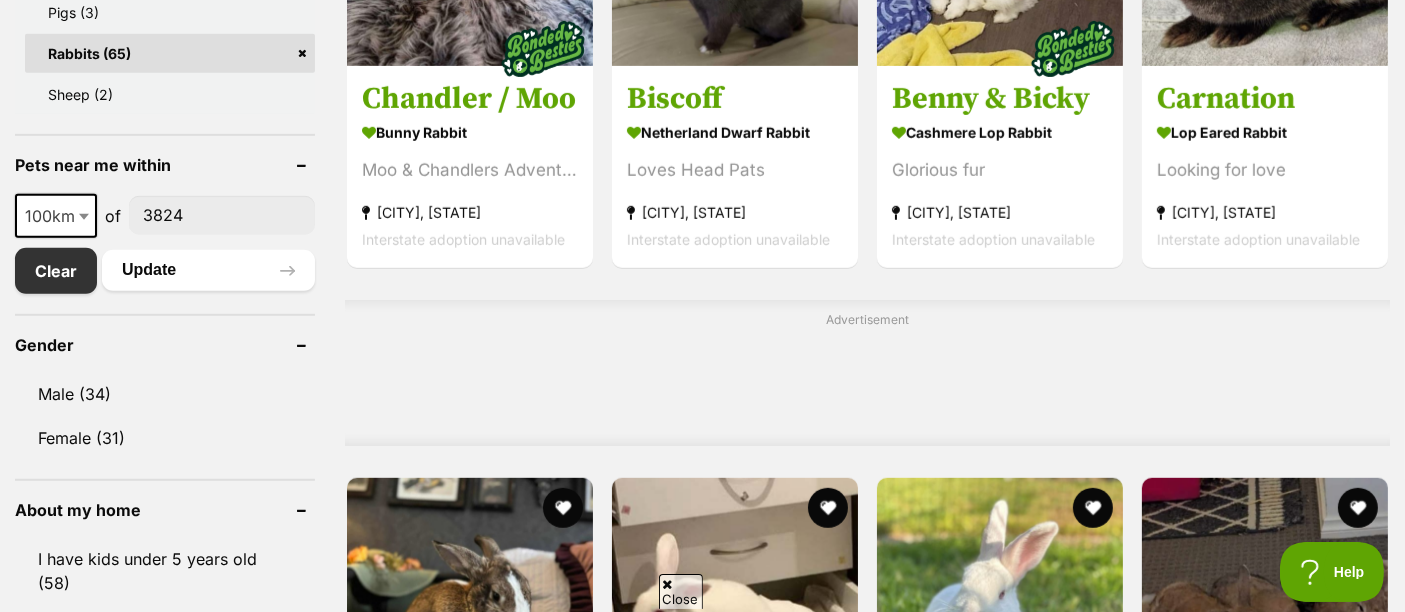 scroll, scrollTop: 1444, scrollLeft: 0, axis: vertical 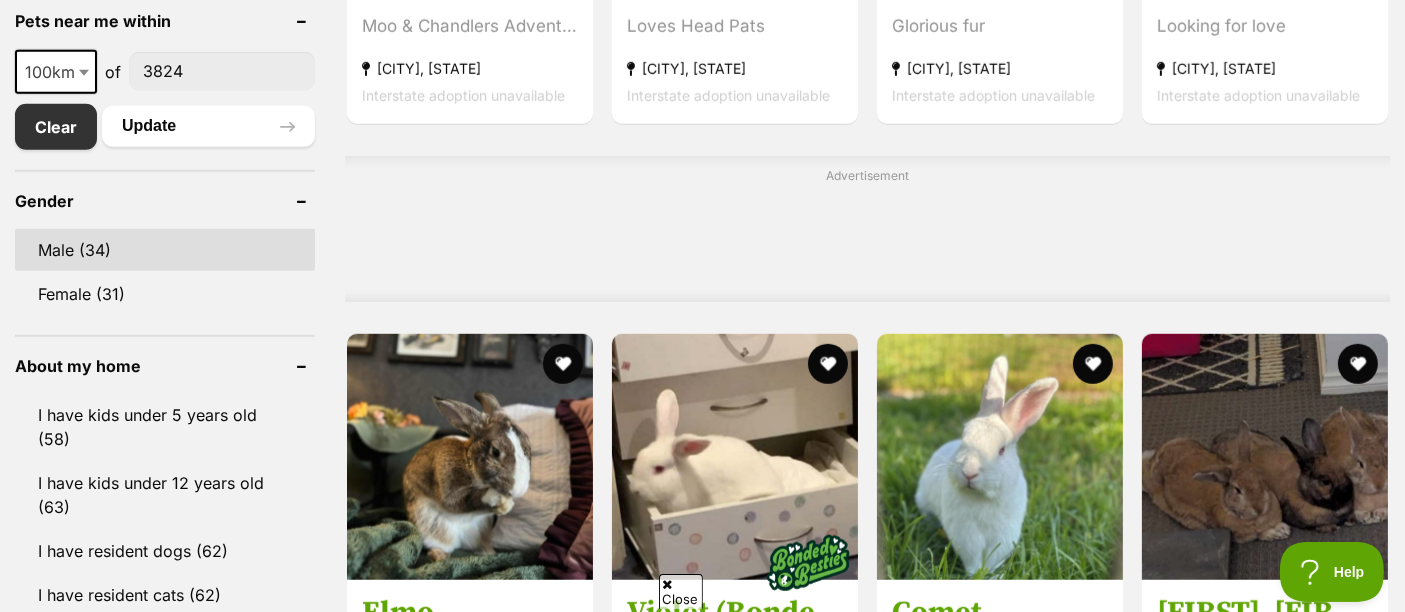 click on "Male (34)" at bounding box center [165, 250] 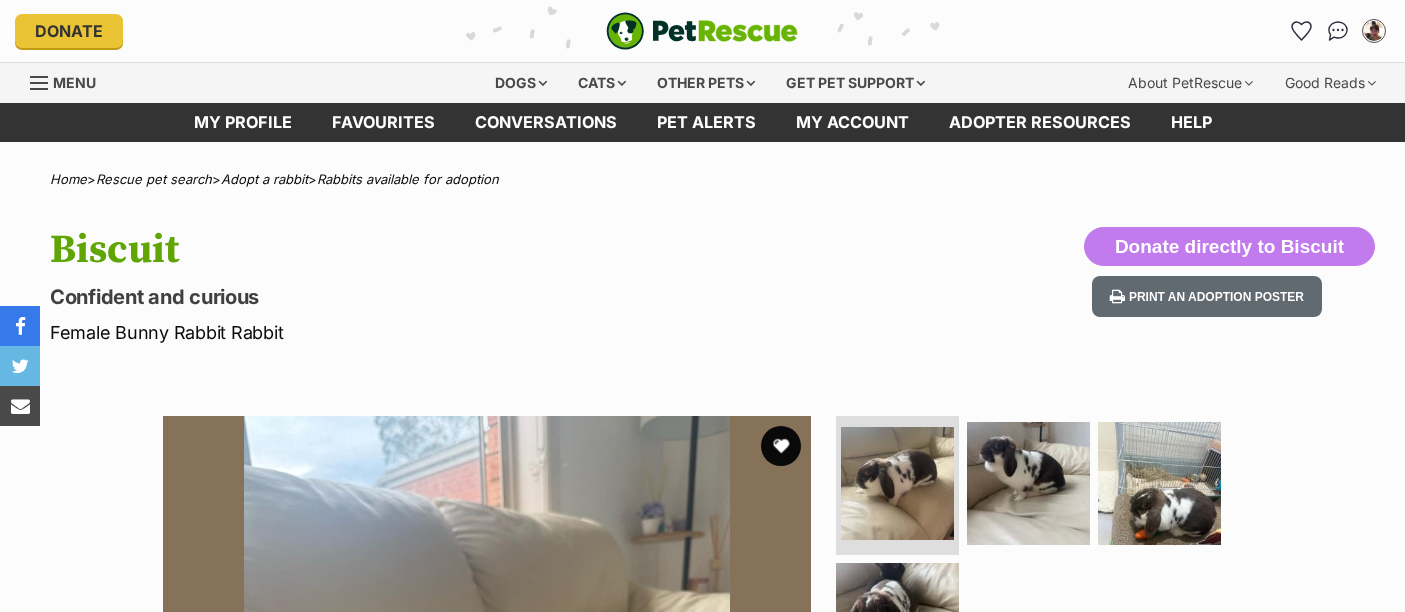 scroll, scrollTop: 0, scrollLeft: 0, axis: both 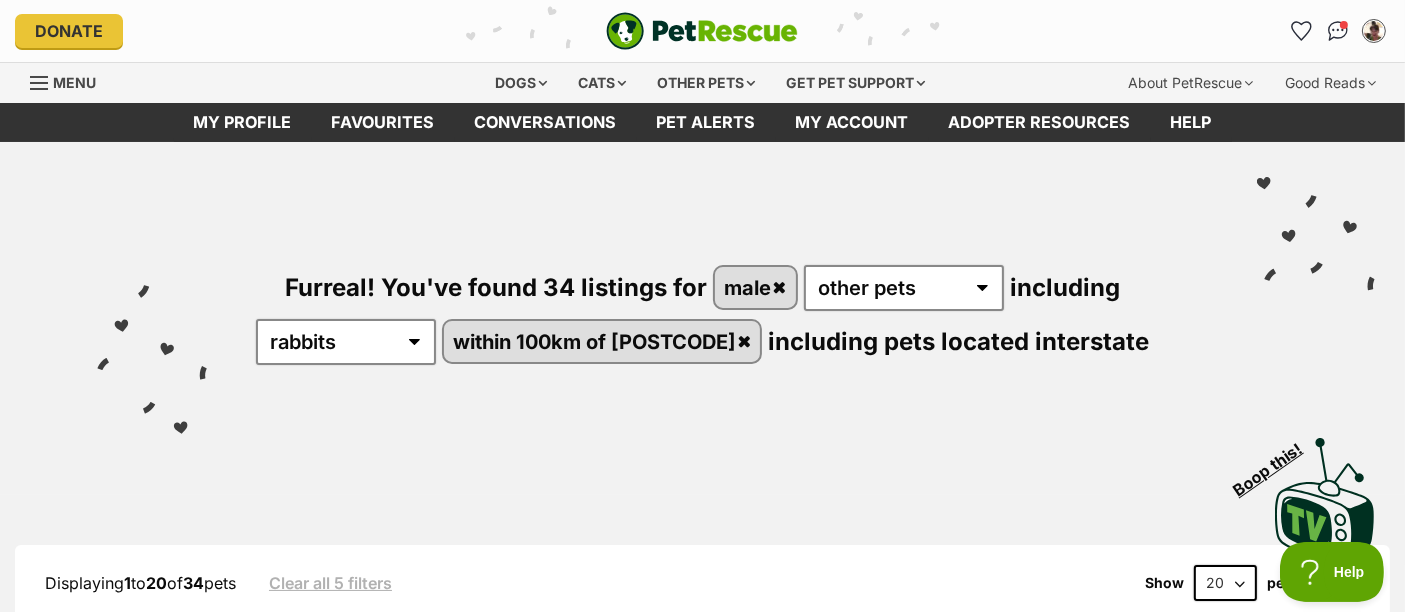 click on "Furreal! You've found 34 listings for
male
any type of pet
cats
dogs
other pets
including
all other pets
Birds
Chickens
Guinea Pigs
Horses
Mice
Pigs
Rabbits
within 100km of [POSTCODE]
including pets located interstate" at bounding box center (702, 281) 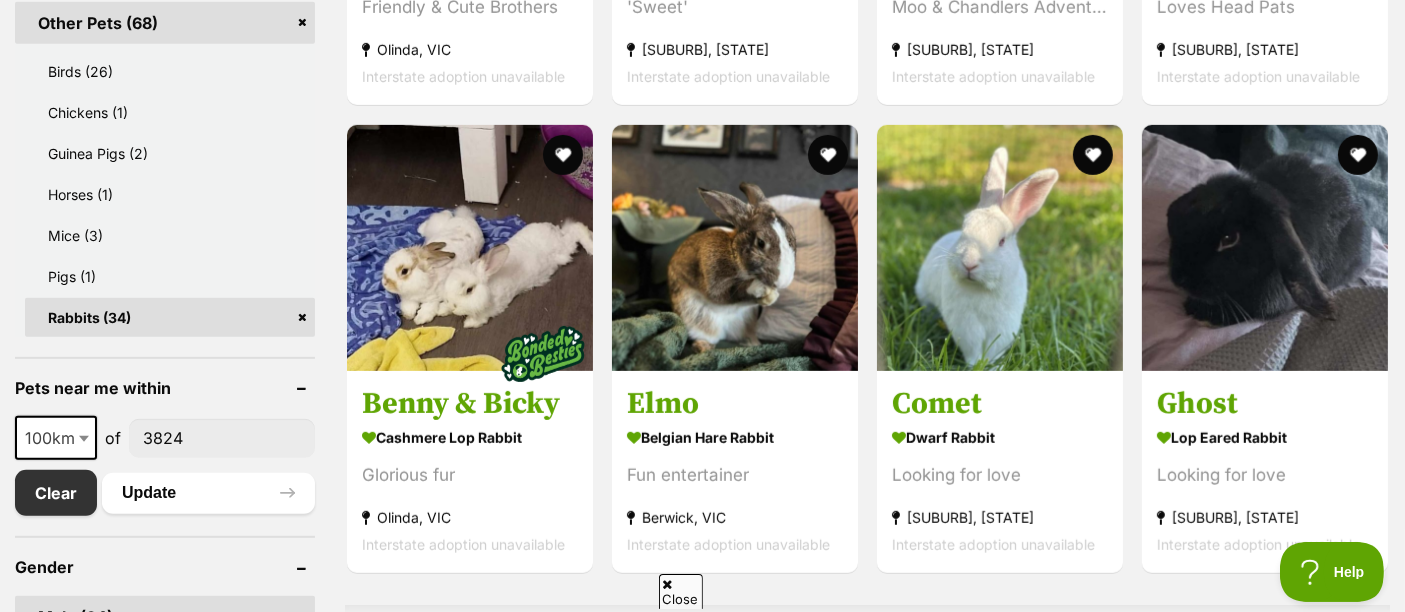 scroll, scrollTop: 1111, scrollLeft: 0, axis: vertical 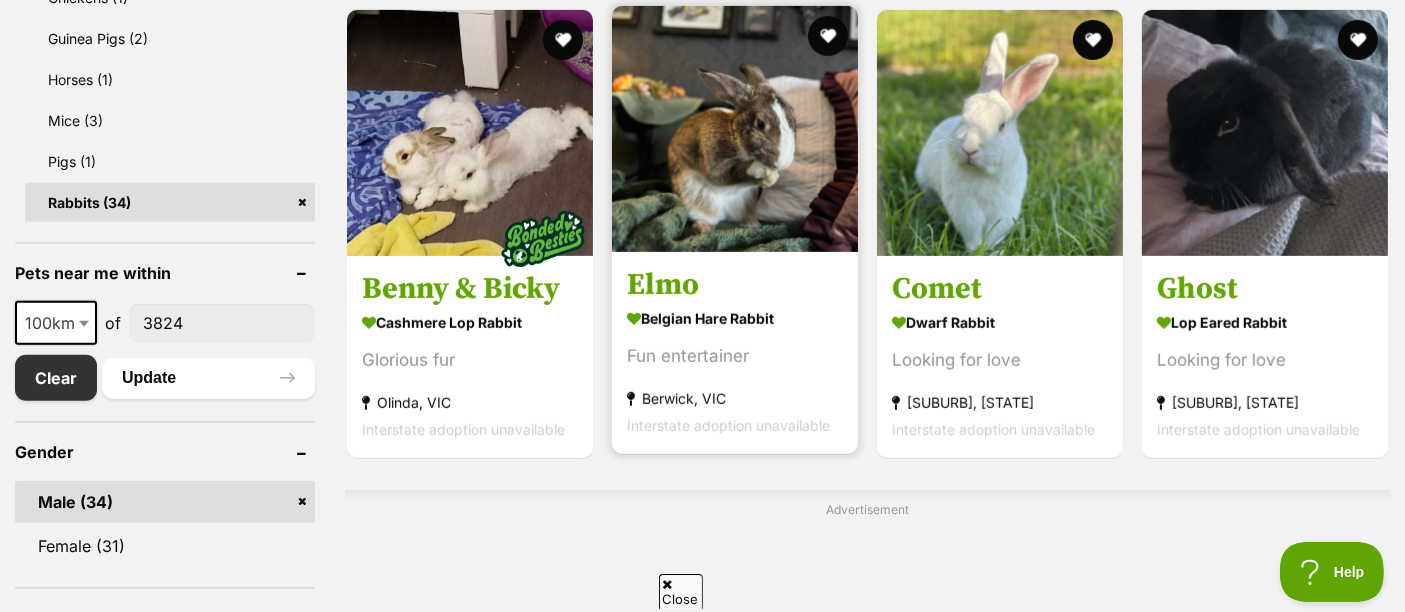 click at bounding box center [735, 129] 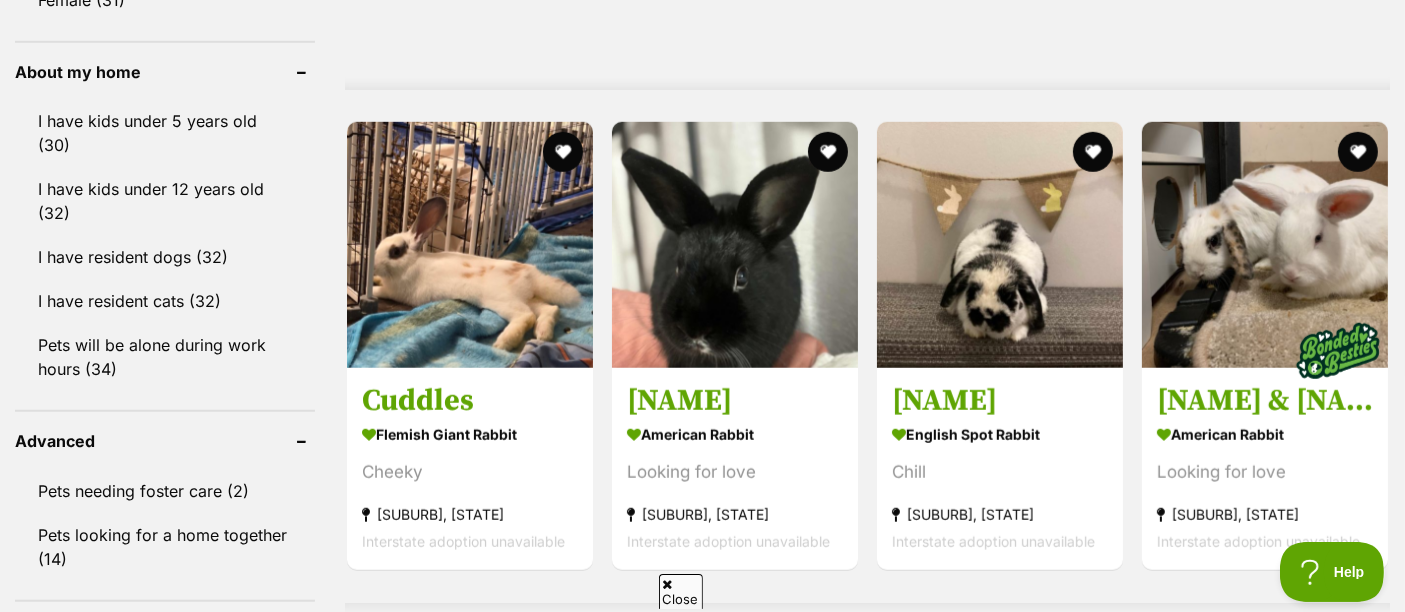 scroll, scrollTop: 1666, scrollLeft: 0, axis: vertical 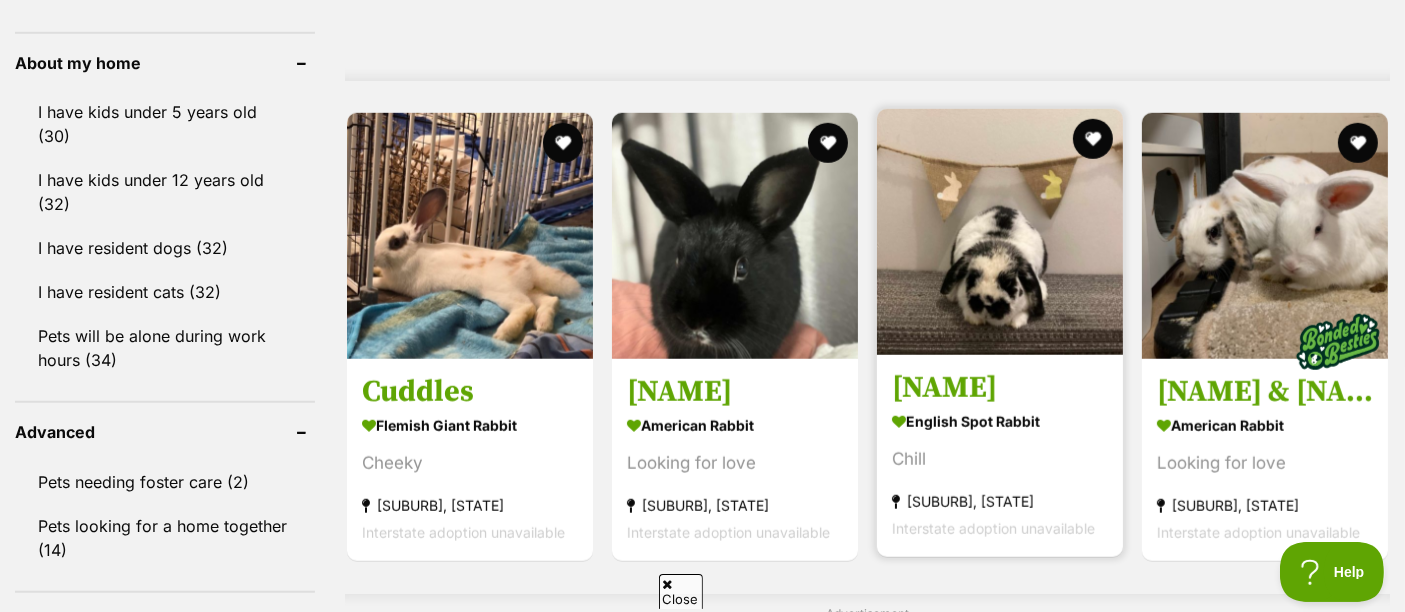 click at bounding box center (1000, 232) 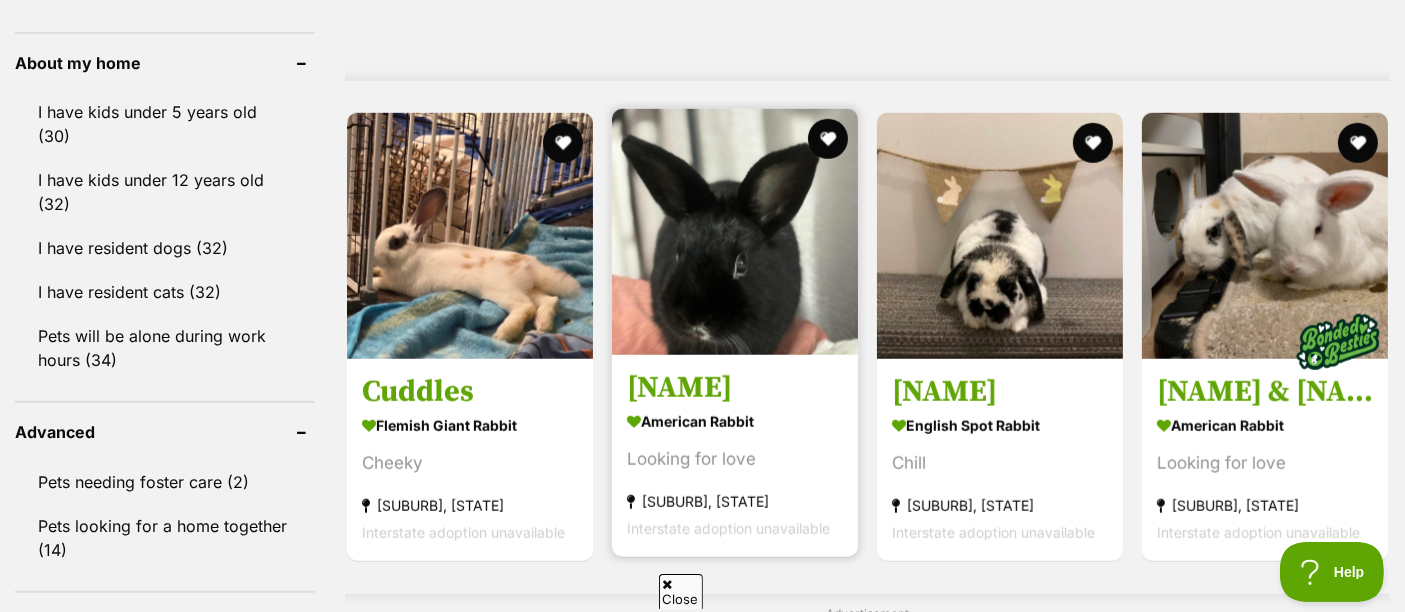 click at bounding box center [735, 232] 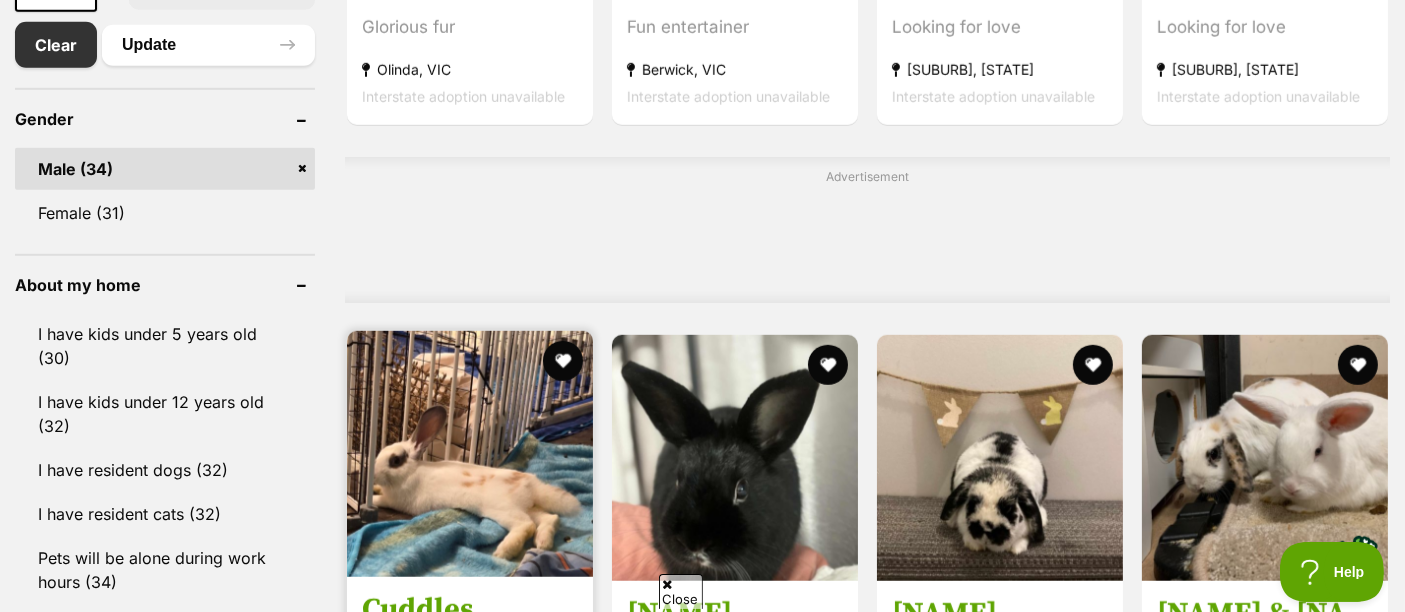 scroll, scrollTop: 1666, scrollLeft: 0, axis: vertical 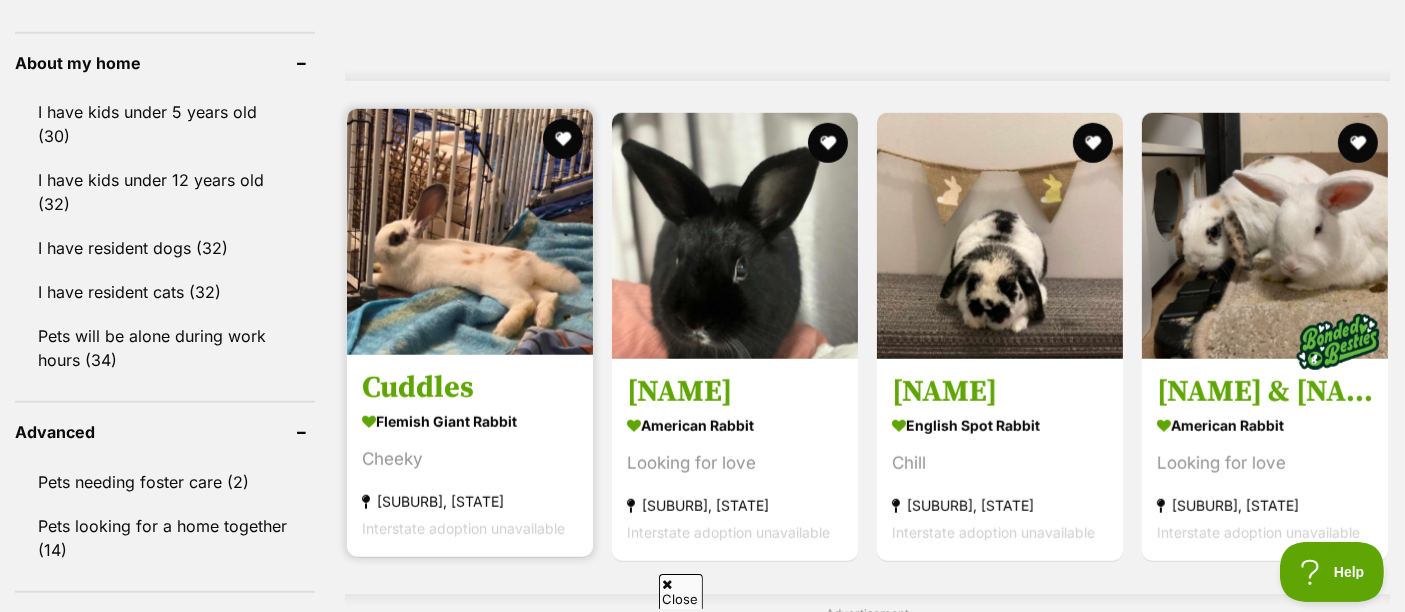 click at bounding box center (470, 232) 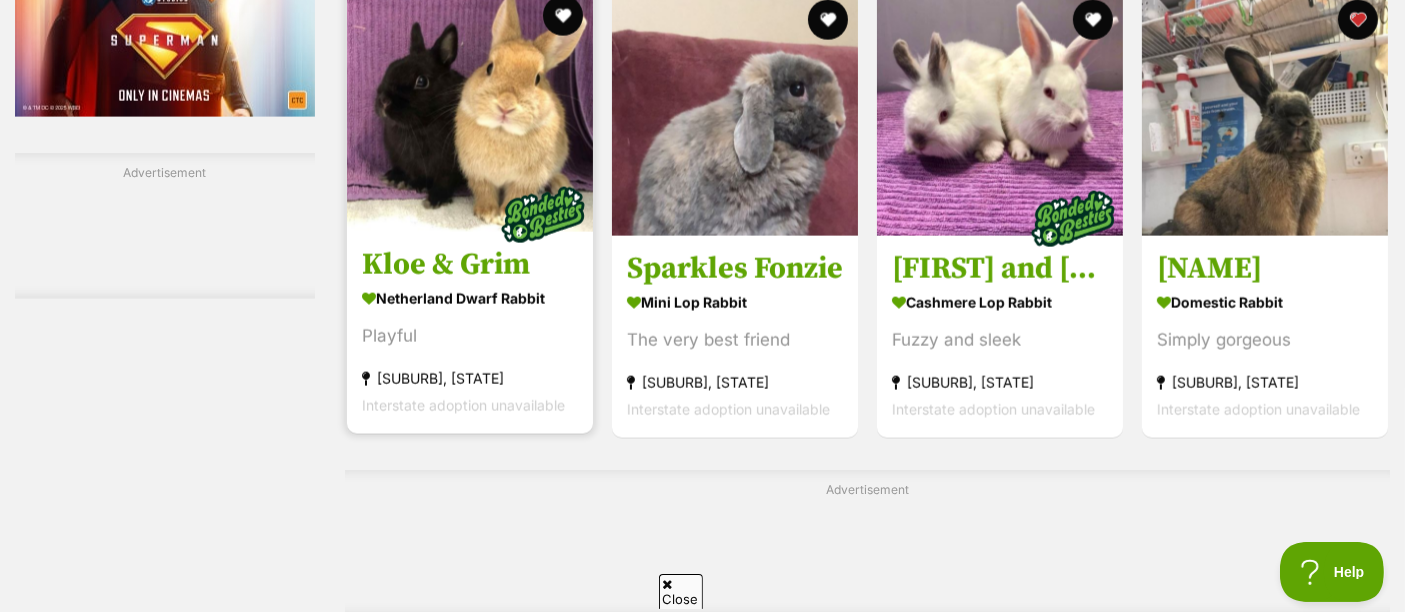 scroll, scrollTop: 2777, scrollLeft: 0, axis: vertical 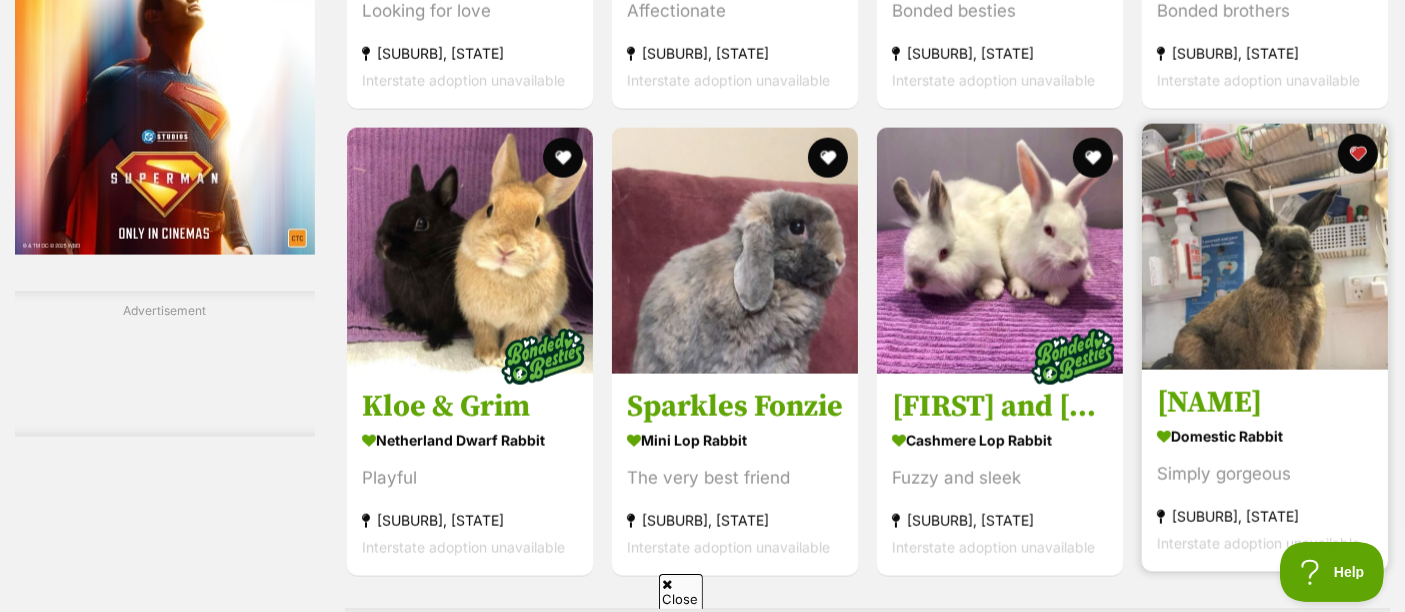 click at bounding box center [1265, 247] 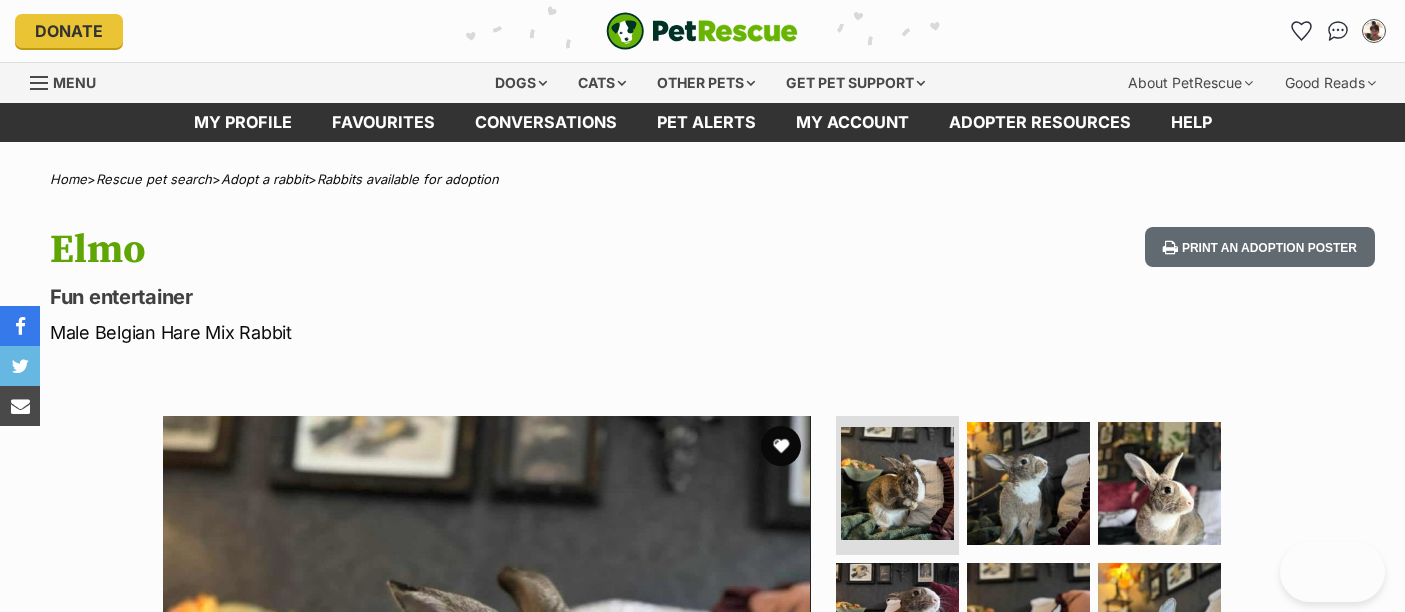 scroll, scrollTop: 0, scrollLeft: 0, axis: both 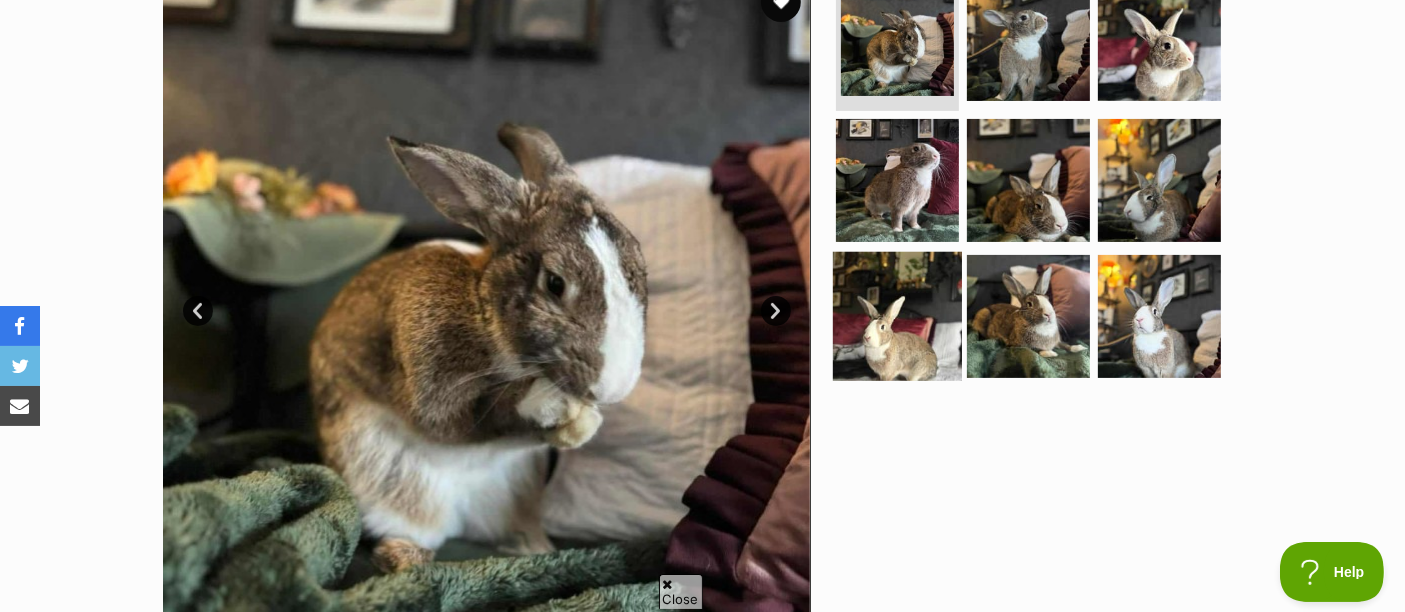 click at bounding box center (897, 316) 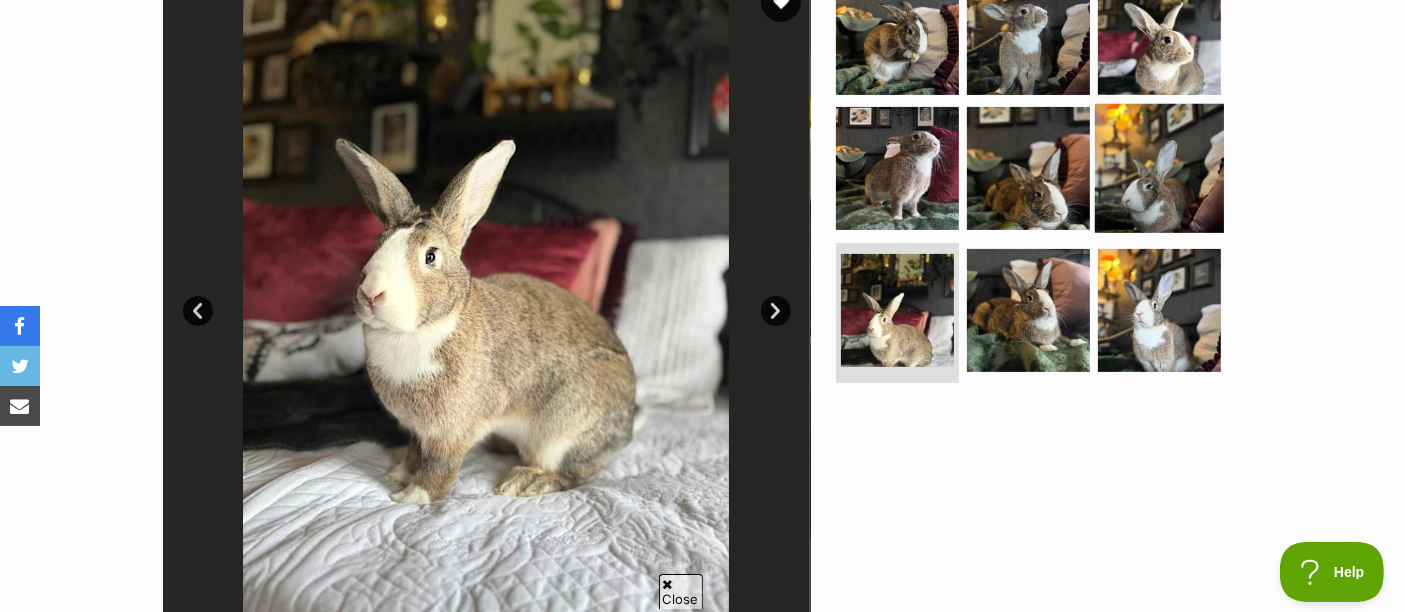 click at bounding box center (1159, 168) 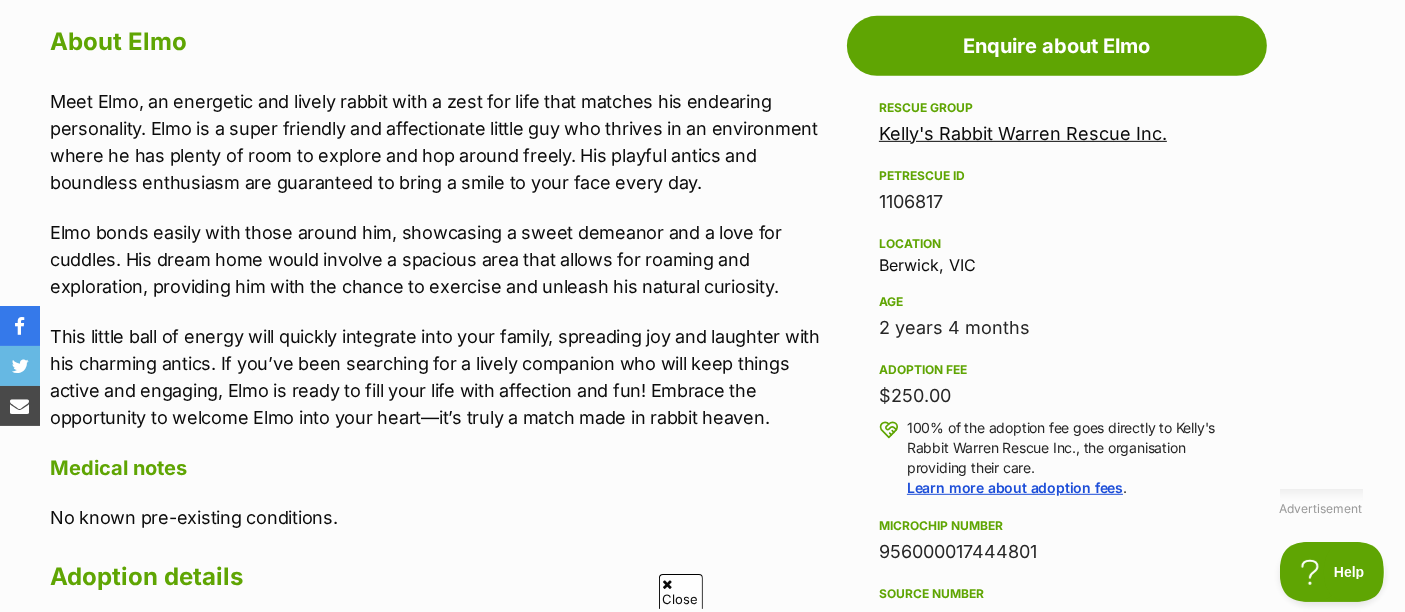 scroll, scrollTop: 1111, scrollLeft: 0, axis: vertical 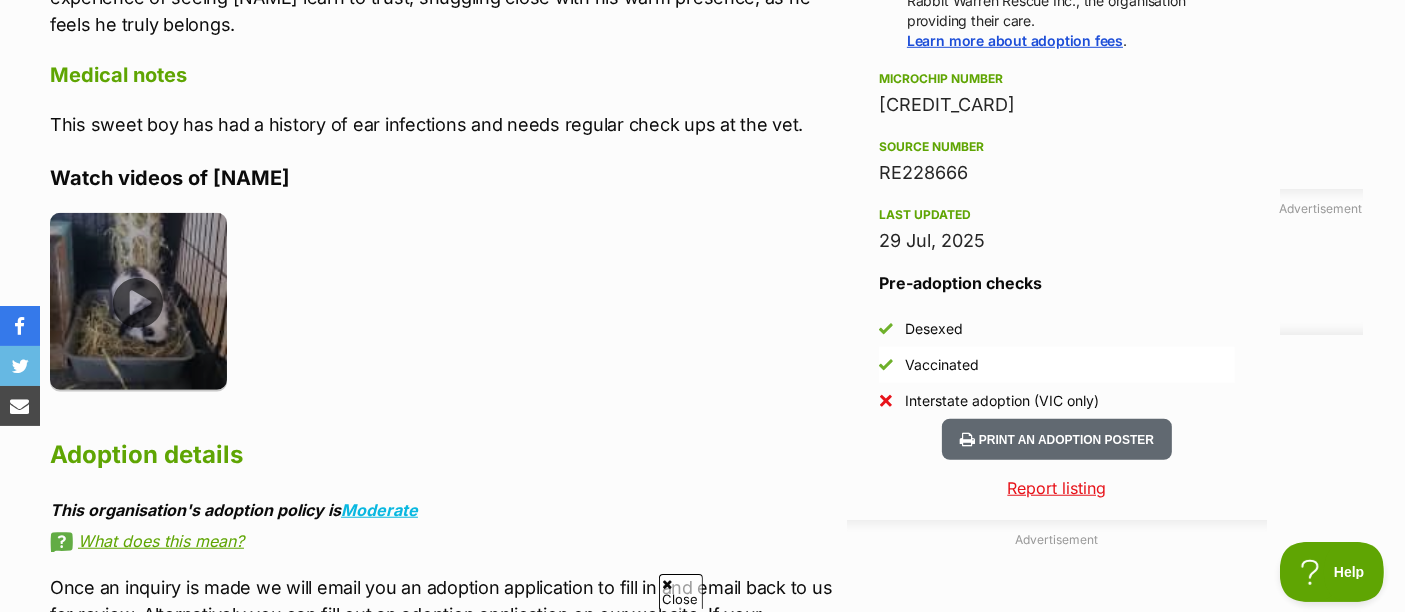 click at bounding box center (138, 301) 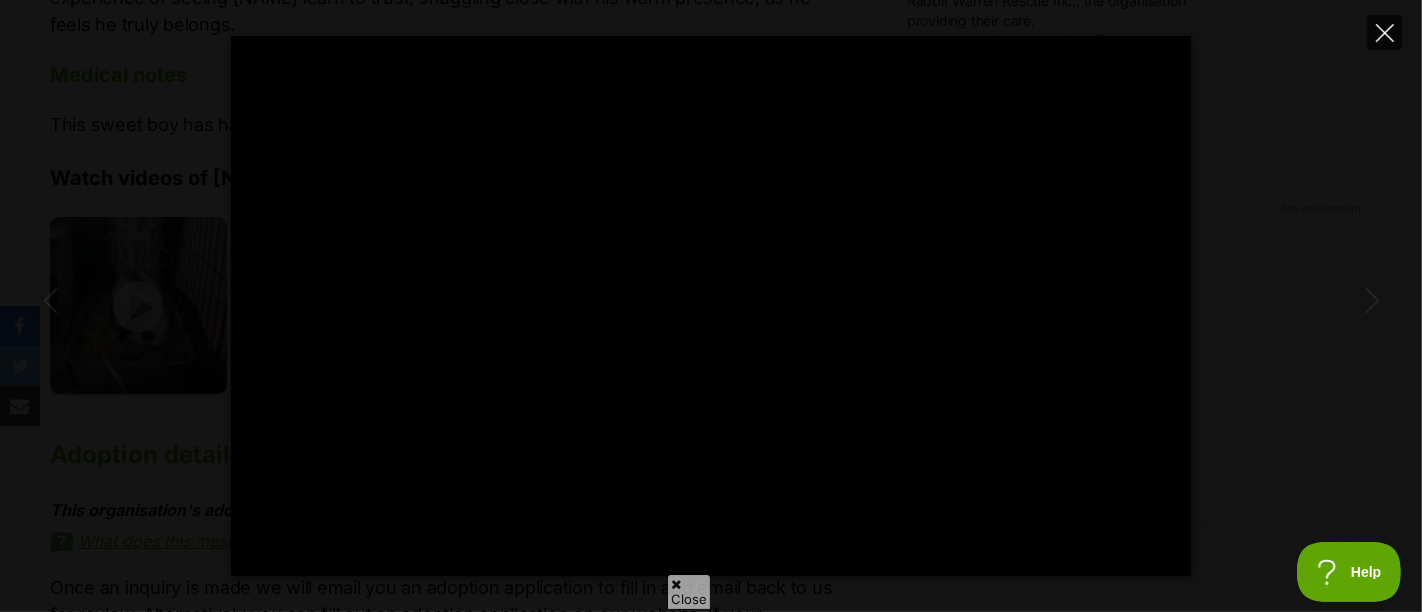 click 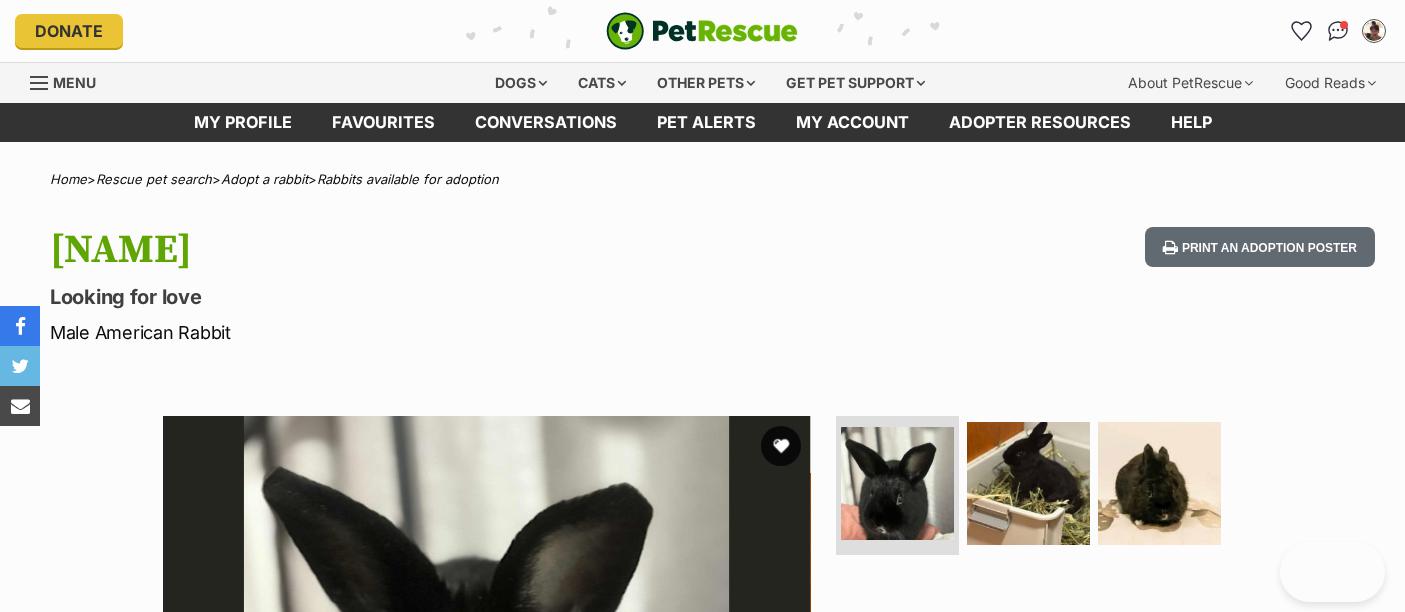 scroll, scrollTop: 444, scrollLeft: 0, axis: vertical 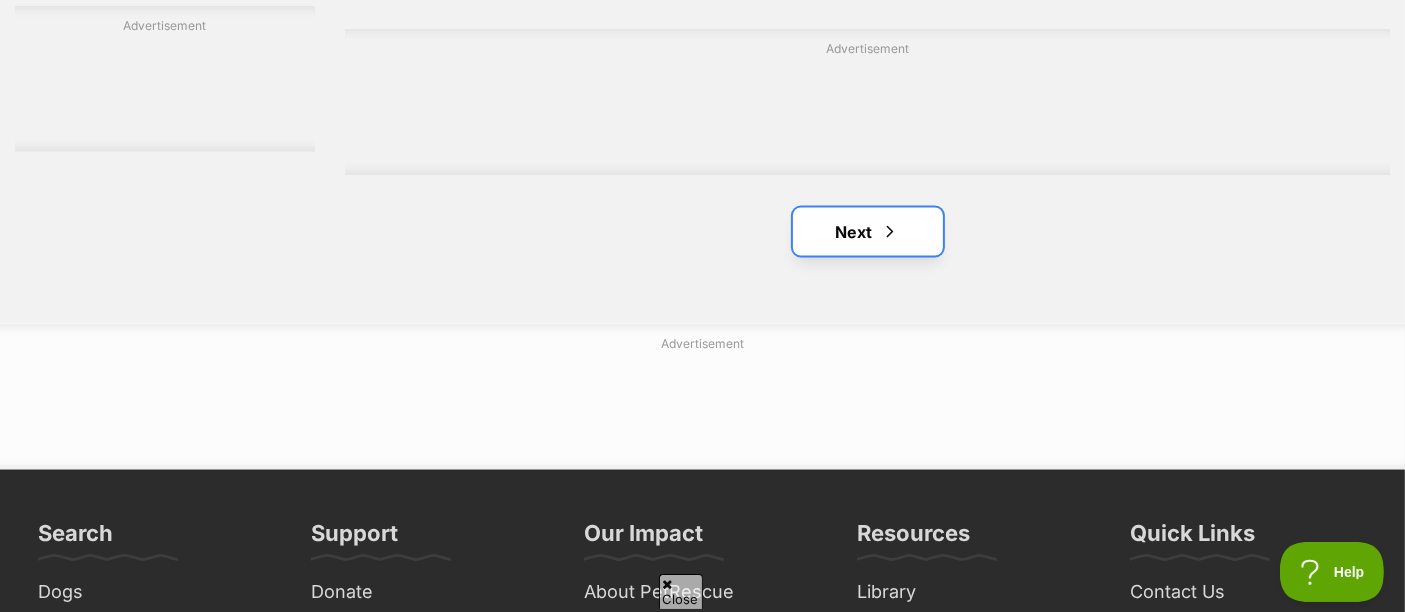 click on "Next" at bounding box center [868, 232] 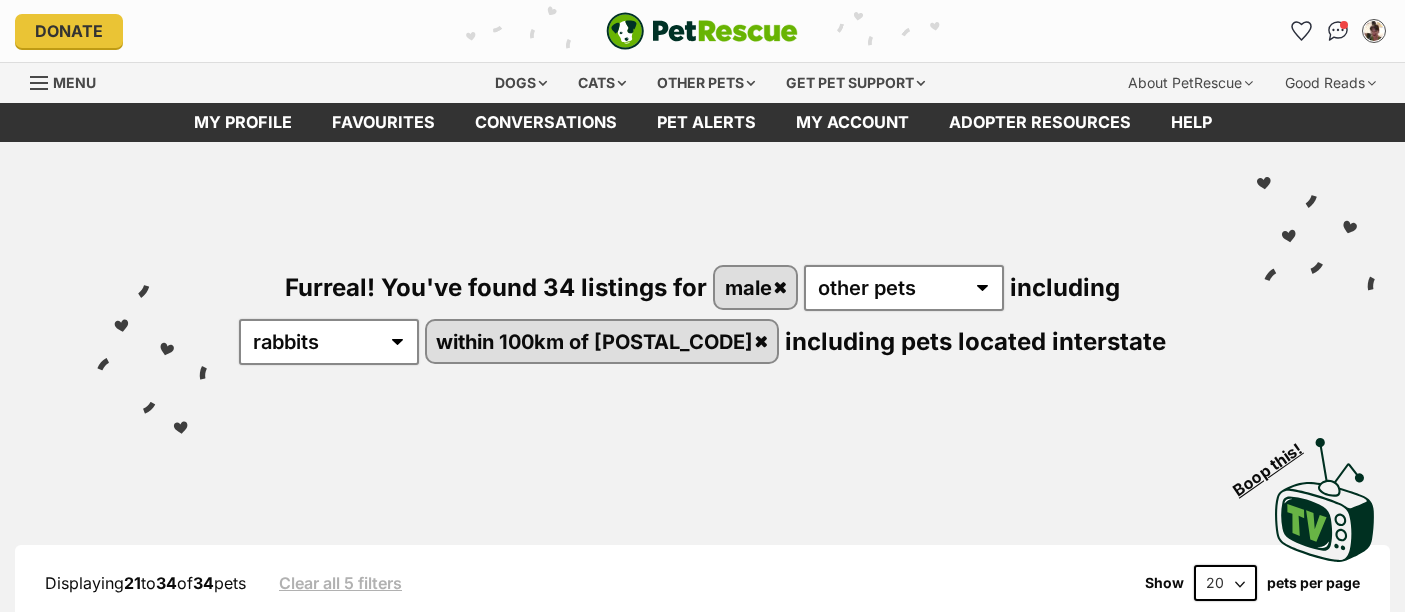 scroll, scrollTop: 0, scrollLeft: 0, axis: both 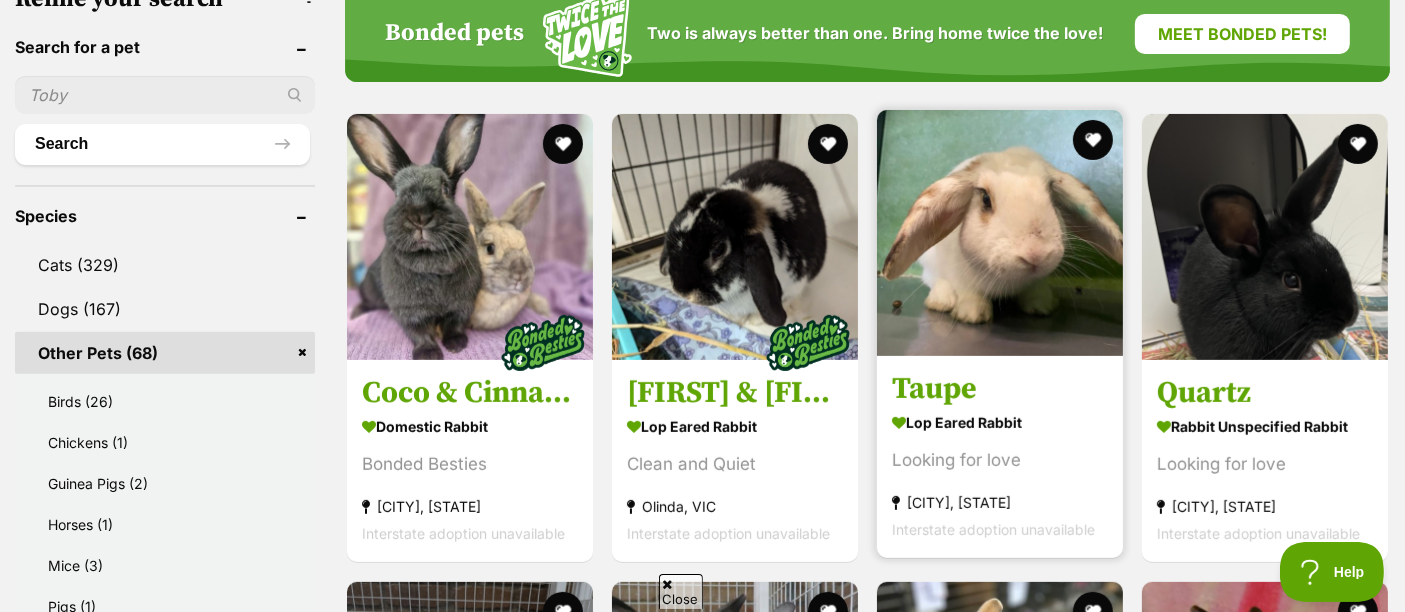 click at bounding box center (1000, 233) 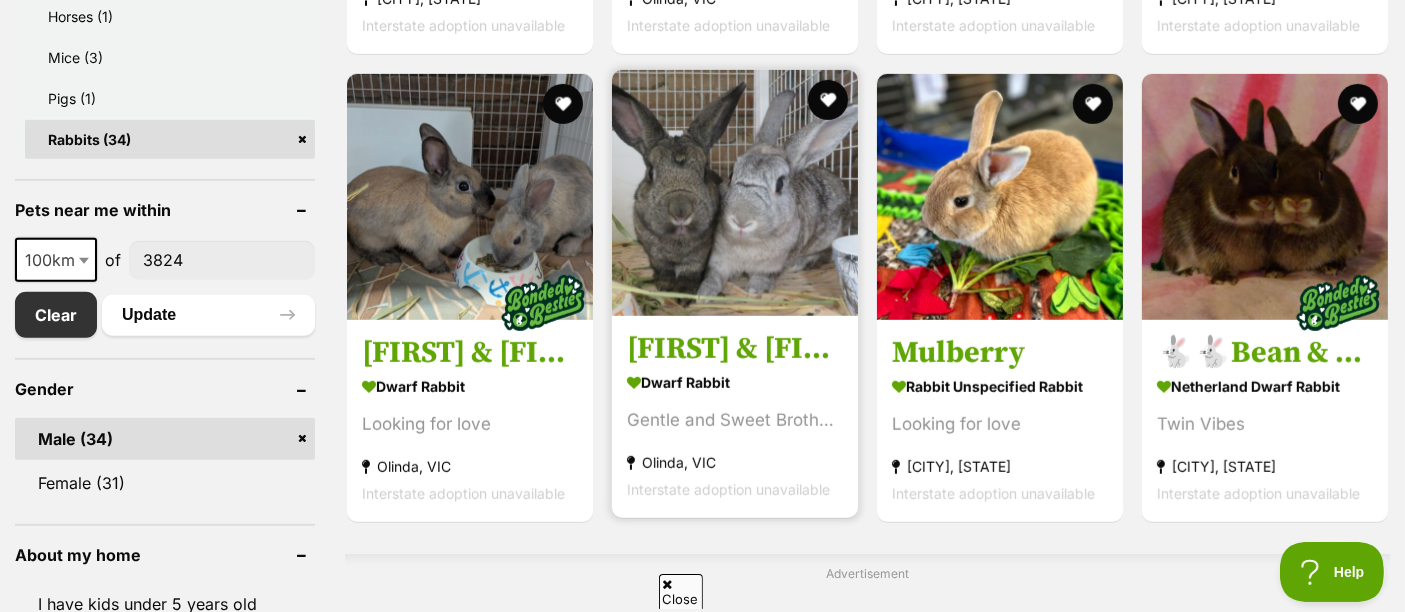 scroll, scrollTop: 1222, scrollLeft: 0, axis: vertical 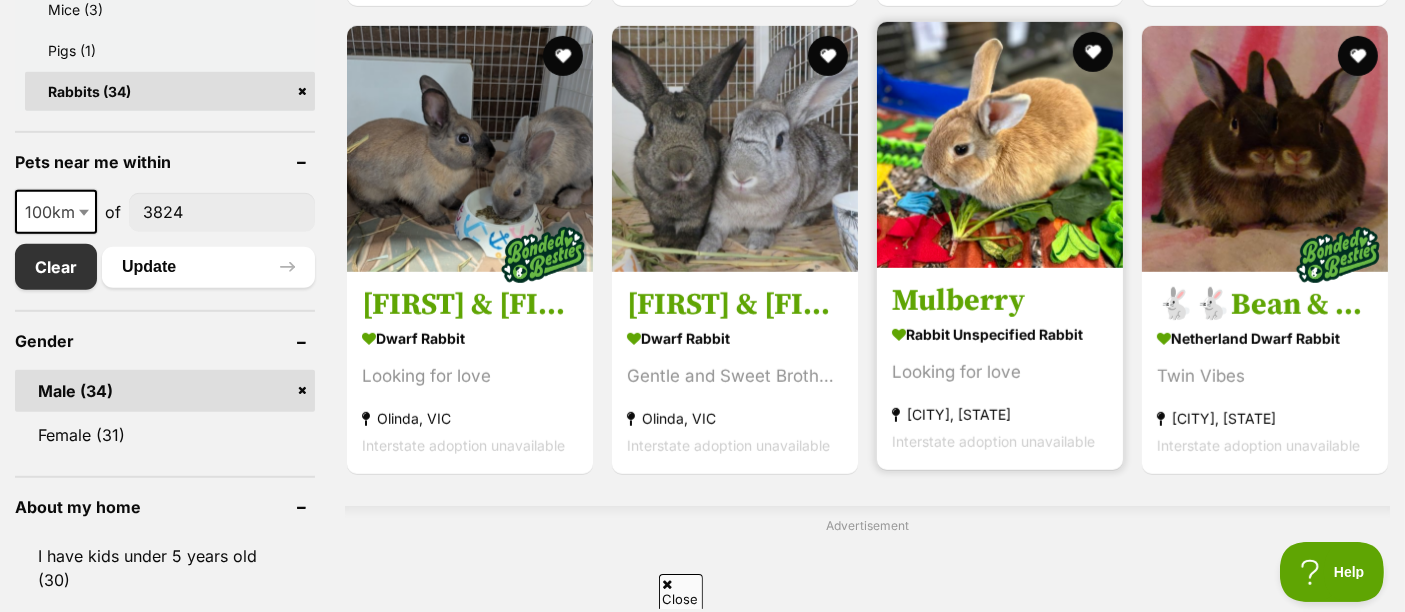 click at bounding box center (1000, 145) 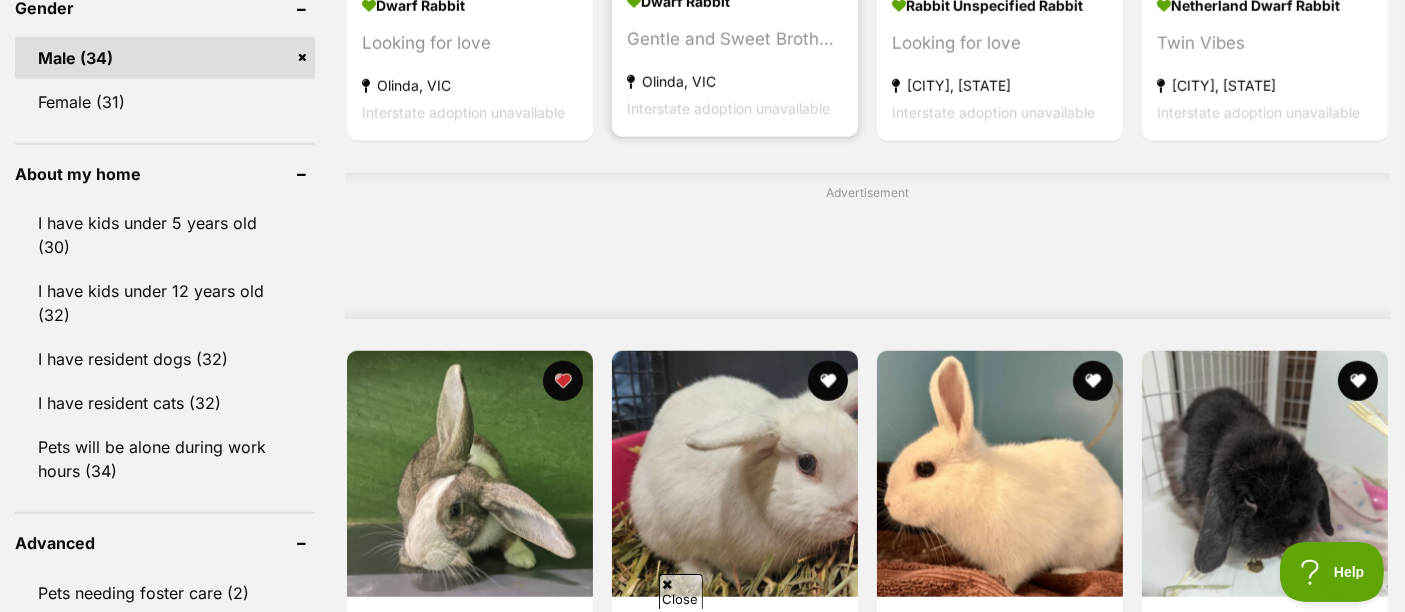 scroll, scrollTop: 1777, scrollLeft: 0, axis: vertical 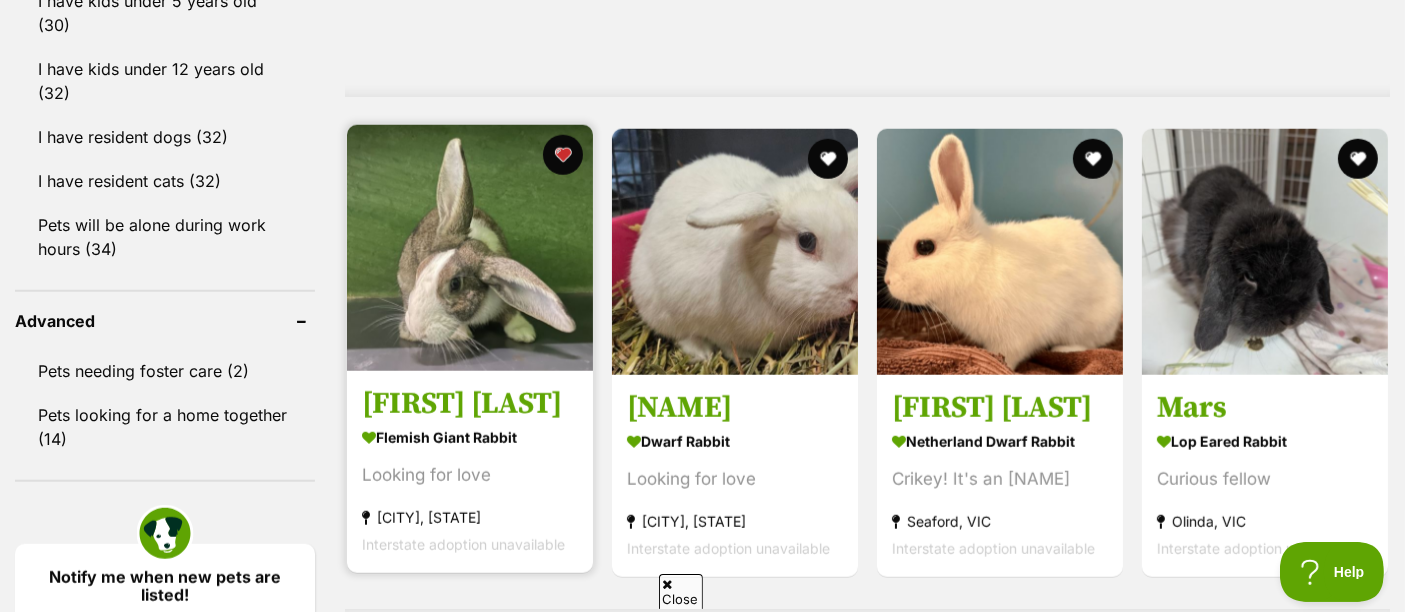 click at bounding box center (470, 248) 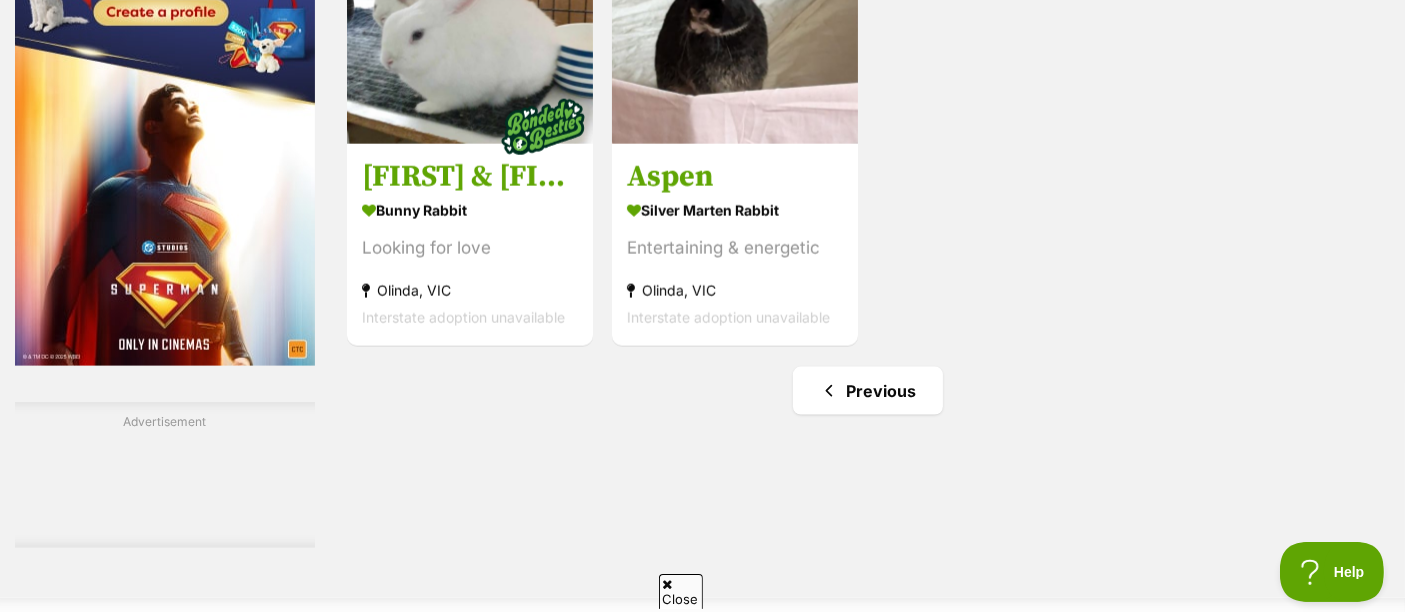 scroll, scrollTop: 2555, scrollLeft: 0, axis: vertical 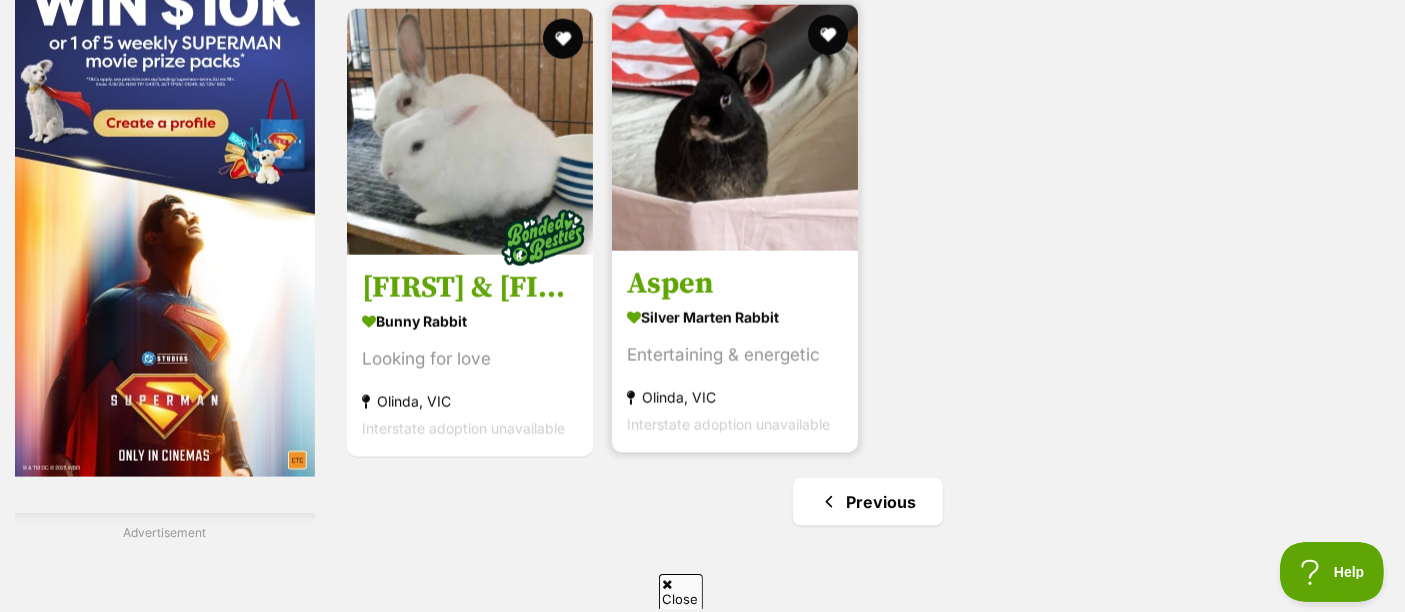 click at bounding box center [735, 128] 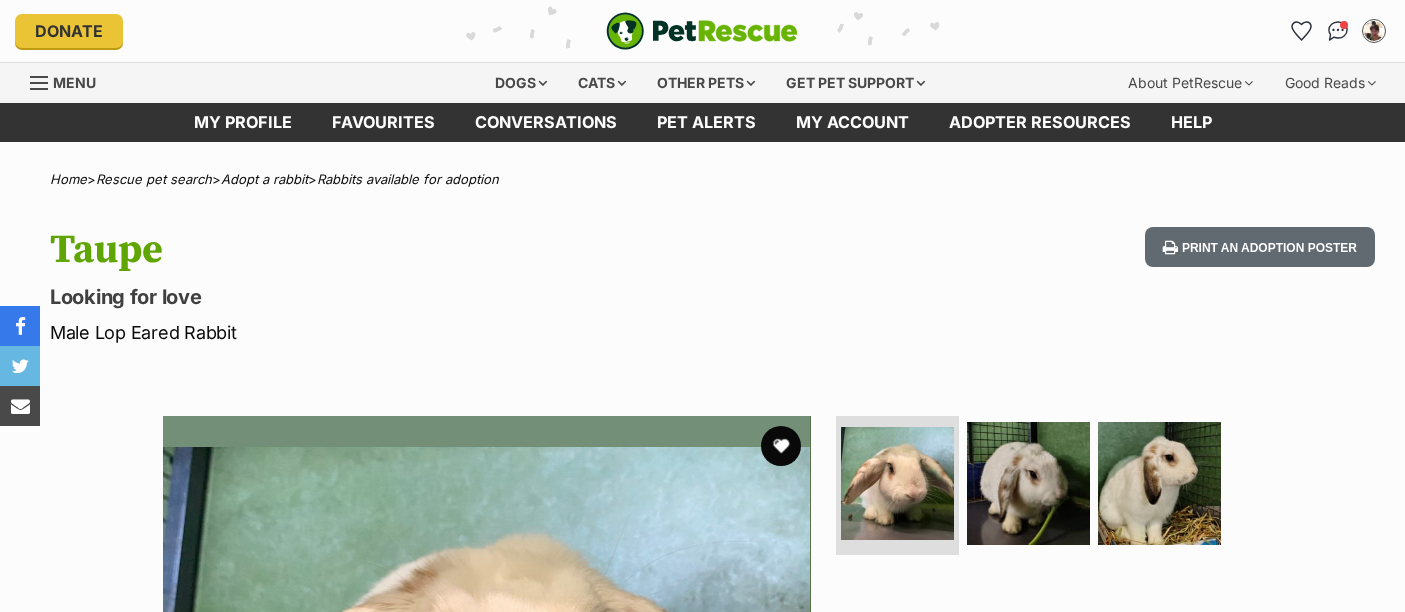 scroll, scrollTop: 0, scrollLeft: 0, axis: both 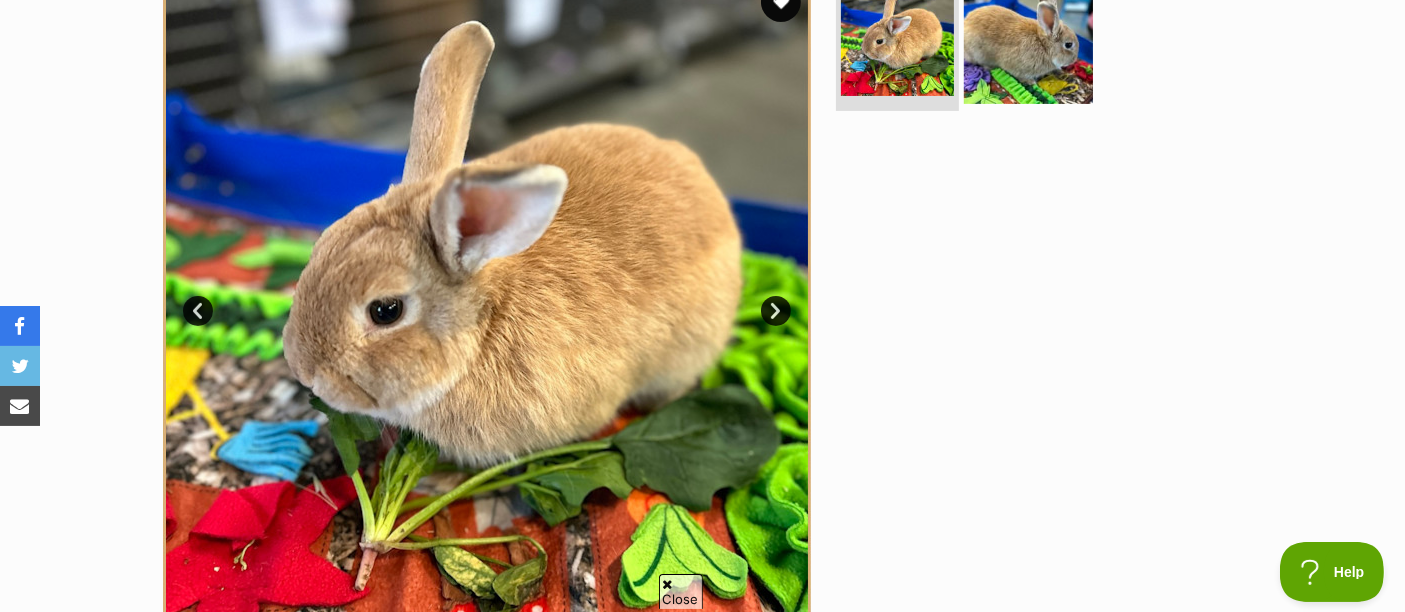 click at bounding box center [1028, 38] 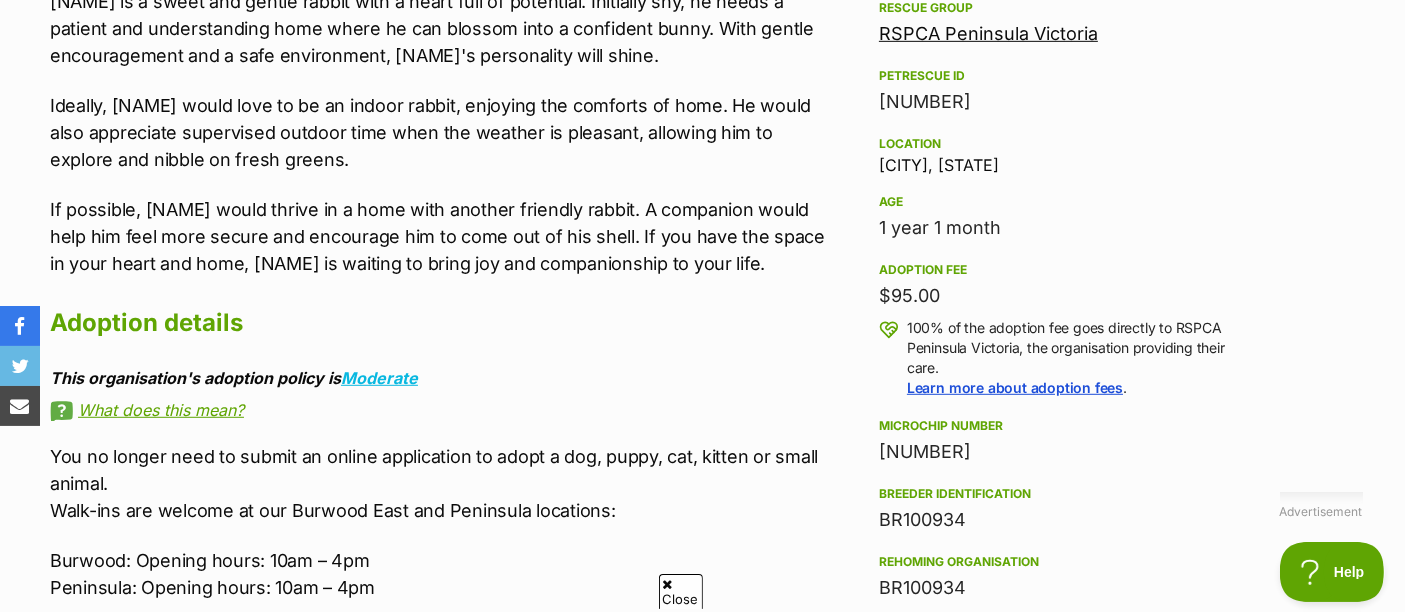 scroll, scrollTop: 1222, scrollLeft: 0, axis: vertical 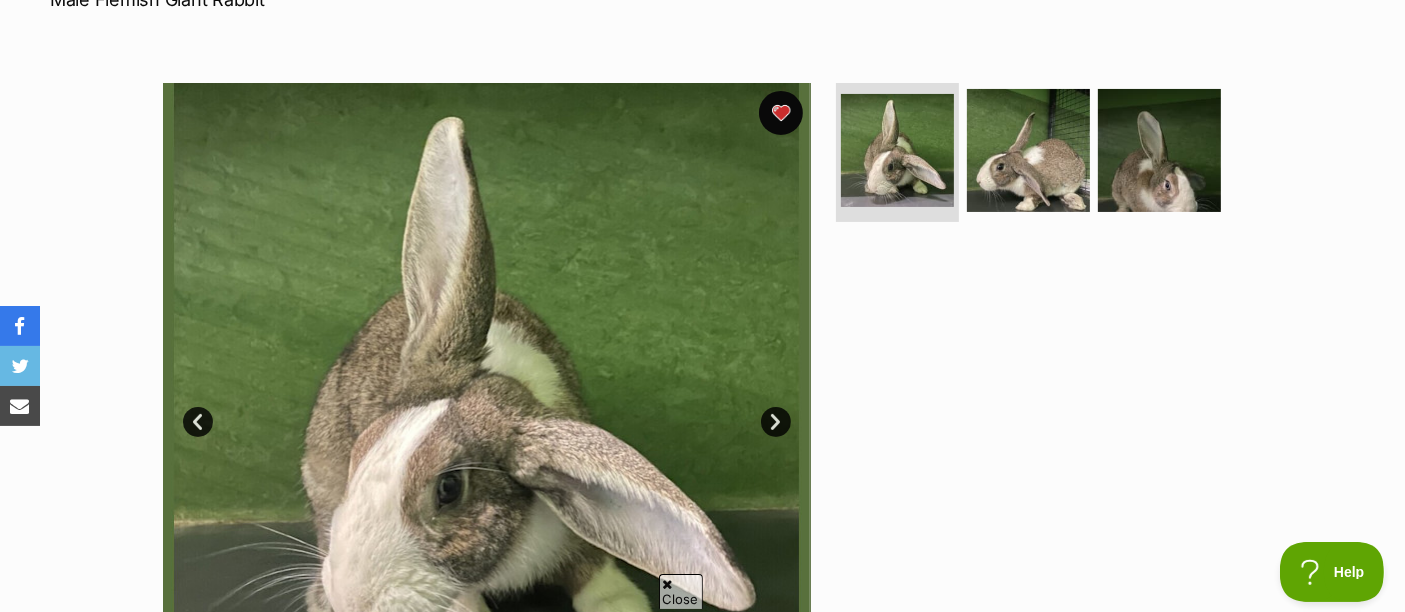 click at bounding box center [781, 113] 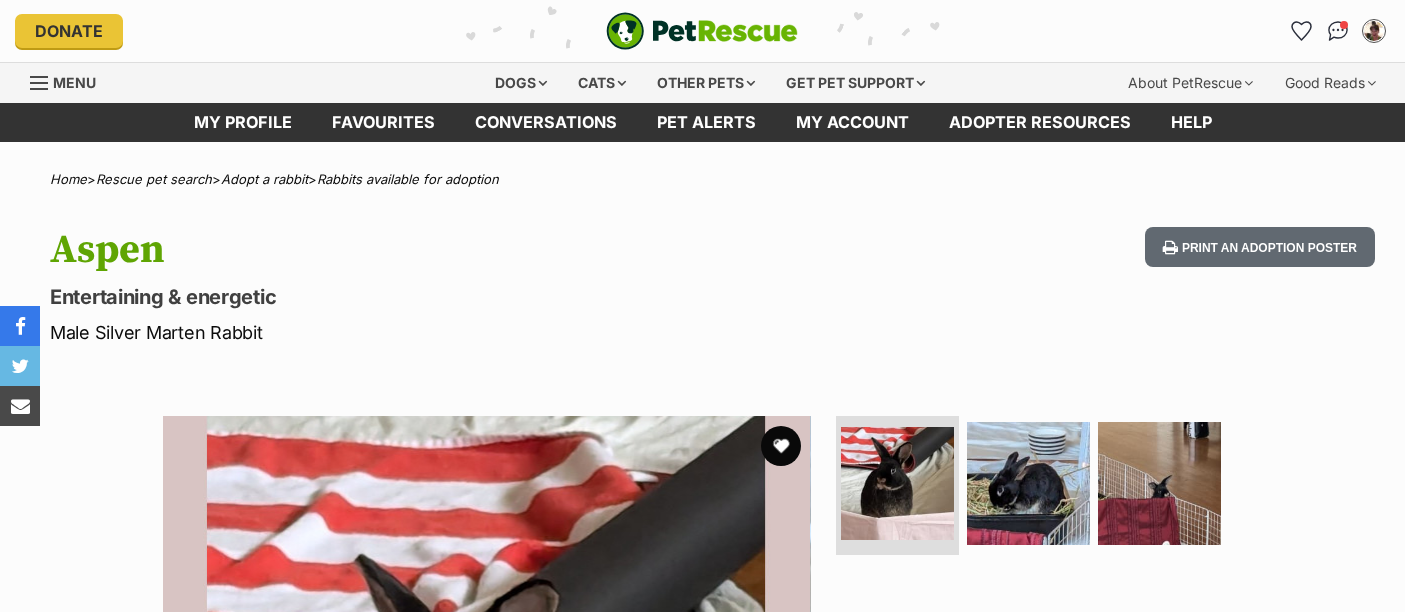 scroll, scrollTop: 0, scrollLeft: 0, axis: both 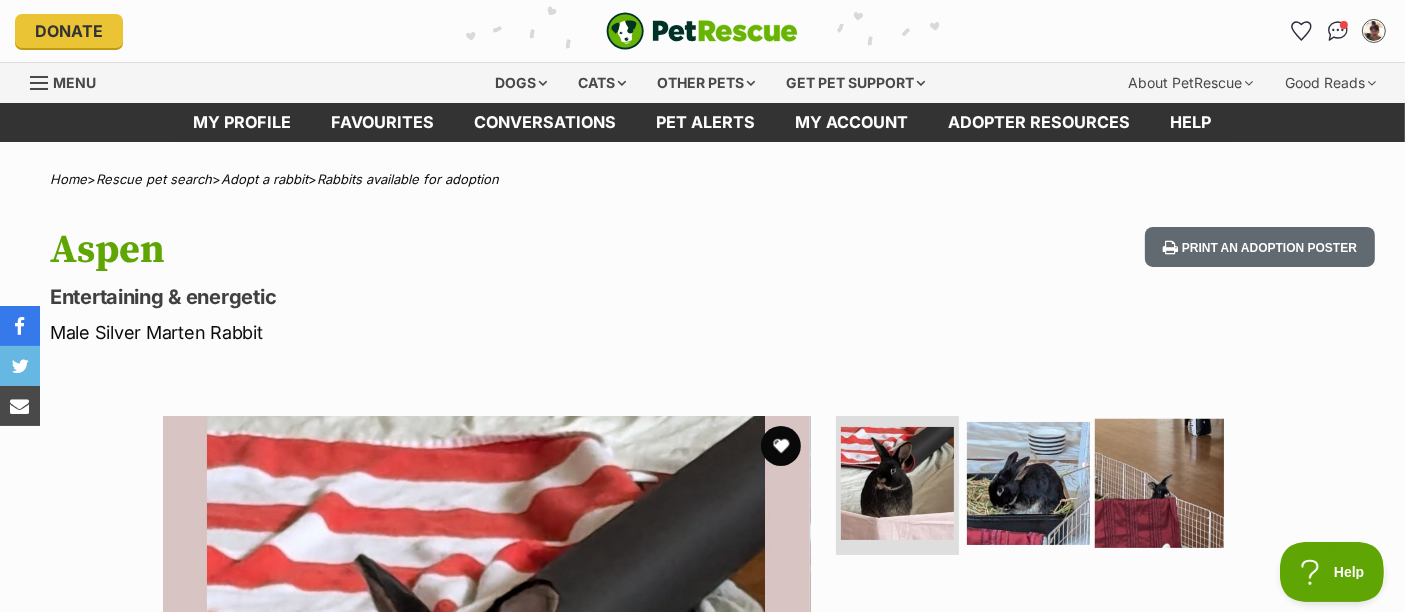 click at bounding box center (1159, 482) 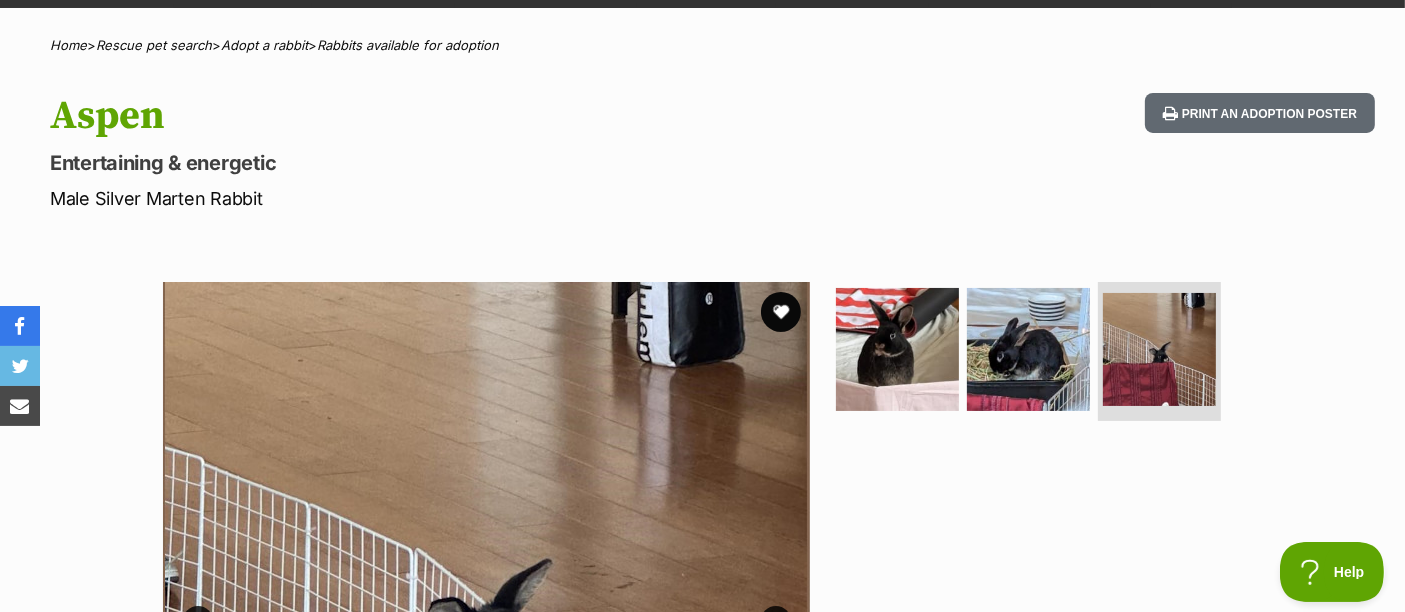 scroll, scrollTop: 0, scrollLeft: 0, axis: both 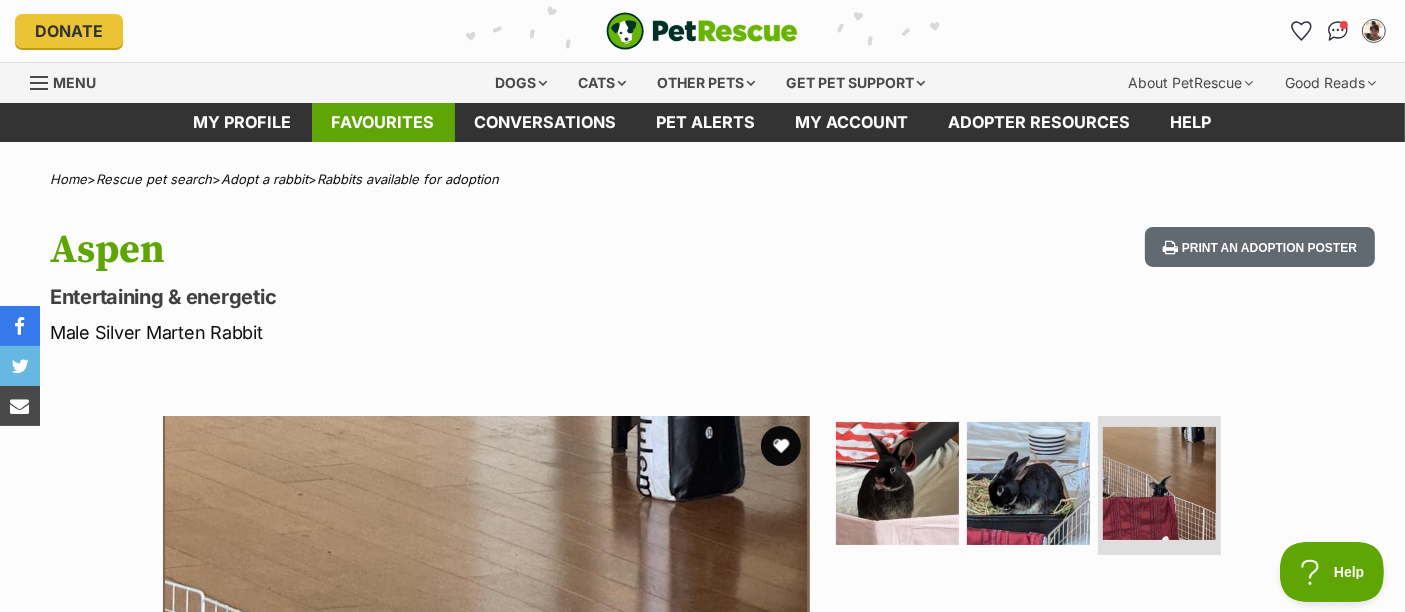 click on "Favourites" at bounding box center (383, 122) 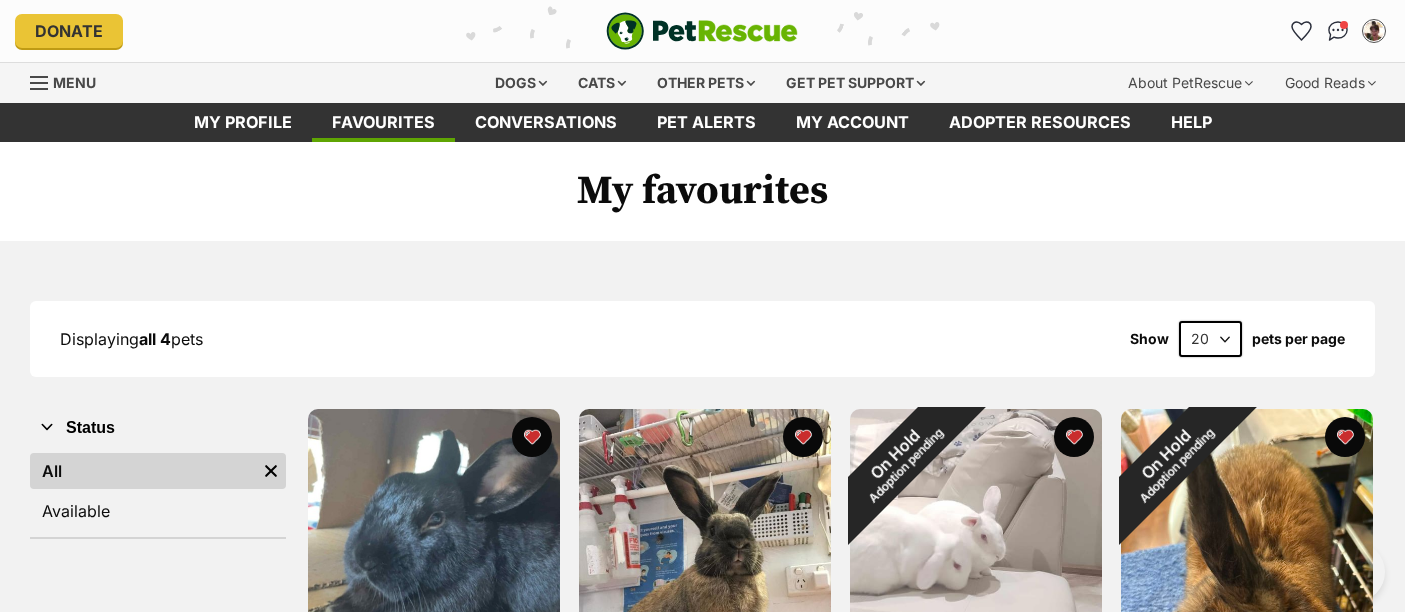 scroll, scrollTop: 0, scrollLeft: 0, axis: both 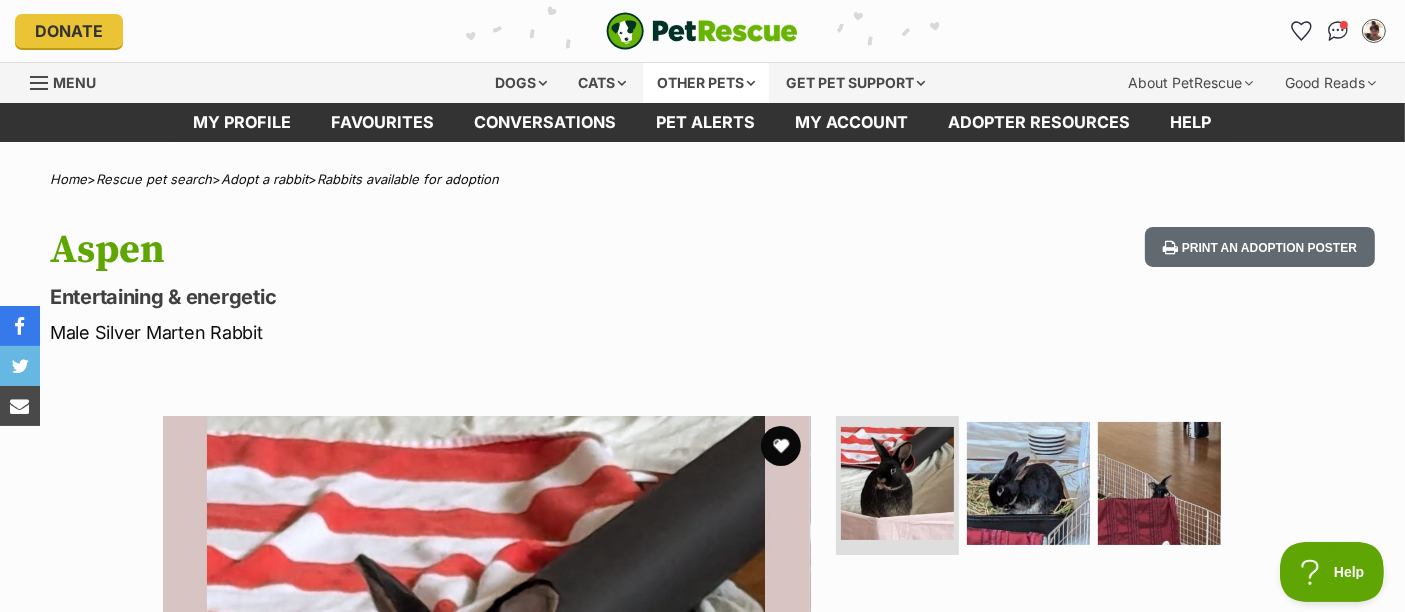 click on "Other pets" at bounding box center (706, 83) 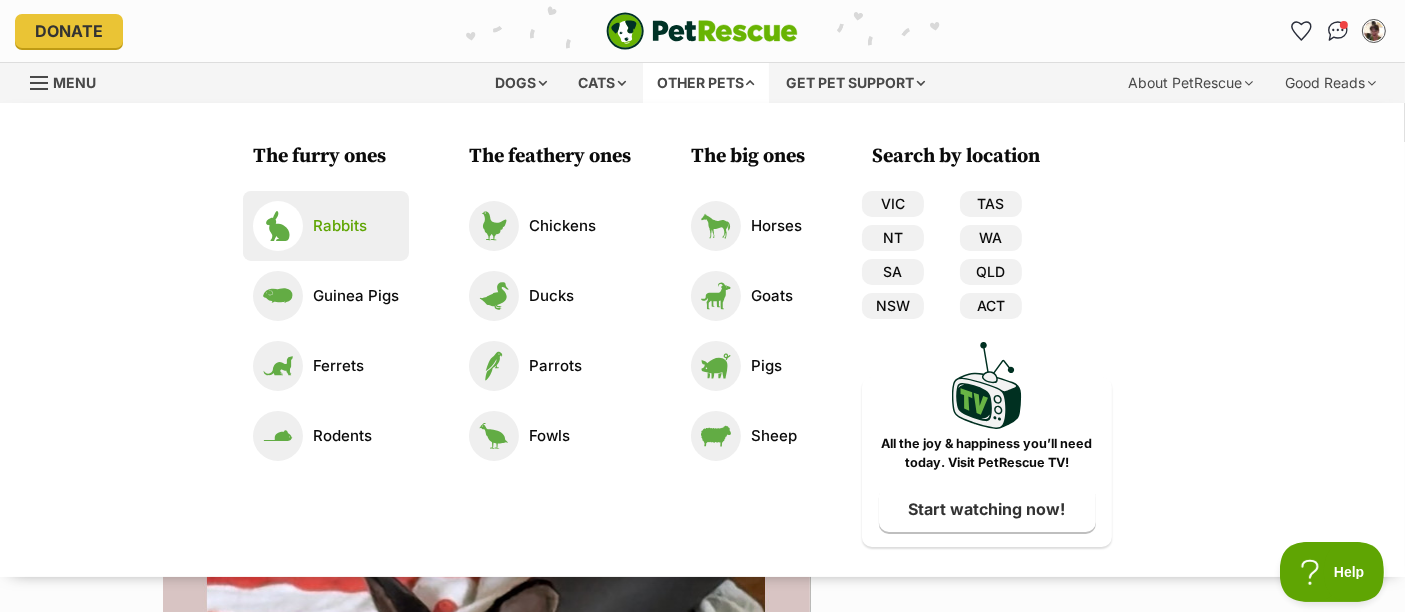click on "Rabbits" at bounding box center [326, 226] 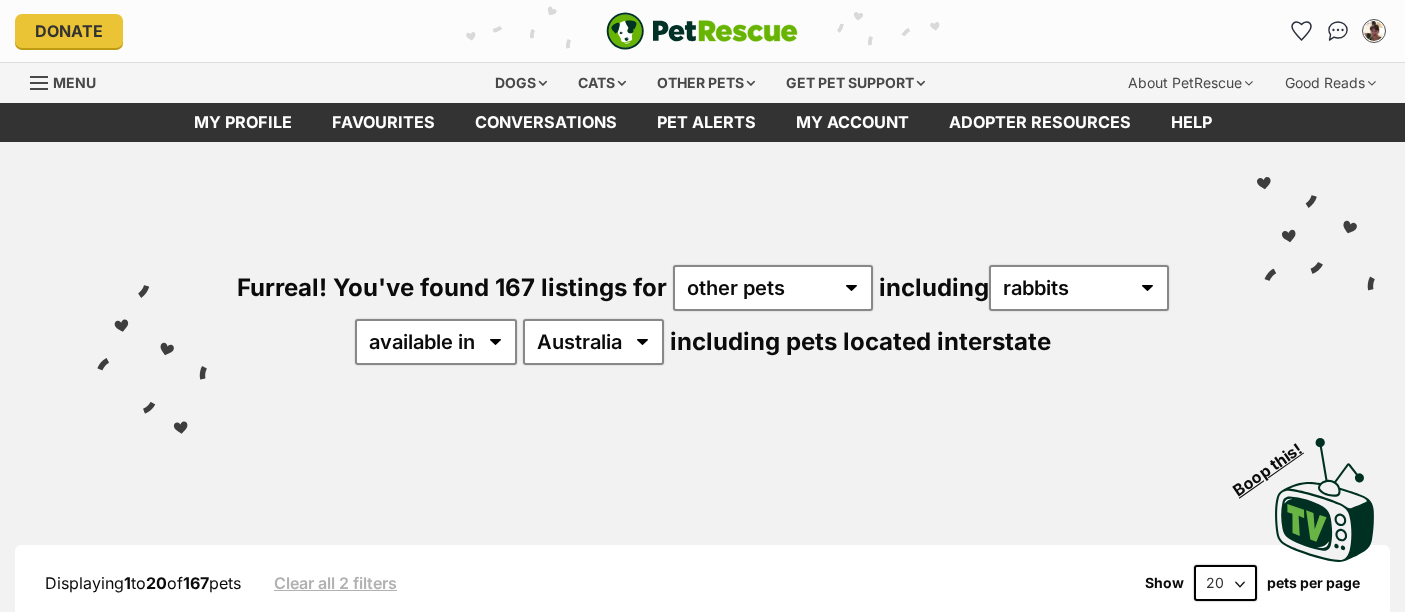 scroll, scrollTop: 0, scrollLeft: 0, axis: both 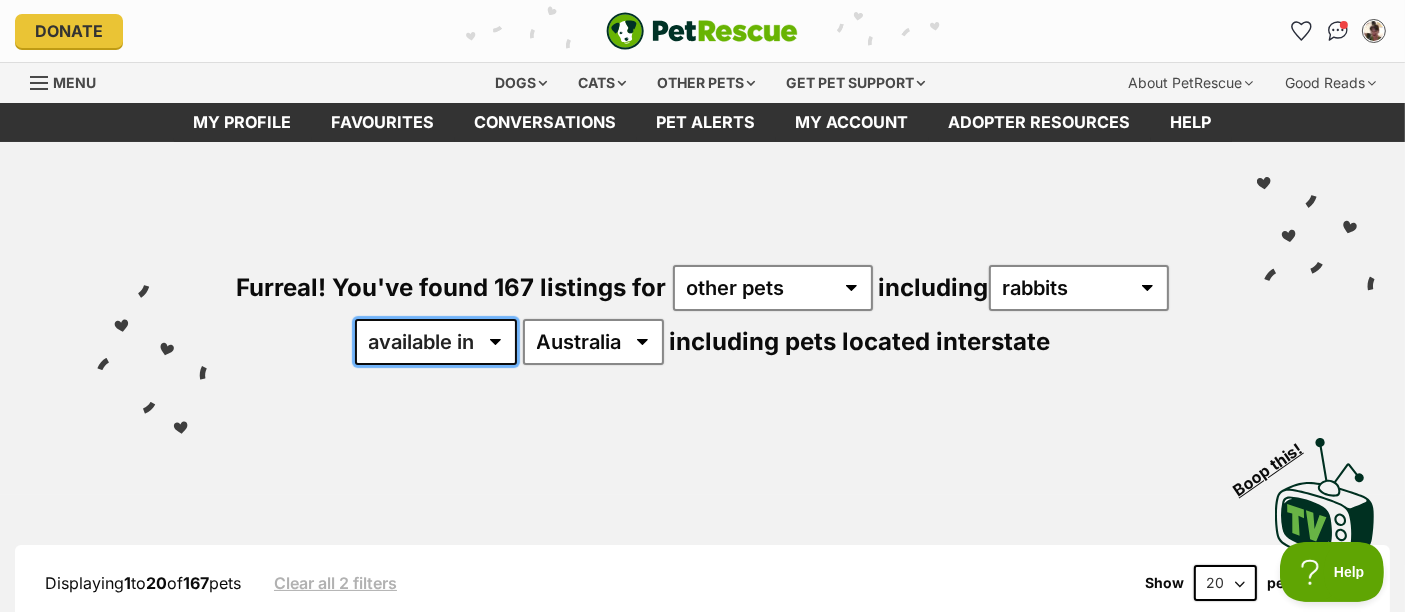 click on "available in
located in" at bounding box center [436, 342] 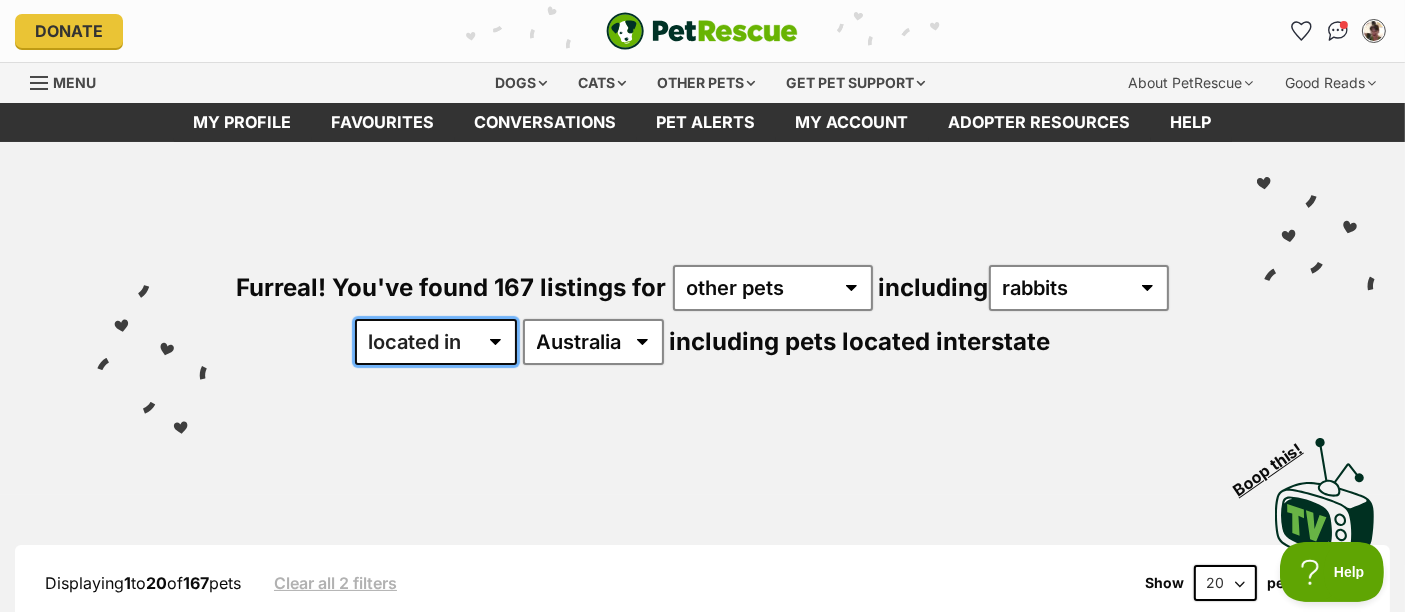 click on "available in
located in" at bounding box center (436, 342) 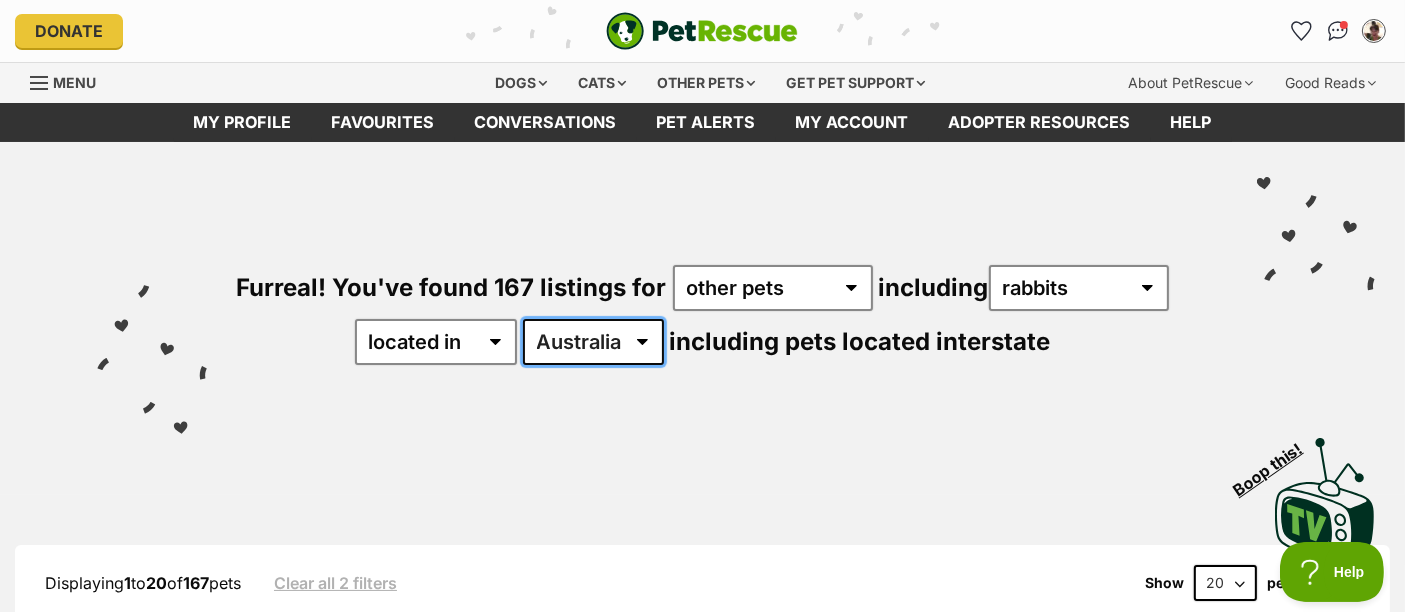 click on "Australia
ACT
NSW
SA
TAS
VIC
WA" at bounding box center [593, 342] 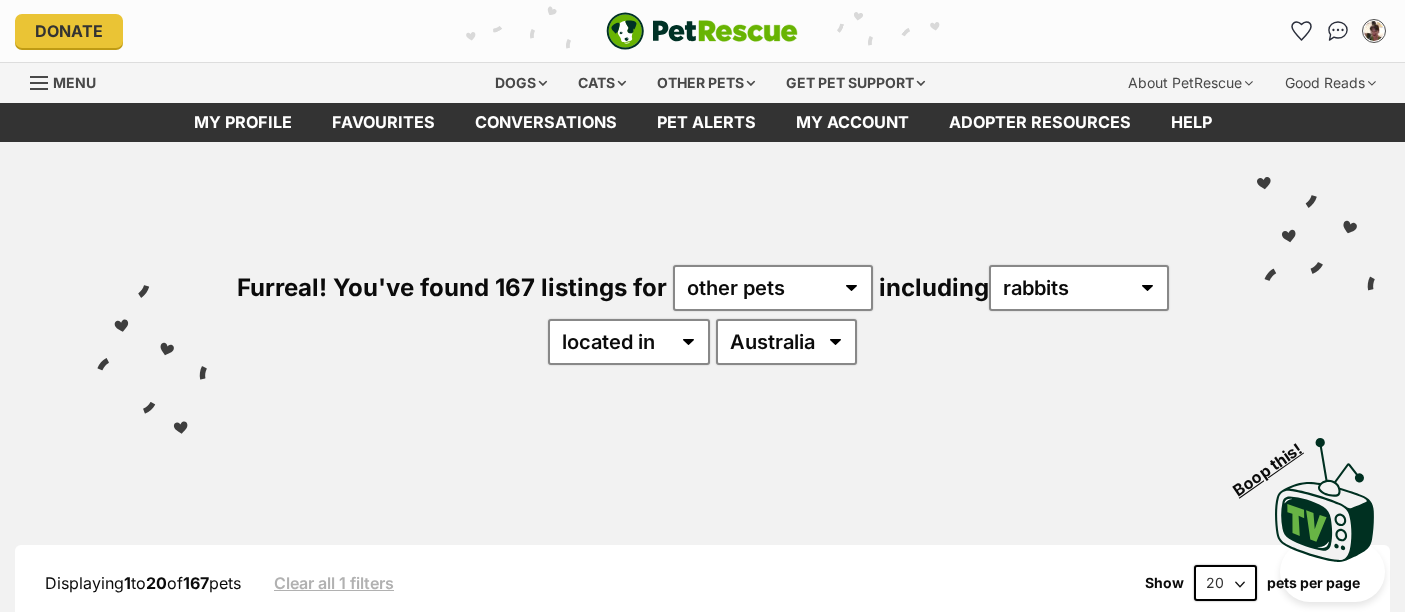 scroll, scrollTop: 0, scrollLeft: 0, axis: both 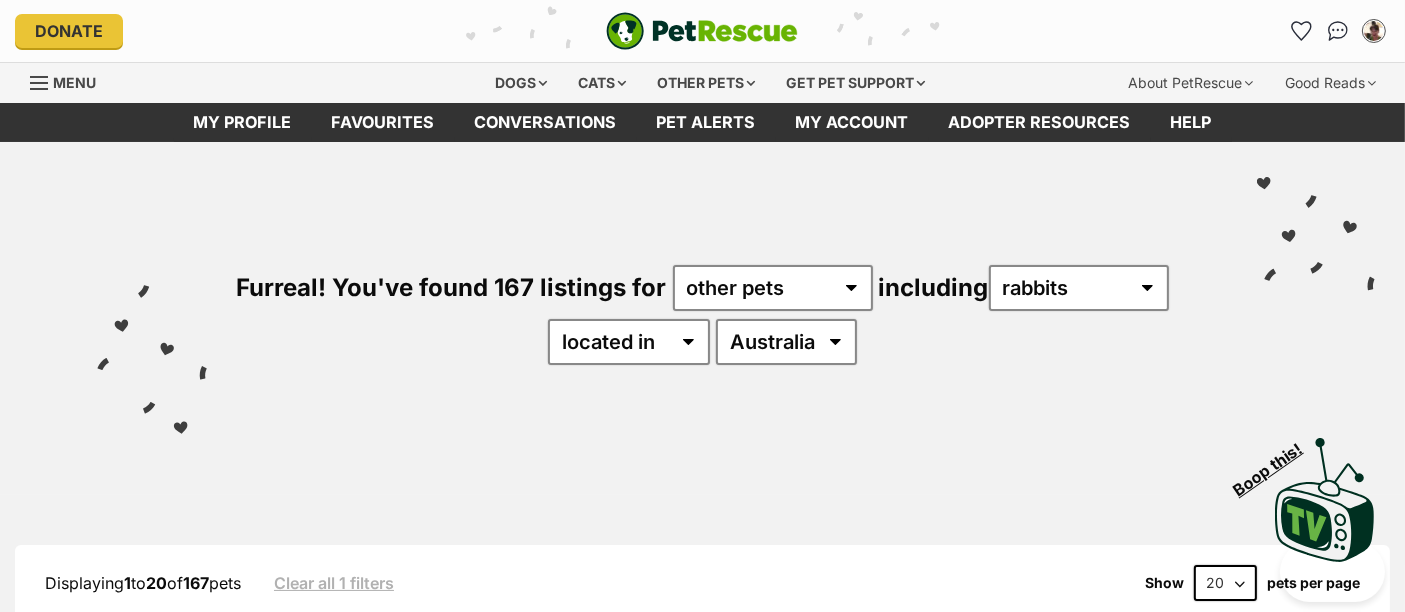 click on "available in
located in" at bounding box center (629, 342) 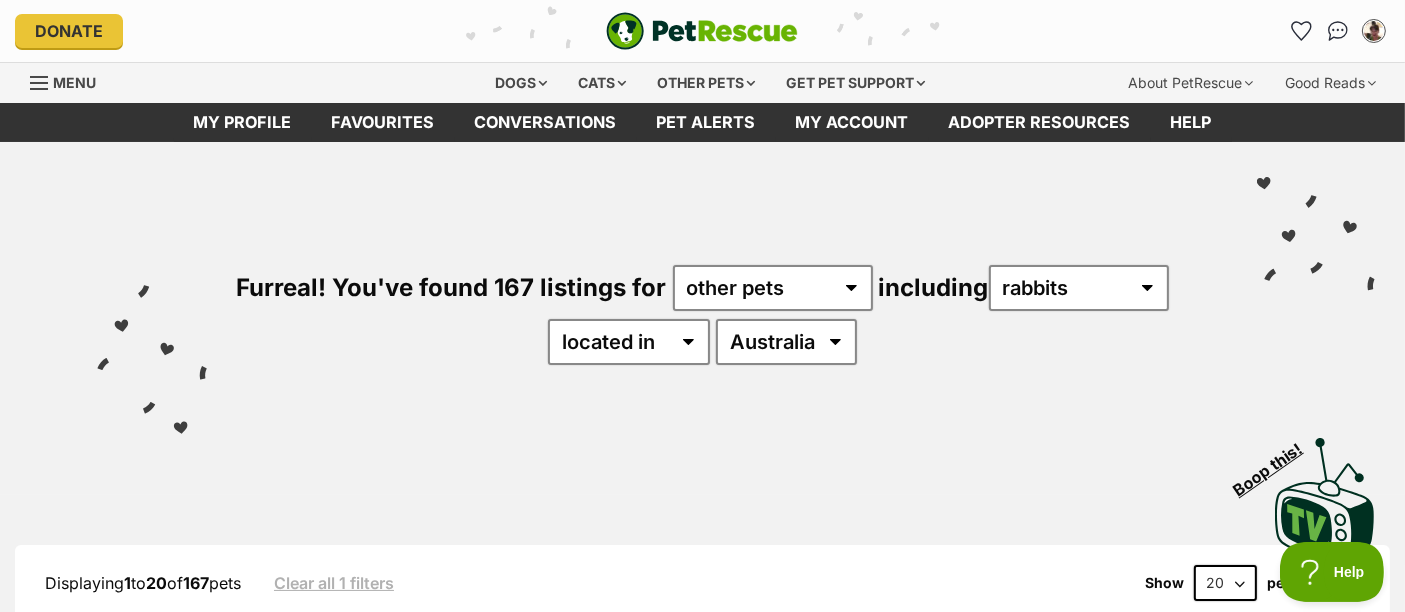 scroll, scrollTop: 0, scrollLeft: 0, axis: both 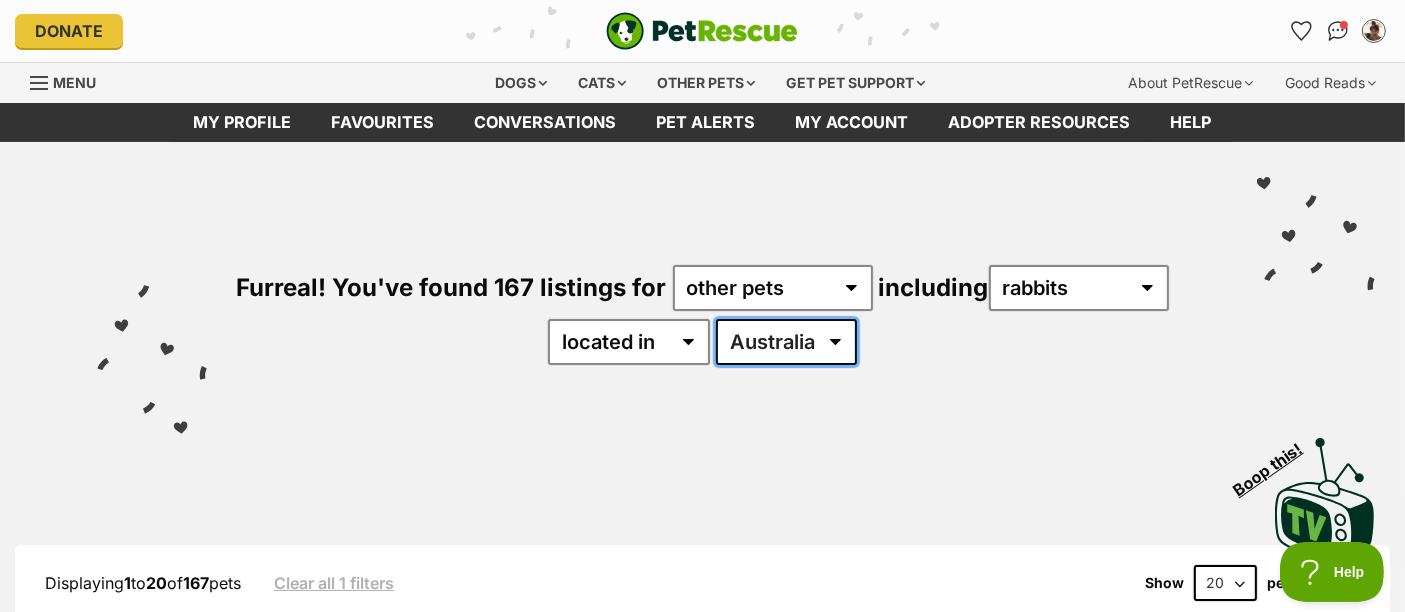 click on "Australia
ACT
NSW
SA
TAS
VIC
WA" at bounding box center [786, 342] 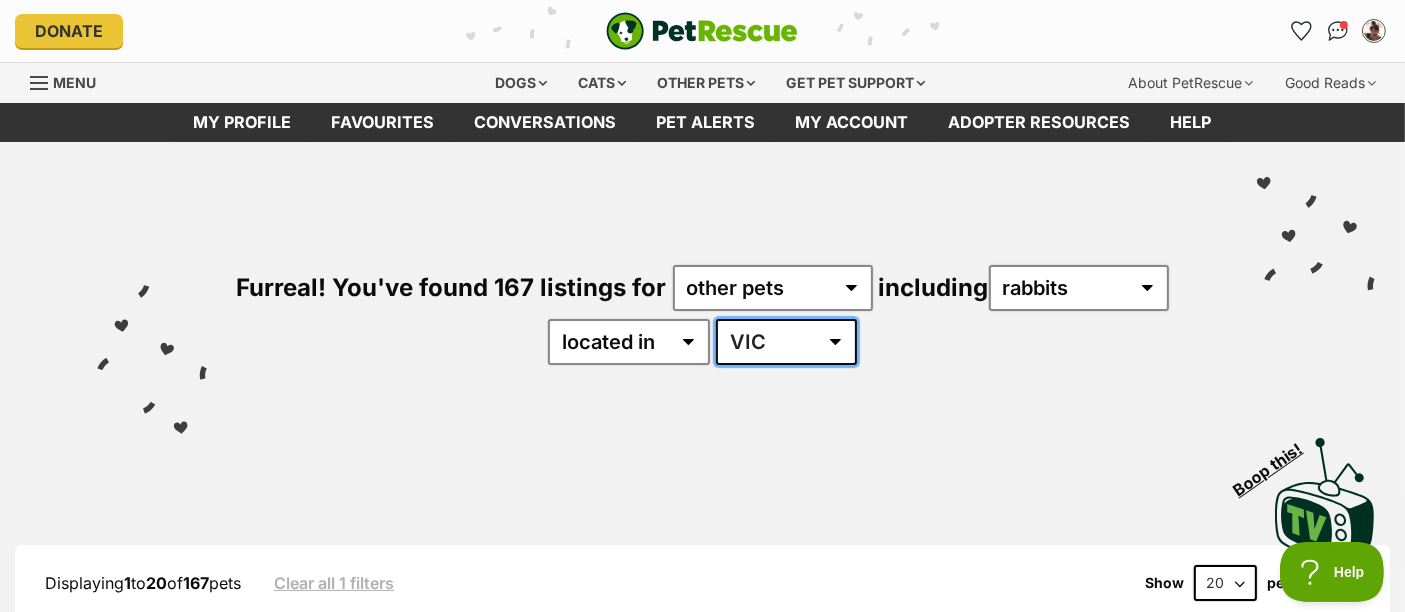 click on "Australia
ACT
NSW
SA
TAS
VIC
WA" at bounding box center [786, 342] 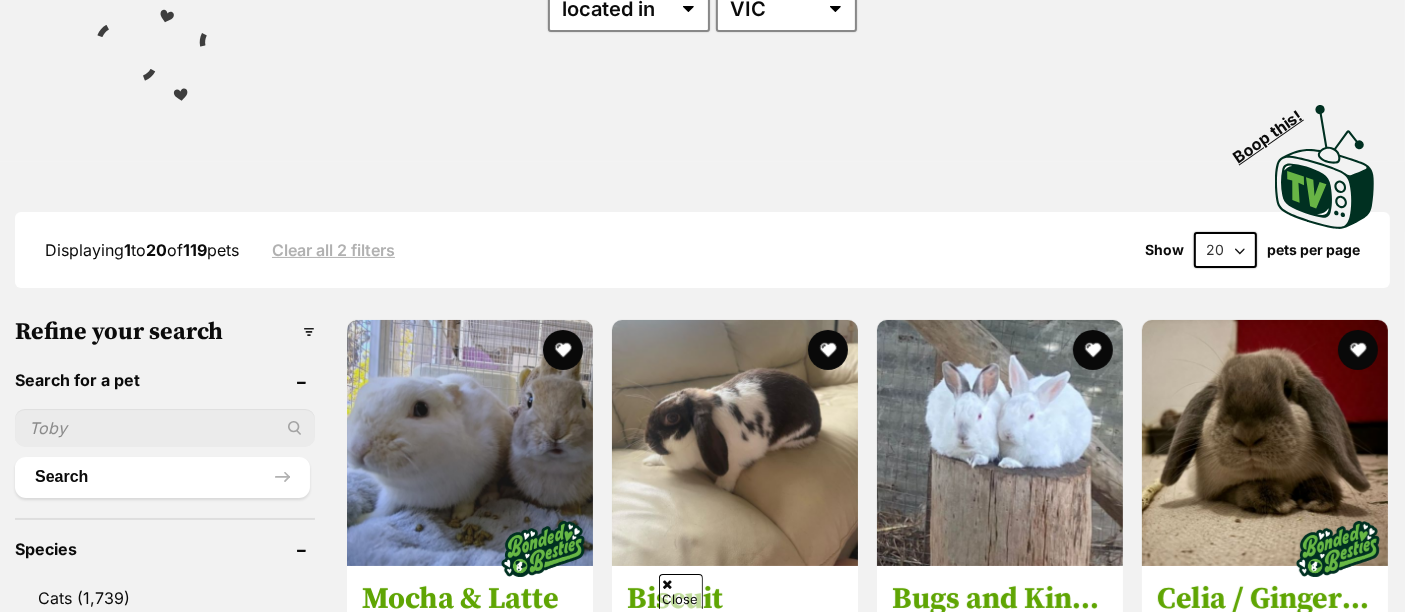 scroll, scrollTop: 333, scrollLeft: 0, axis: vertical 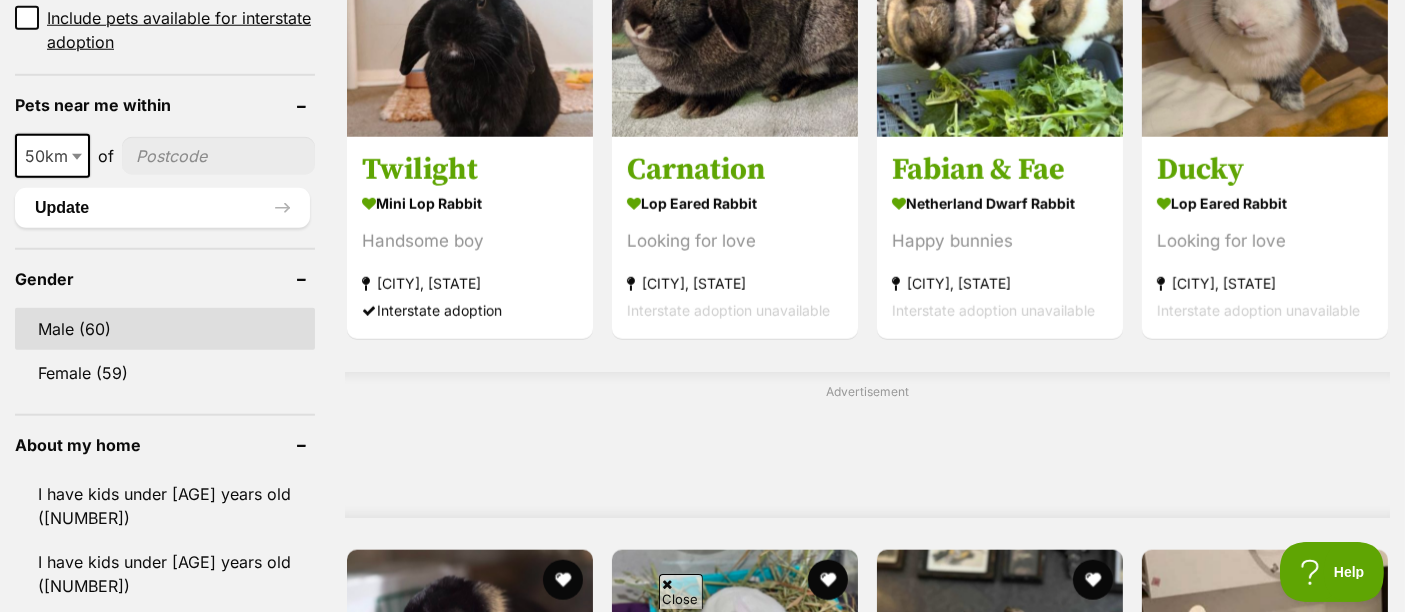 click on "Male (60)" at bounding box center (165, 329) 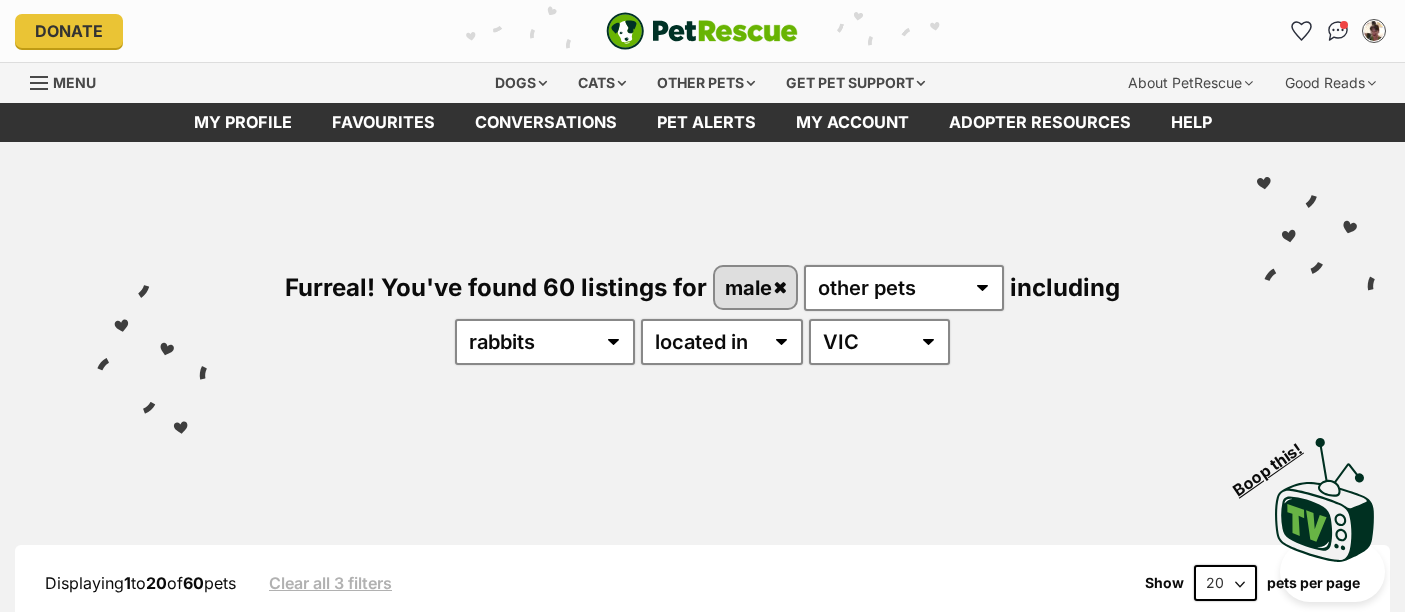 scroll, scrollTop: 0, scrollLeft: 0, axis: both 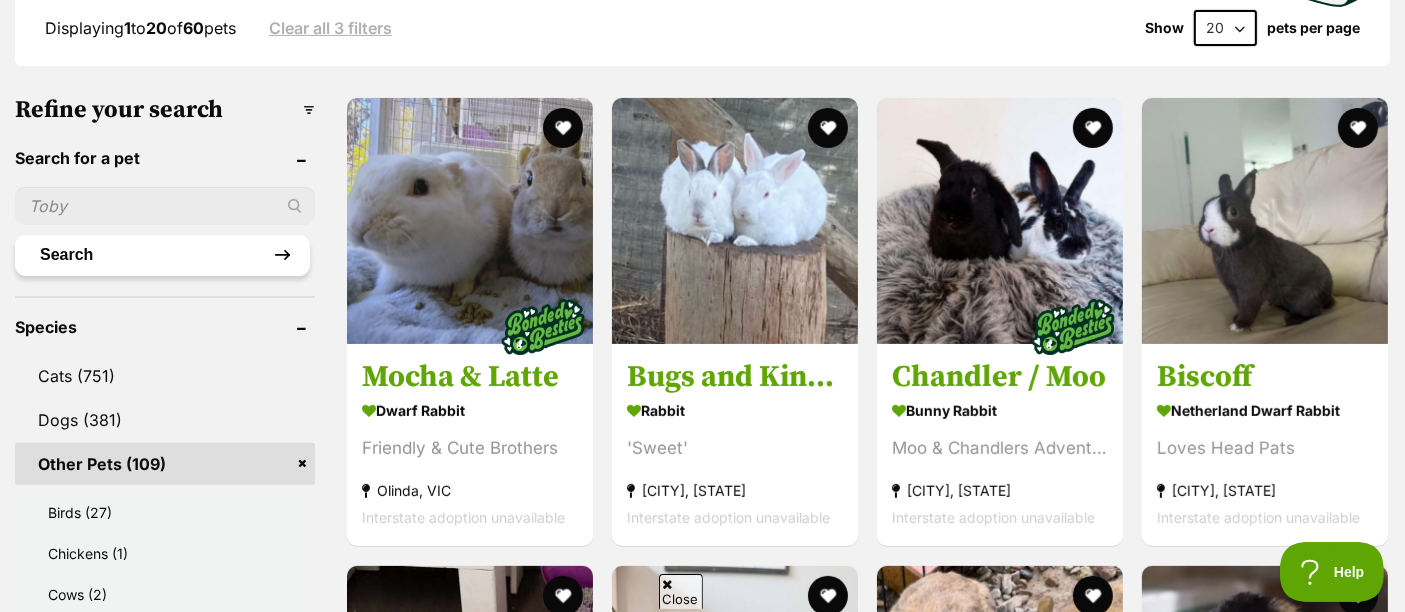 click on "Search" at bounding box center (162, 255) 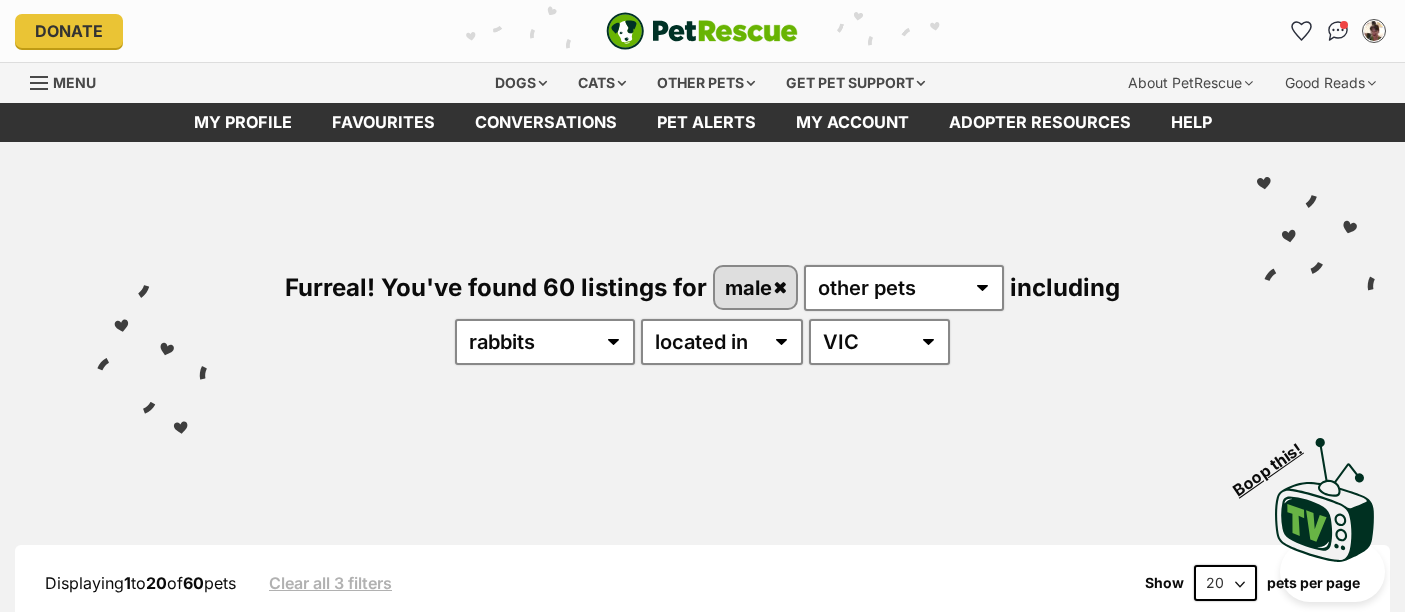 scroll, scrollTop: 0, scrollLeft: 0, axis: both 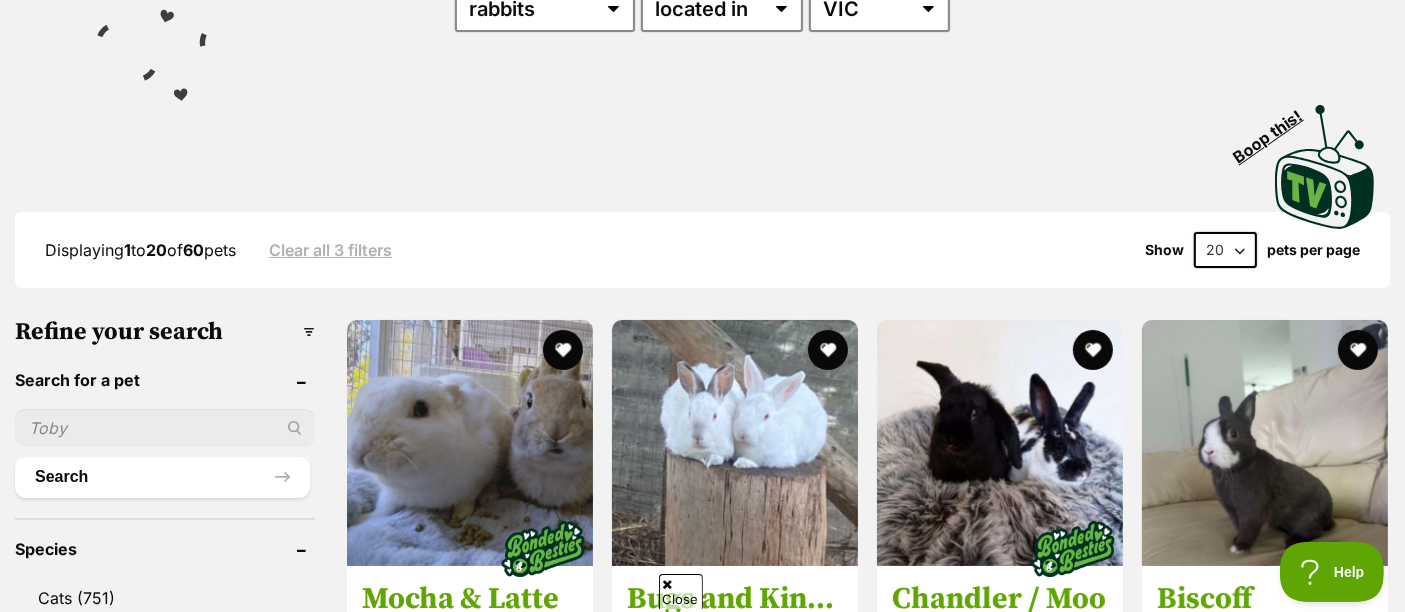 click at bounding box center (165, 428) 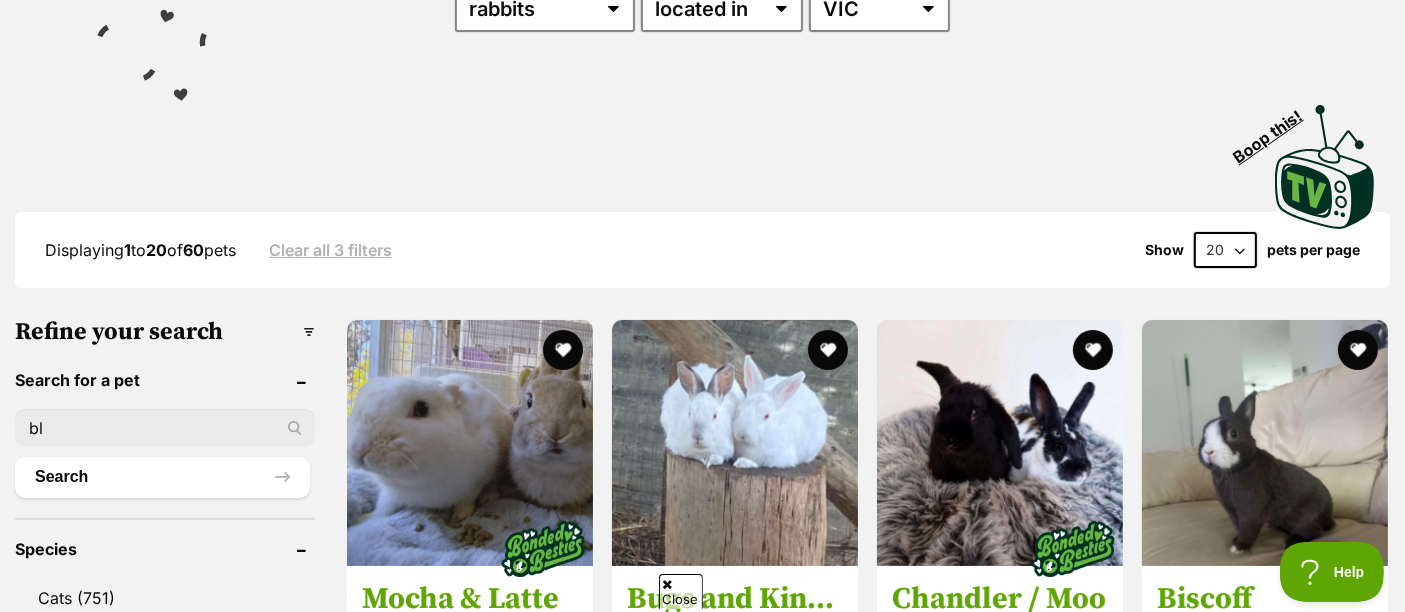 type on "b" 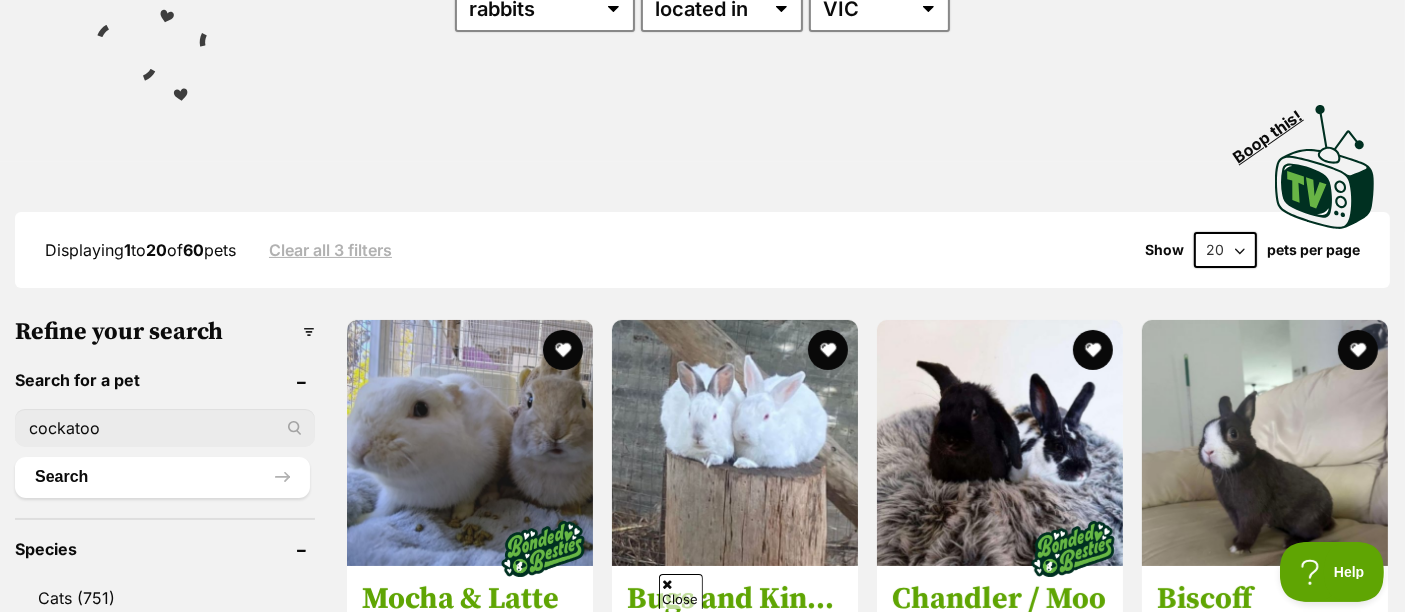 type on "cockatoo" 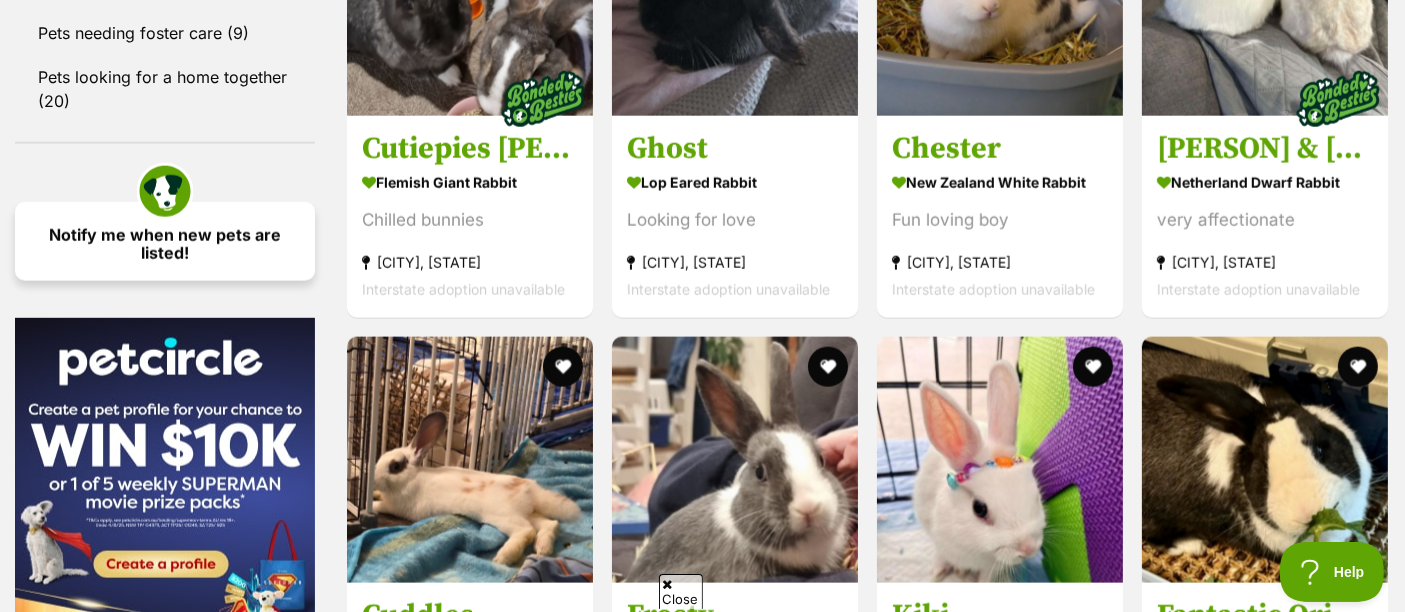 scroll, scrollTop: 2555, scrollLeft: 0, axis: vertical 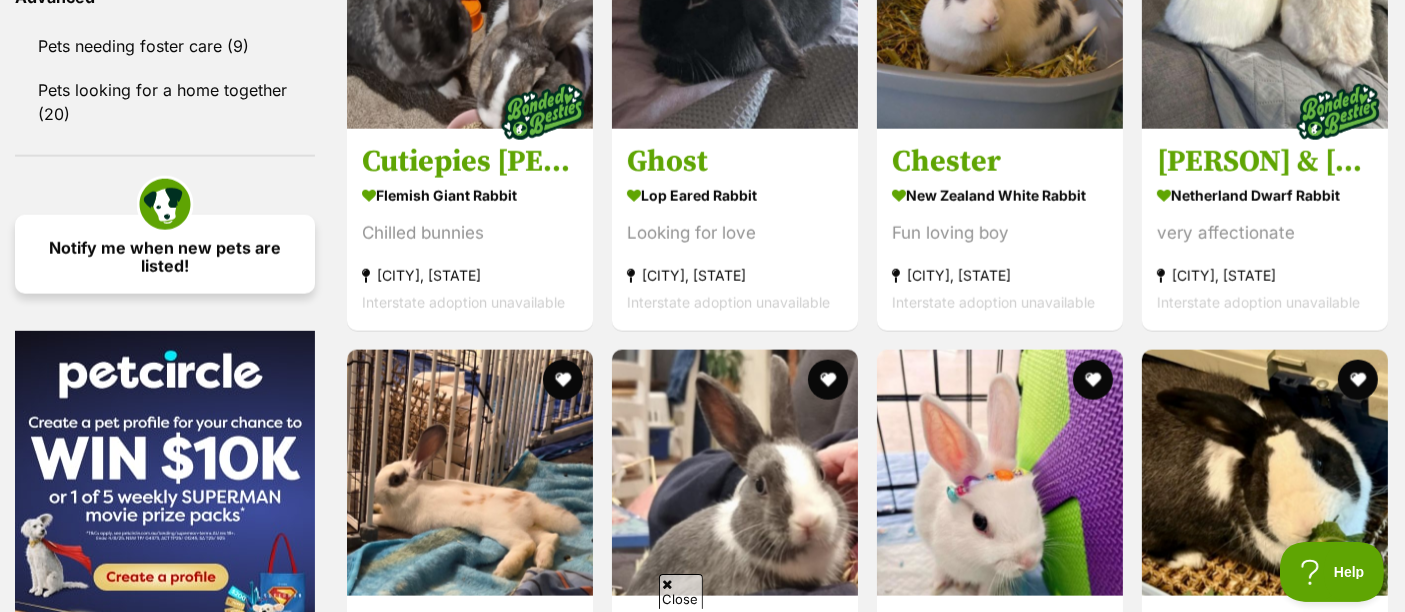 click on "Notify me when new pets are listed!" at bounding box center [165, 254] 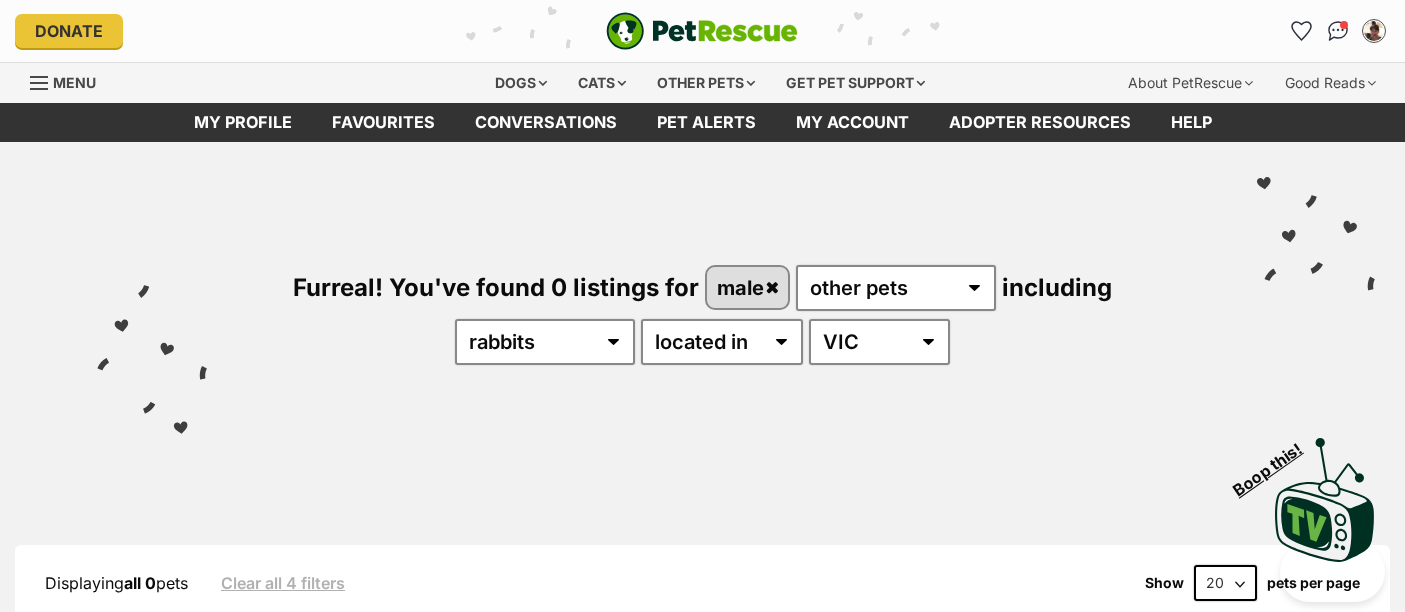scroll, scrollTop: 0, scrollLeft: 0, axis: both 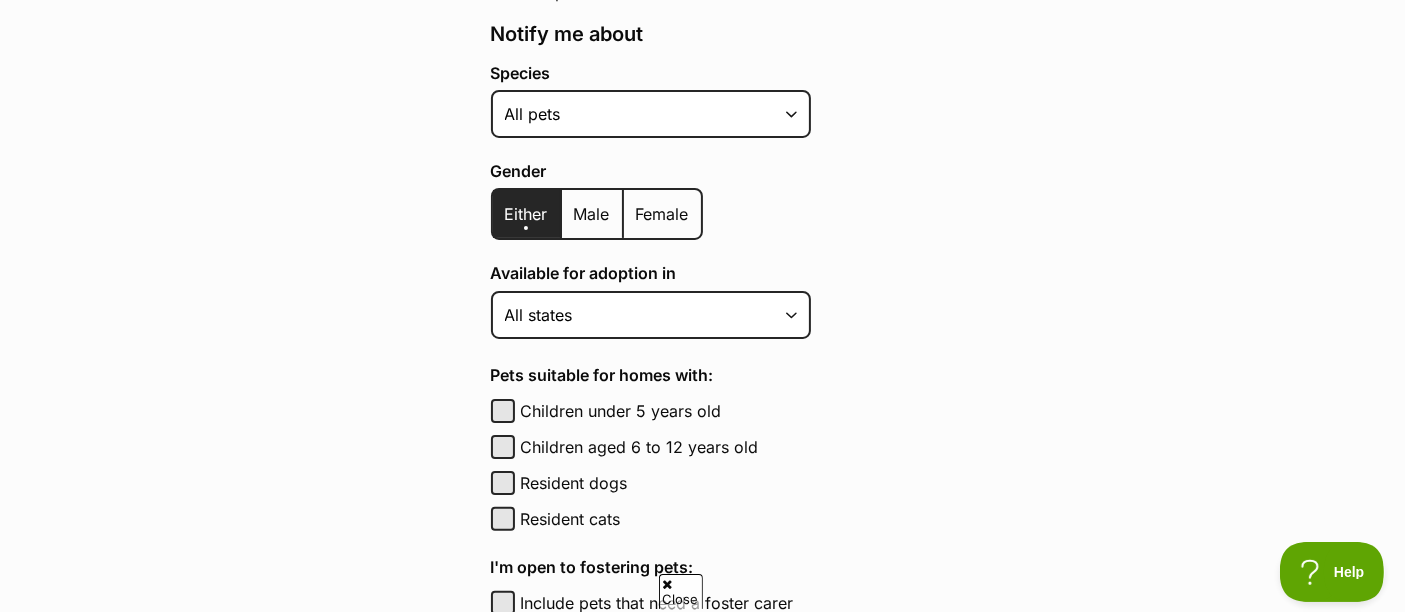 click on "Male" at bounding box center [592, 214] 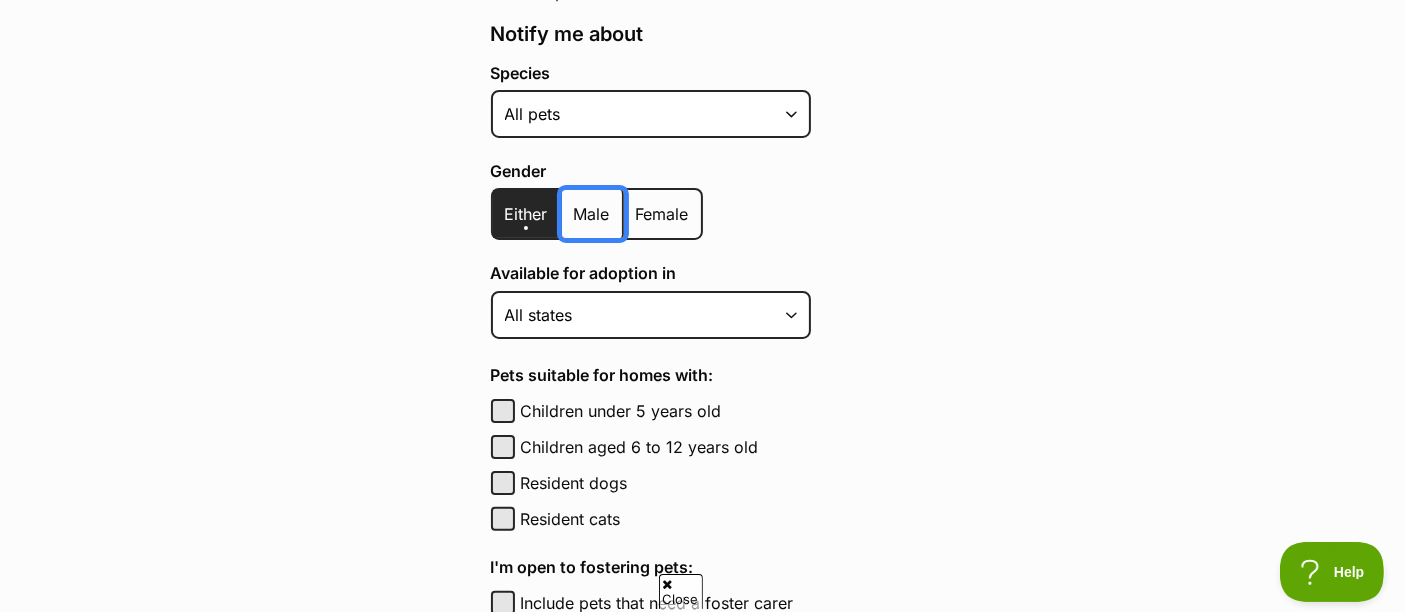 click on "Male" at bounding box center (573, 201) 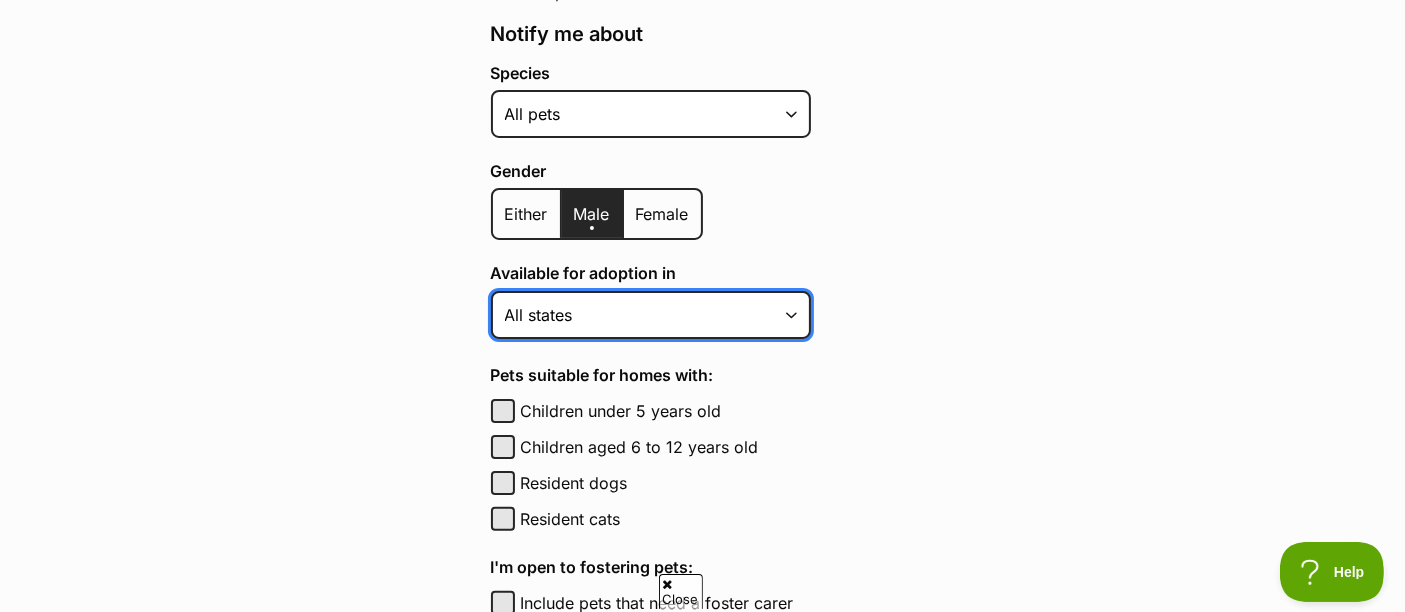 click on "Australian Capital Territory
New South Wales
Northern Territory
Queensland
South Australia
Tasmania
Victoria
Western Australia
All states" at bounding box center (651, 315) 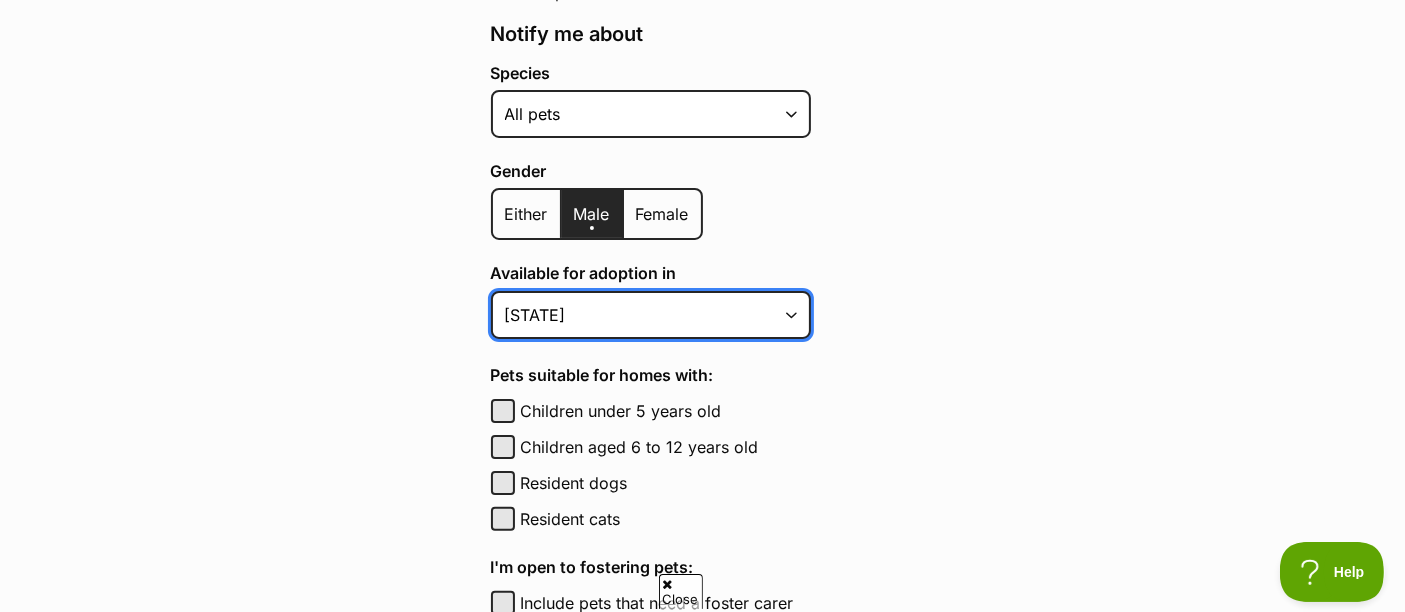 click on "Australian Capital Territory
New South Wales
Northern Territory
Queensland
South Australia
Tasmania
Victoria
Western Australia
All states" at bounding box center (651, 315) 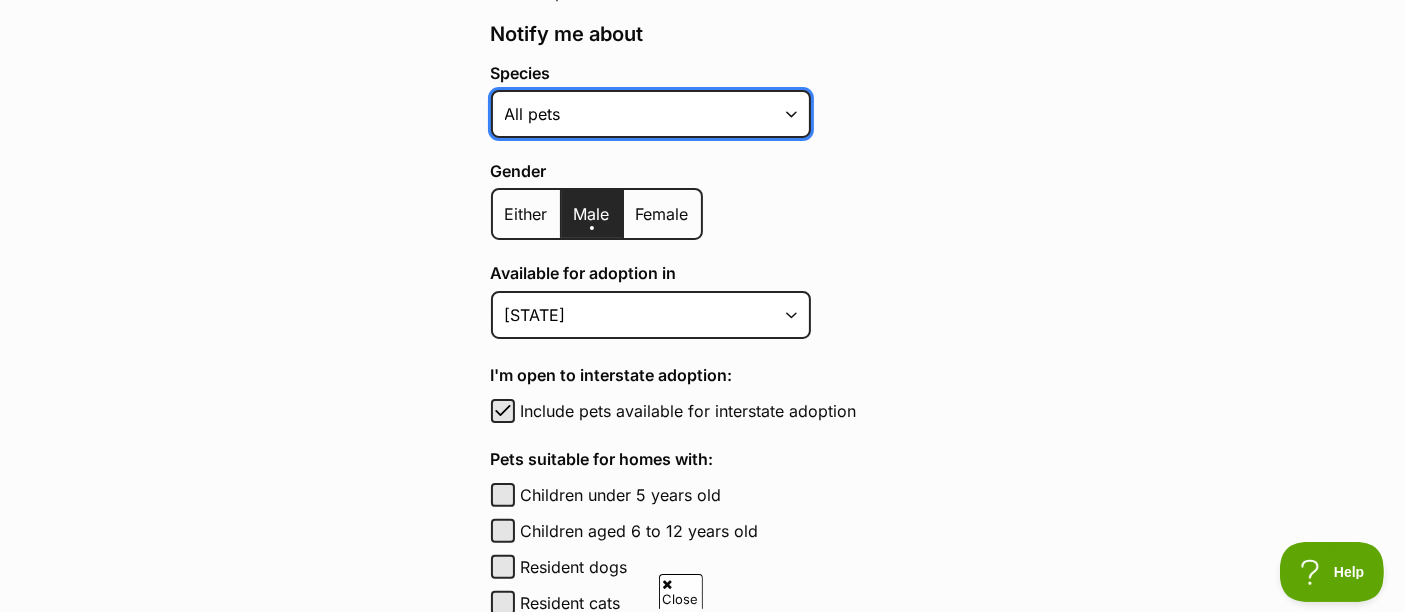 click on "Alpaca
Bird
Cat
Chicken
Cow
Dog
Donkey
Duck
Ferret
Fish
Goat
Goose
Guinea Fowl
Guinea Pig
Hamster
Hermit Crab
Horse
Lizard
Mouse
Pig
Python
Rabbit
Rat
Sheep
Turkey
Turtle
All pets" at bounding box center [651, 114] 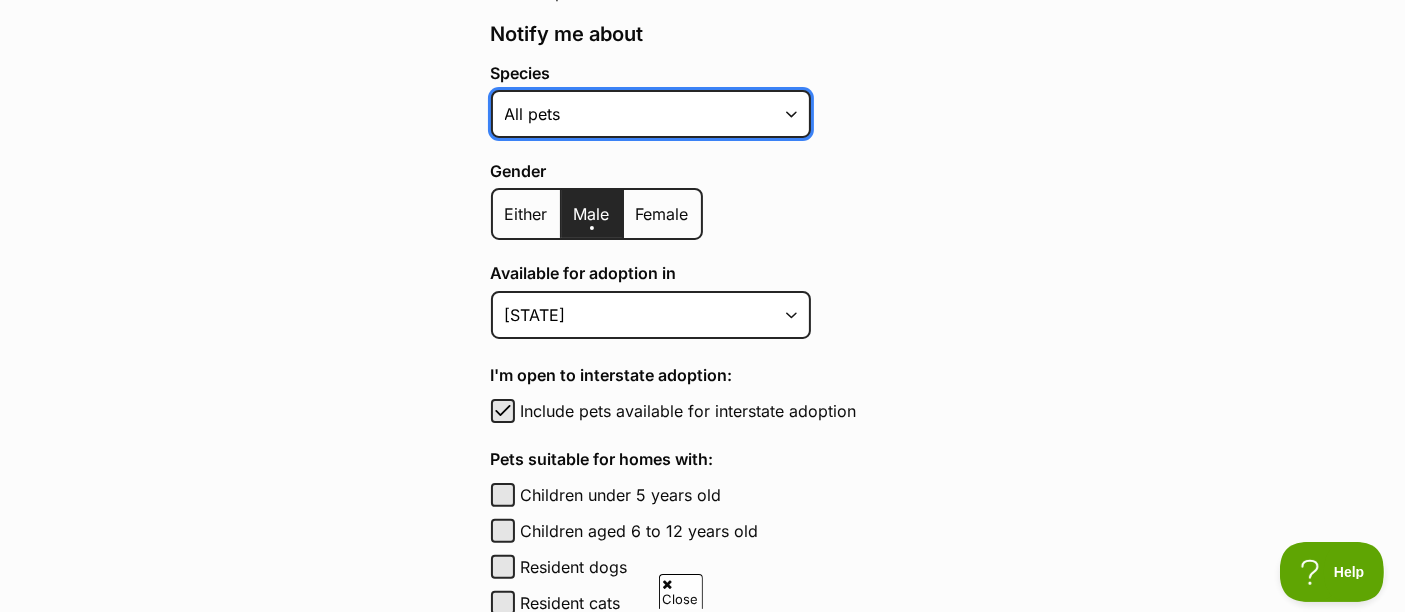 select on "4" 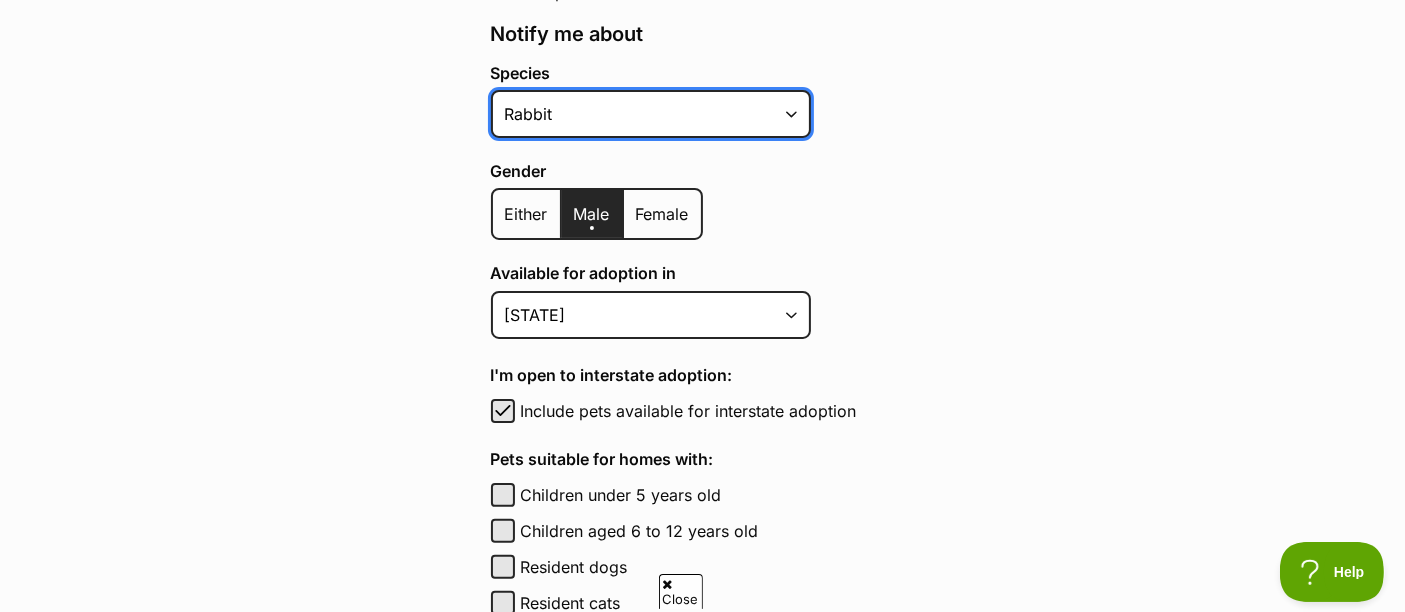 click on "Alpaca
Bird
Cat
Chicken
Cow
Dog
Donkey
Duck
Ferret
Fish
Goat
Goose
Guinea Fowl
Guinea Pig
Hamster
Hermit Crab
Horse
Lizard
Mouse
Pig
Python
Rabbit
Rat
Sheep
Turkey
Turtle
All pets" at bounding box center (651, 114) 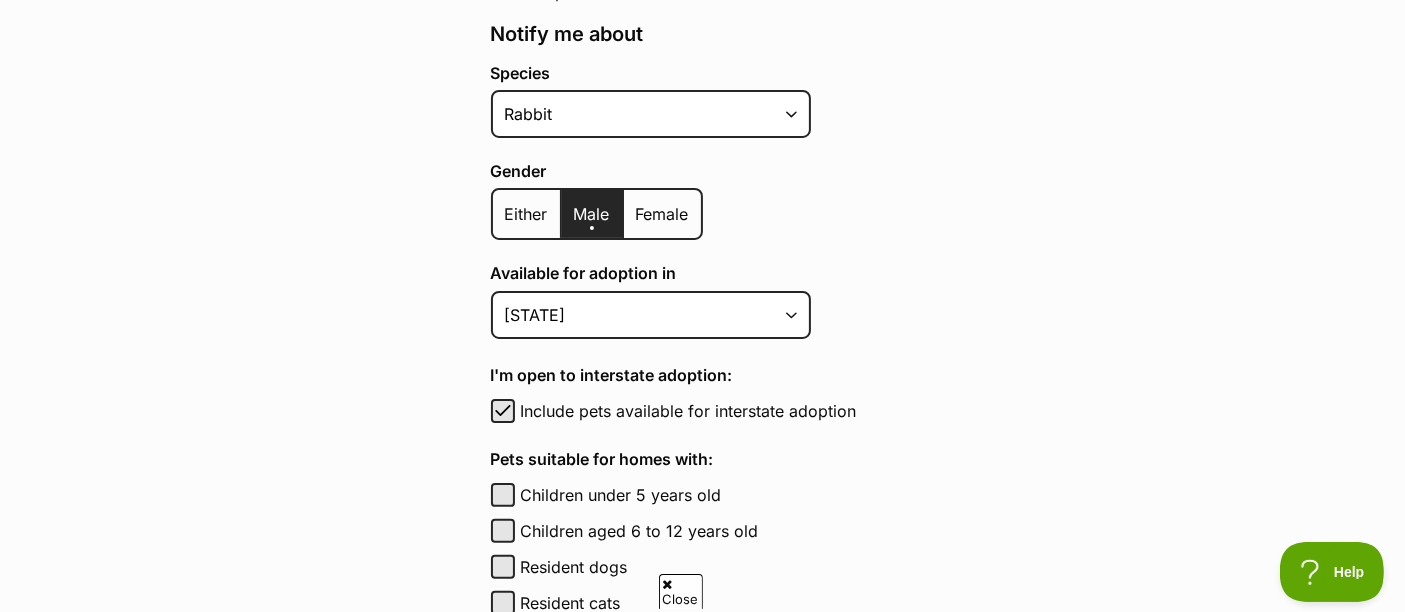 click on "Pet alerts
/
Create a new pet alert
Create a new pet alert
Can’t find your purrfect match? We'll keep watch and notify you when a pet that matches your search criteria becomes available.
You can create multiple alerts with different search criteria and manage individual alerts under your account preferences.
Notify me about
Species
Alpaca
Bird
Cat
Chicken
Cow
Dog
Donkey
Duck
Ferret
Fish
Goat
Goose
Guinea Fowl
Guinea Pig
Hamster
Hermit Crab
Horse
Lizard
Mouse
Pig
Python
Rabbit
Rat
Sheep
Turkey
Turtle
All pets
Gender
Either
Male
Female
Age
Kitten
Cat
Senior
All ages
Size
Small
Medium
Large
All sizes
Coat lengths
Short
Medium Coat
Long
All coat lengths
Available for adoption in
Australian Capital Territory
New South Wales
Northern Territory
Queensland" at bounding box center [703, 370] 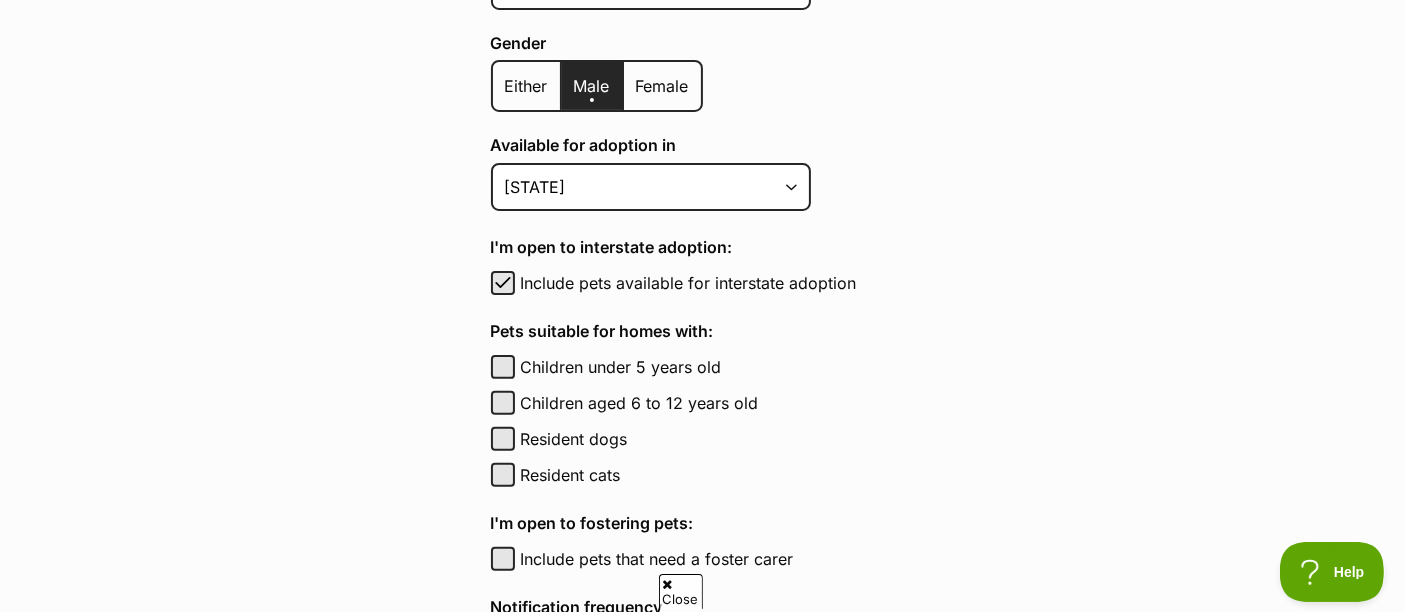 scroll, scrollTop: 666, scrollLeft: 0, axis: vertical 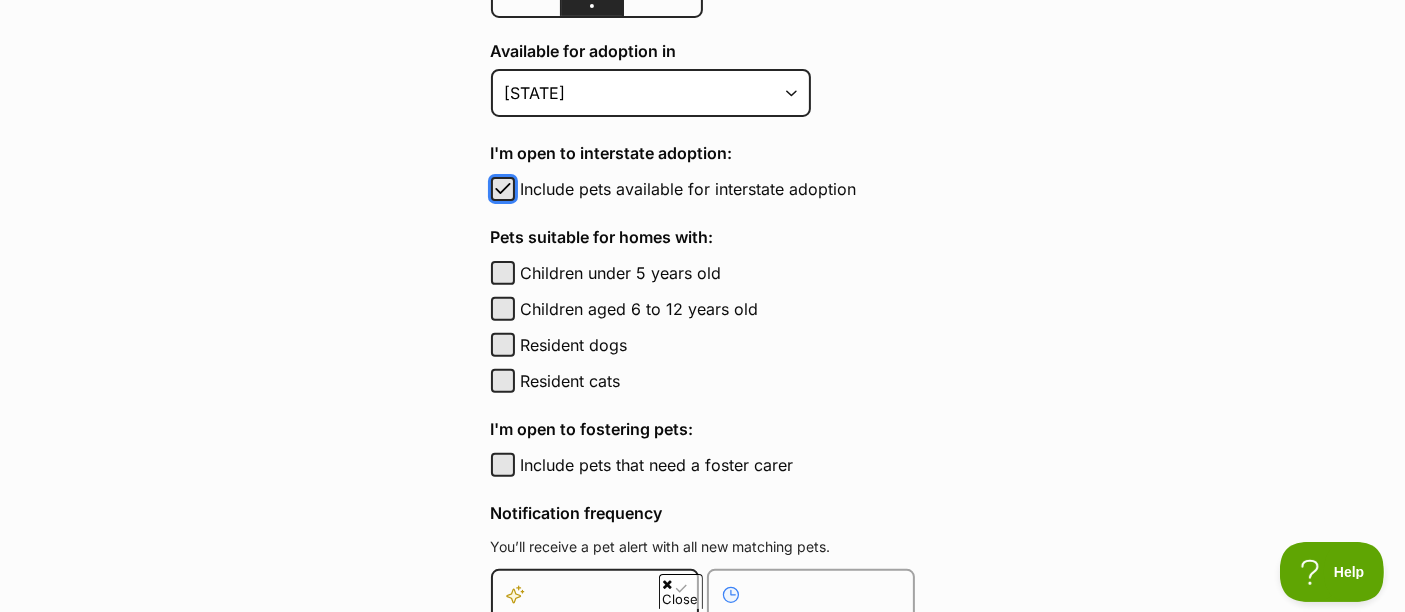 click at bounding box center (503, 189) 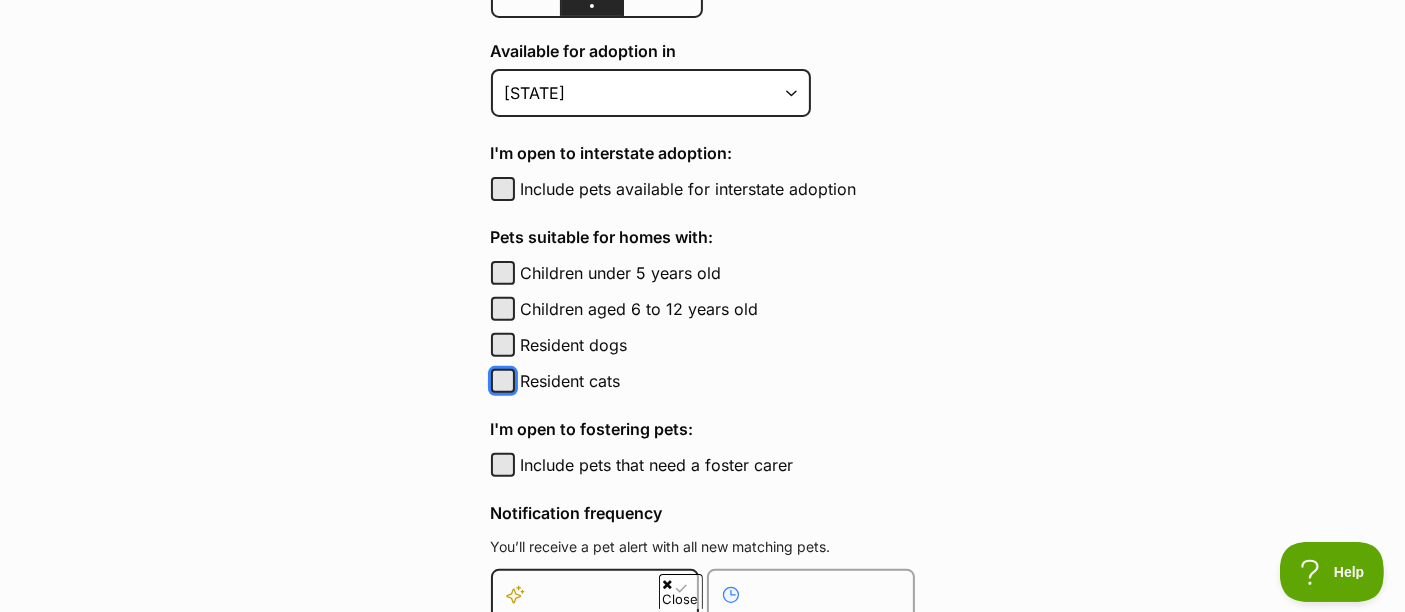 click on "Resident cats" at bounding box center (503, 381) 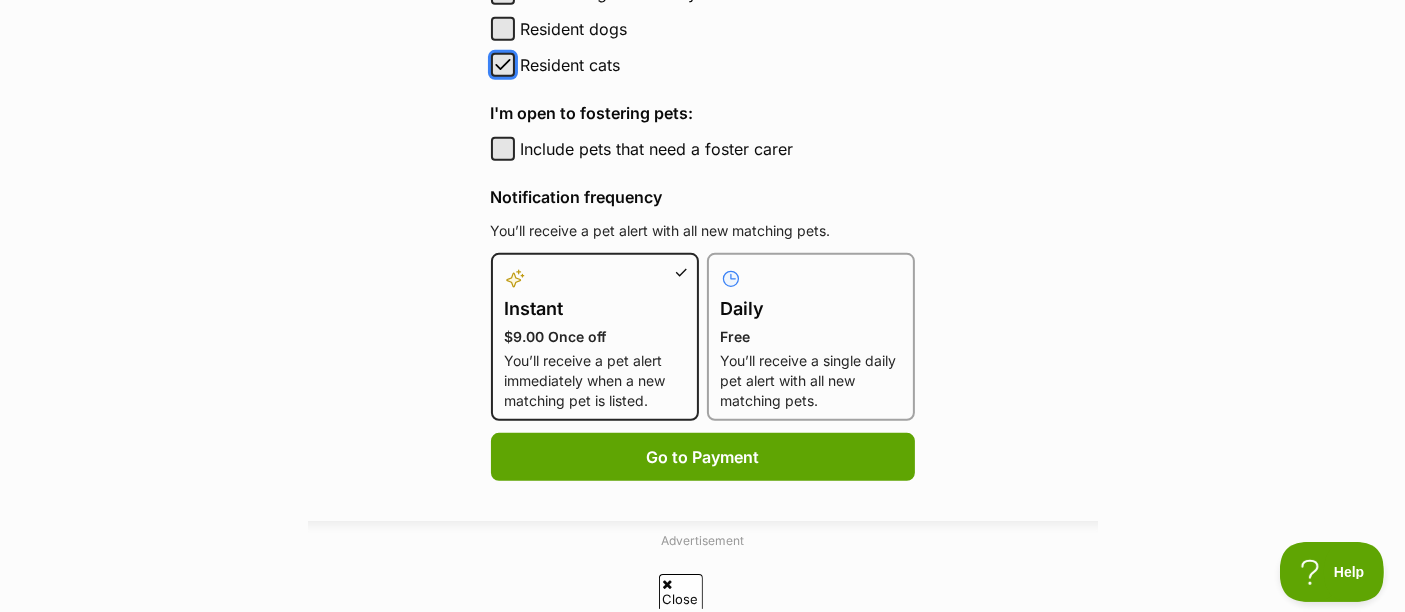 scroll, scrollTop: 1111, scrollLeft: 0, axis: vertical 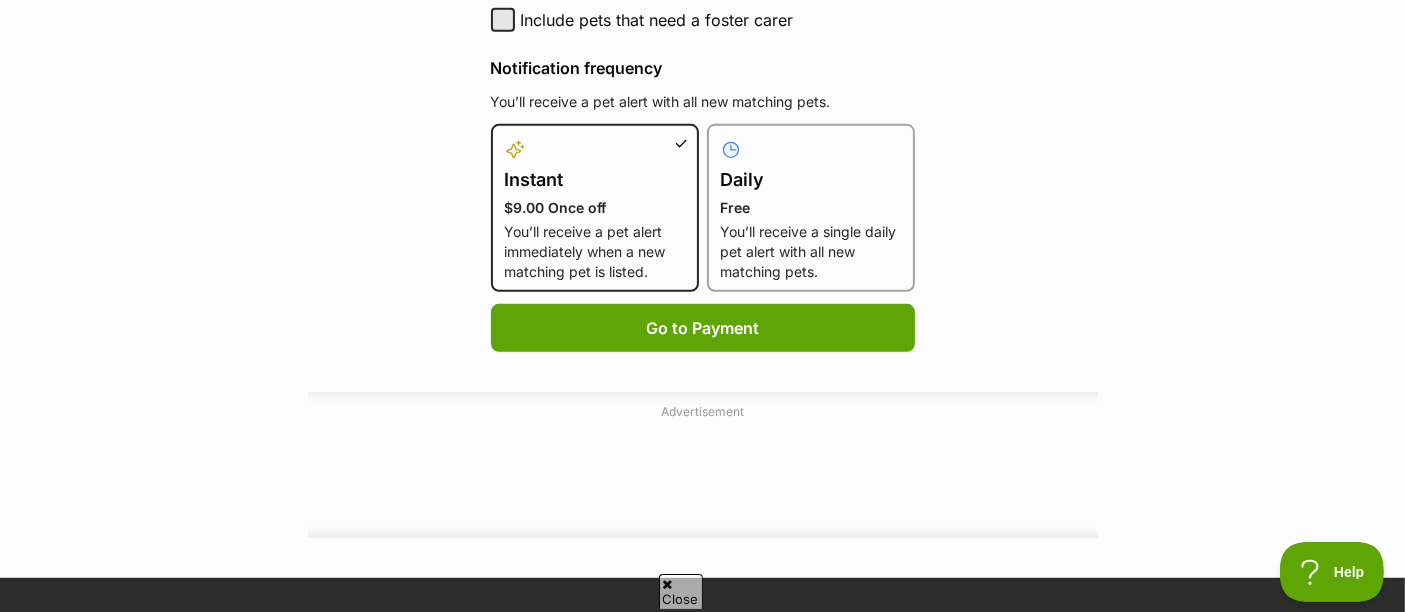 click on "Daily
Free
You’ll receive a single daily pet alert with all new matching pets." at bounding box center [811, 210] 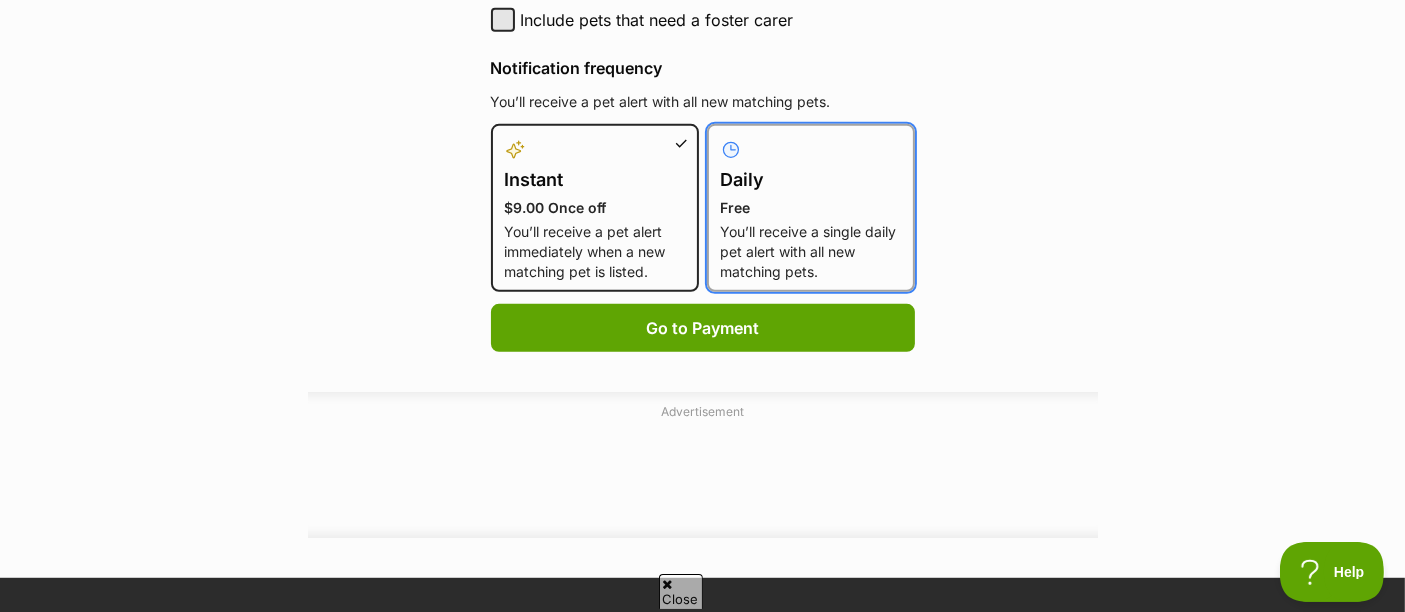 click on "Daily
Free
You’ll receive a single daily pet alert with all new matching pets." at bounding box center [719, 136] 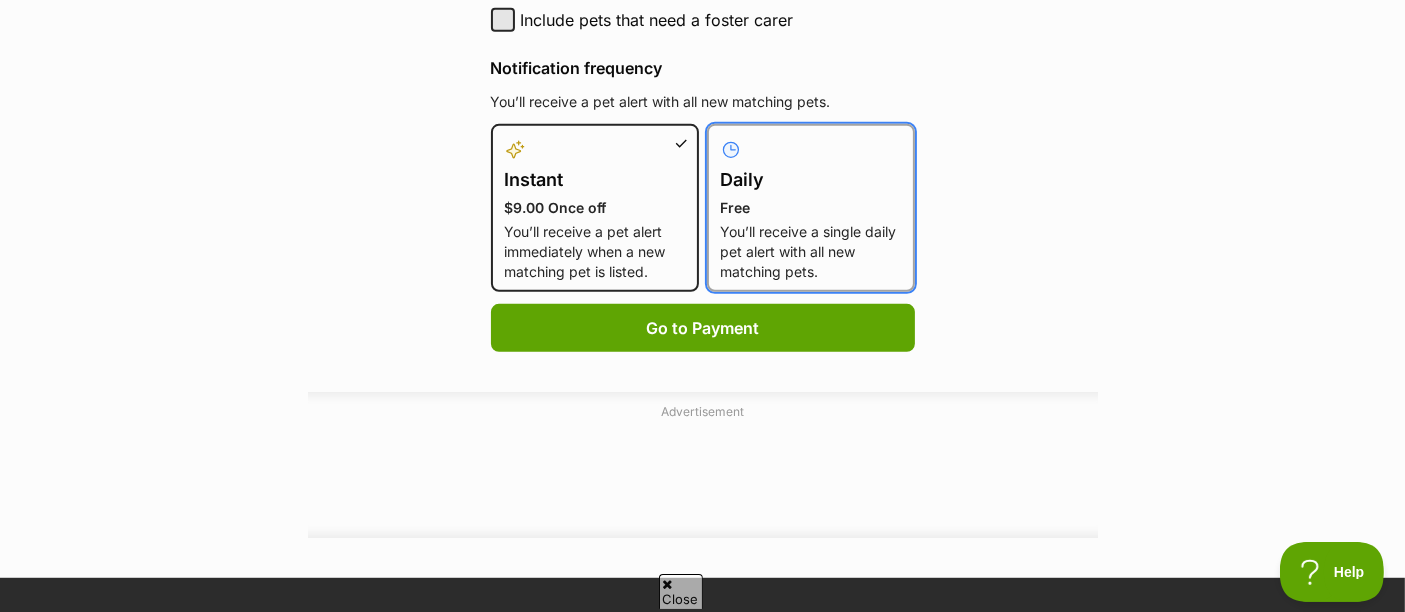 radio on "true" 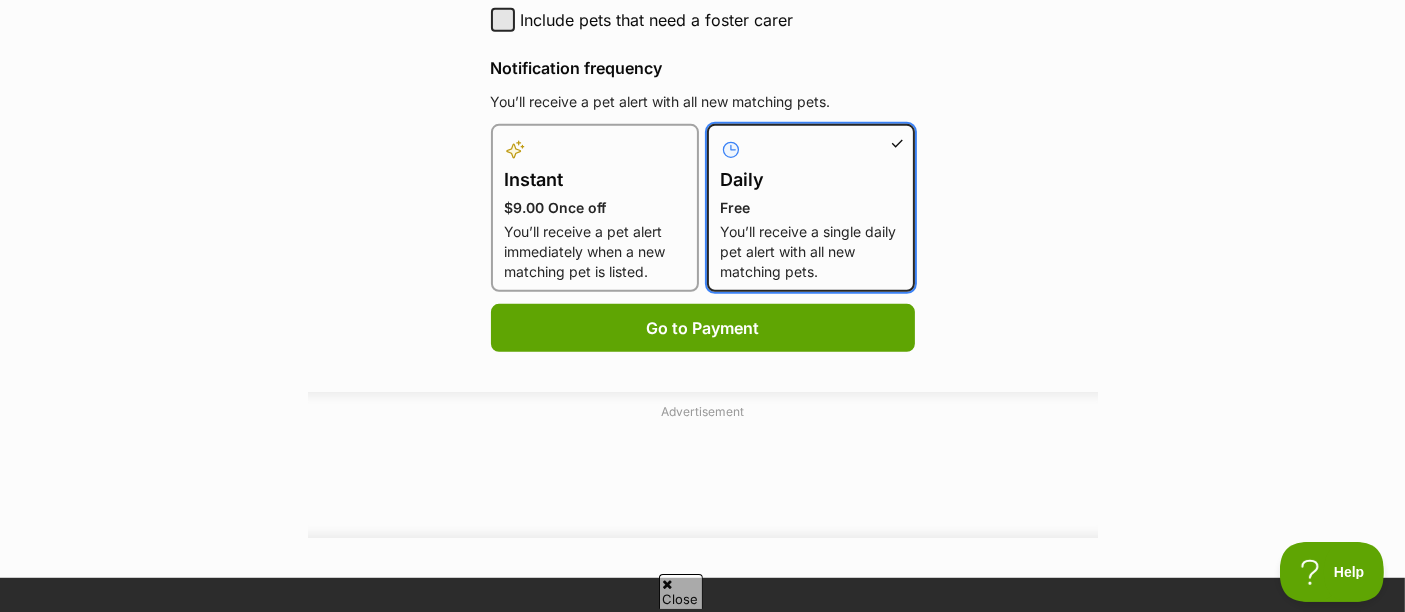 type 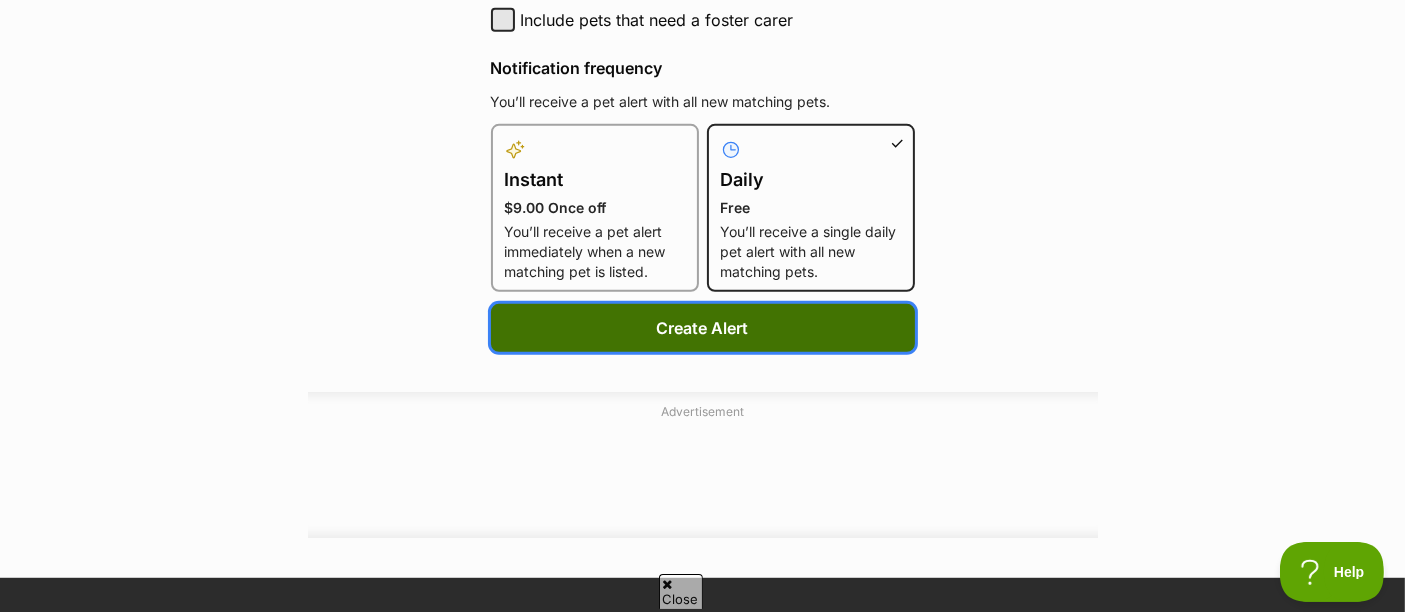 click on "Create Alert" at bounding box center [703, 328] 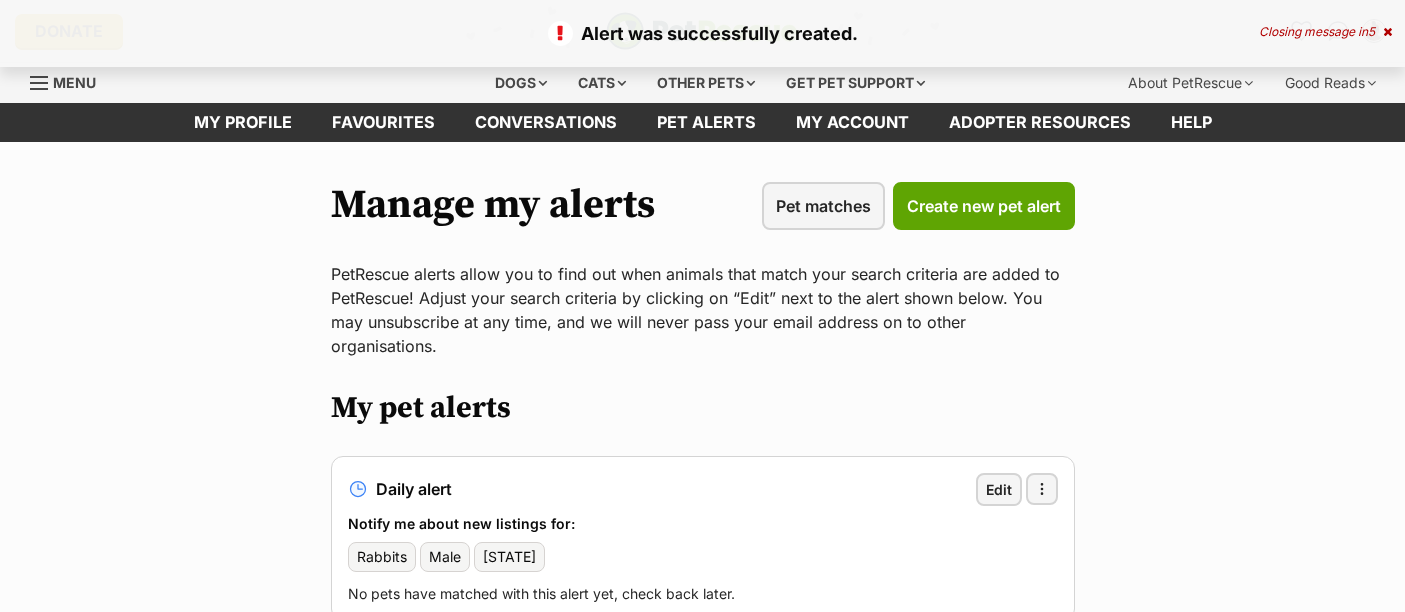 scroll, scrollTop: 0, scrollLeft: 0, axis: both 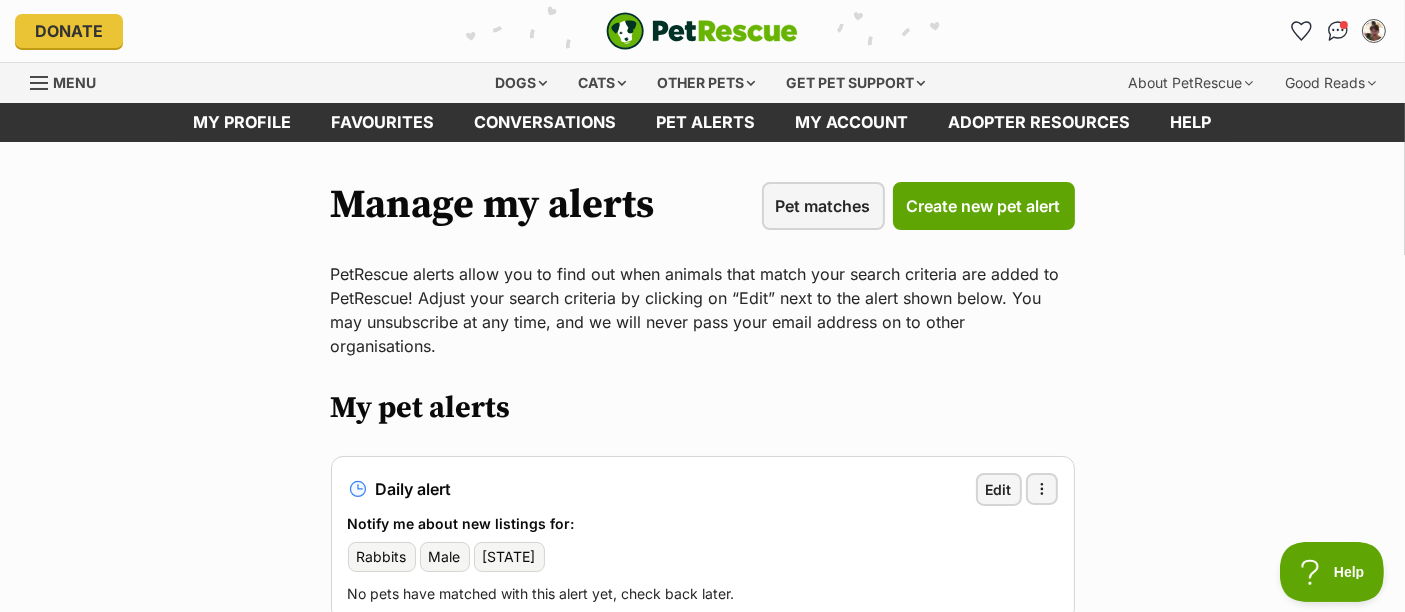 click at bounding box center (40, 83) 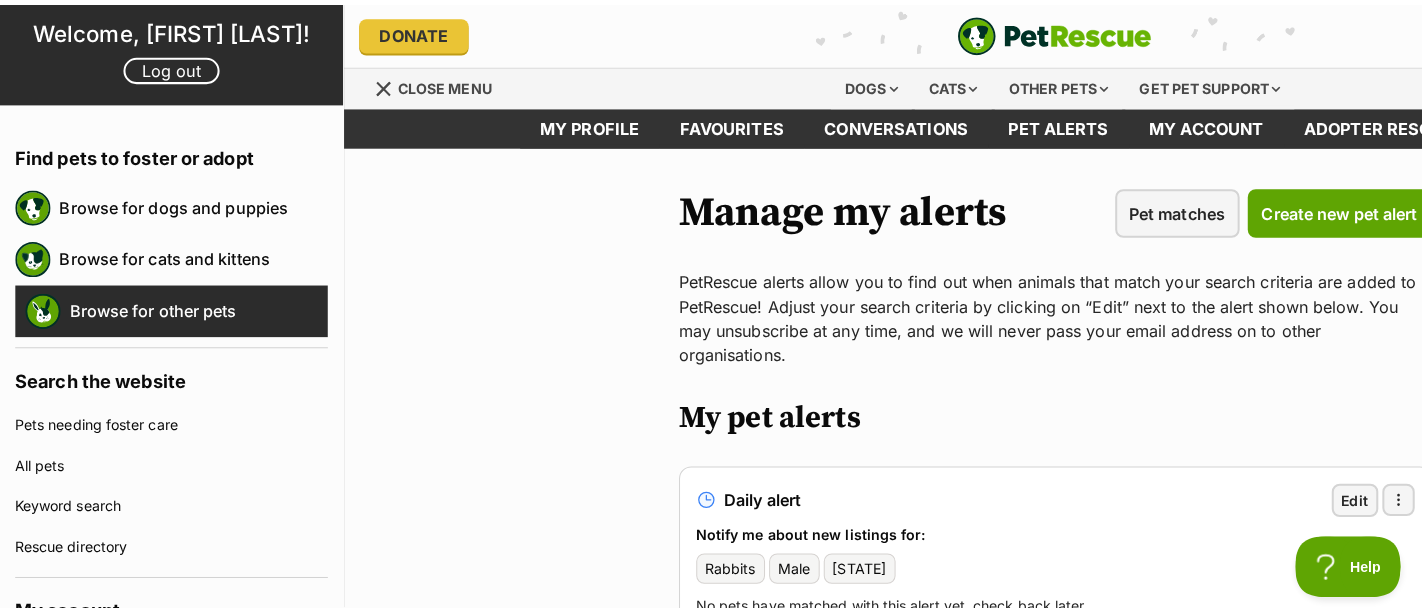 scroll, scrollTop: 222, scrollLeft: 0, axis: vertical 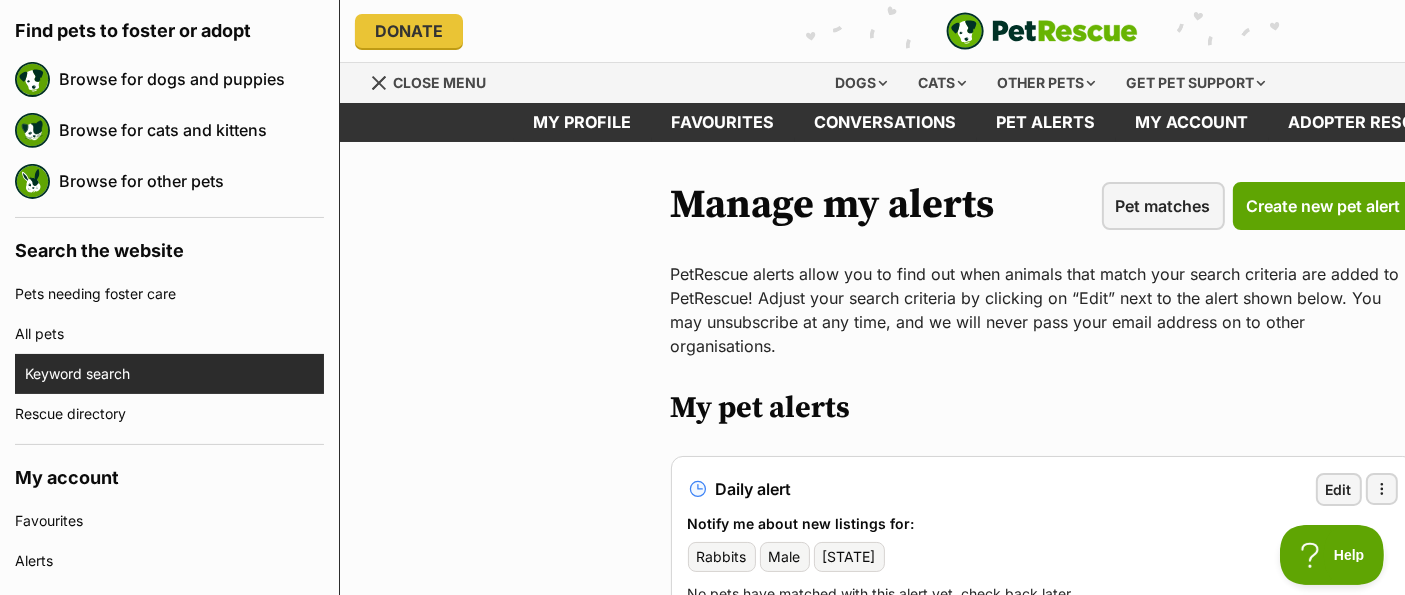 click on "Keyword search" at bounding box center (174, 374) 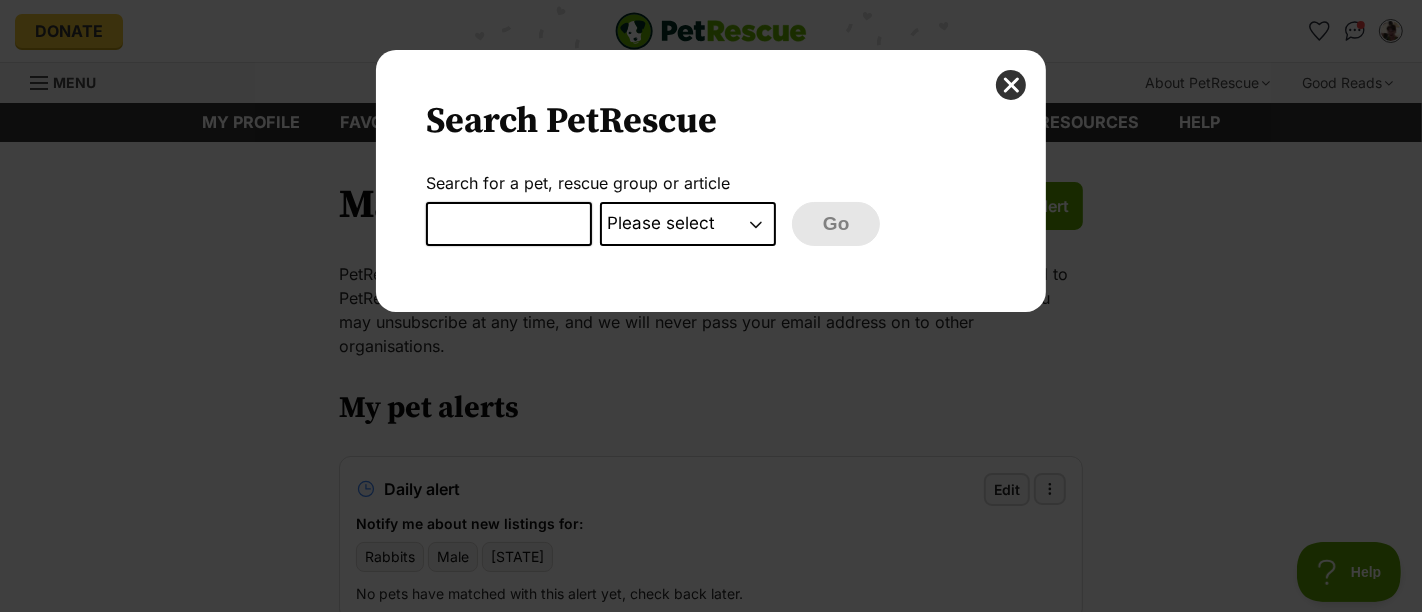 click at bounding box center [509, 224] 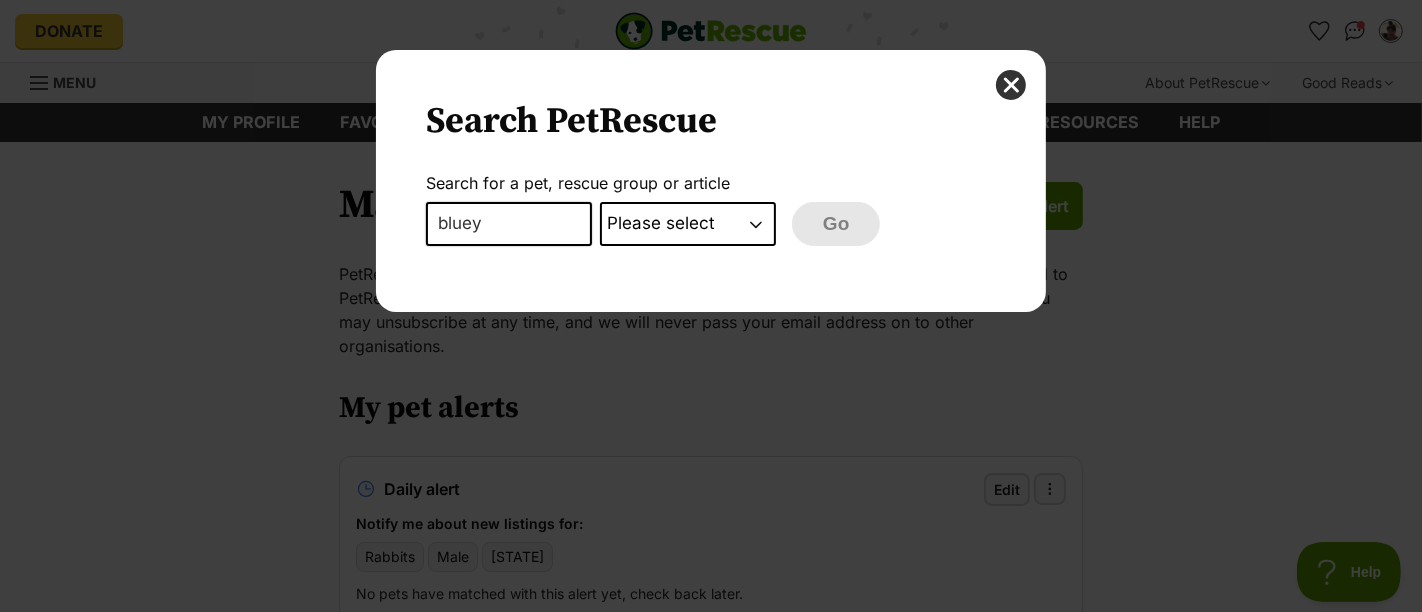 type on "bluey" 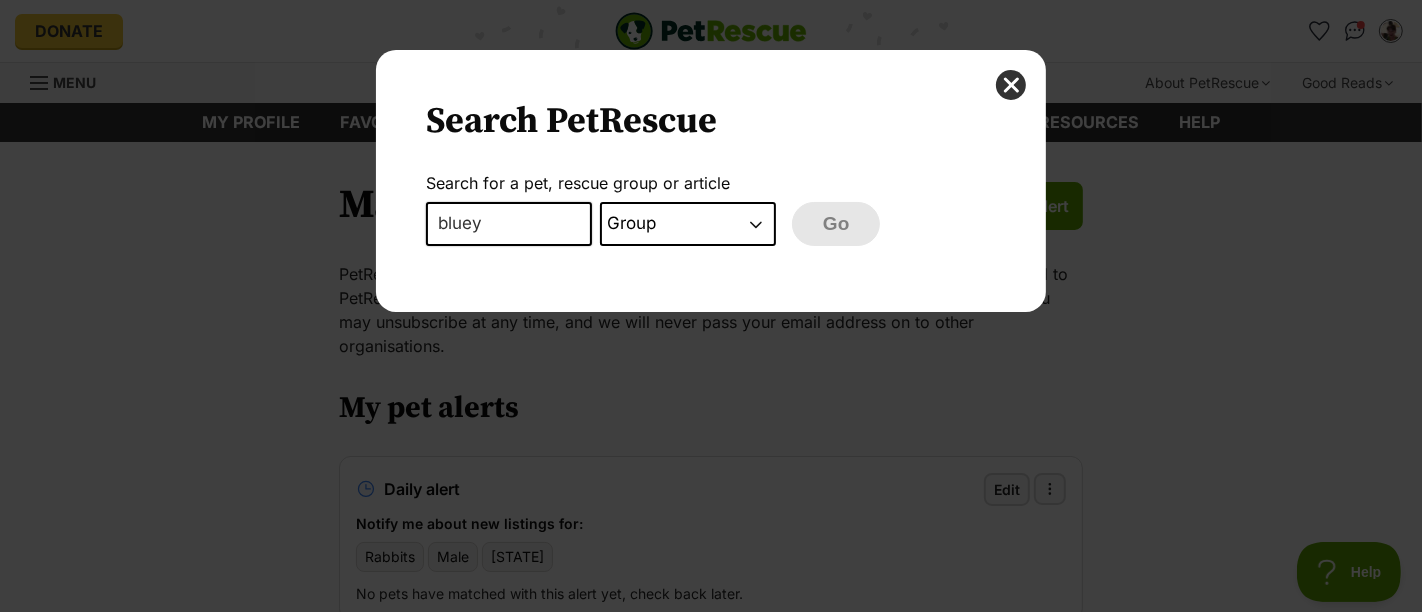 click on "Please select PetRescue ID
Pet name
Group
Article" at bounding box center [688, 224] 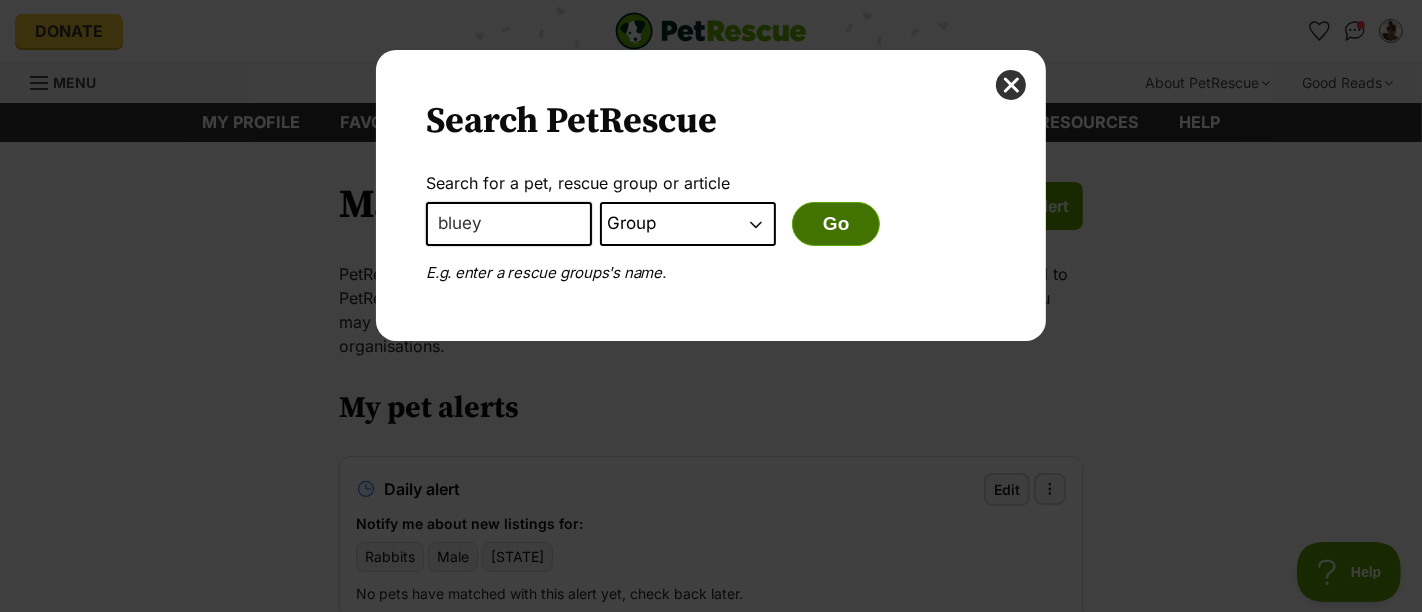 click on "Go" at bounding box center (836, 224) 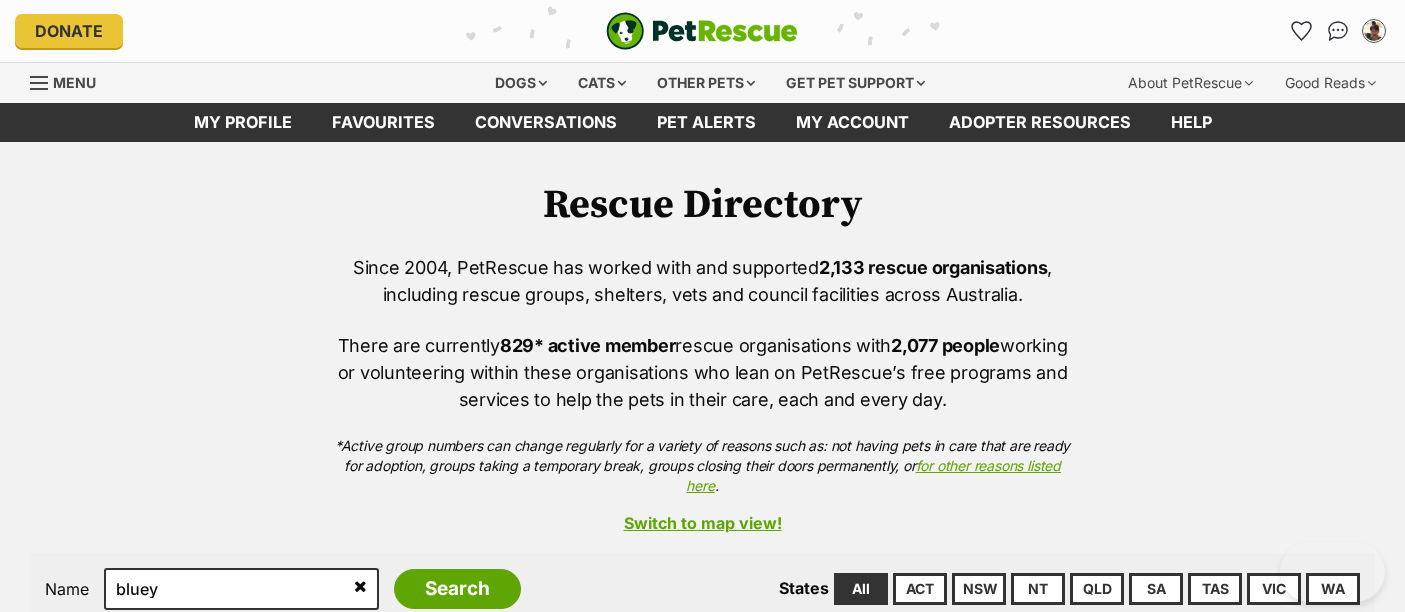 scroll, scrollTop: 0, scrollLeft: 0, axis: both 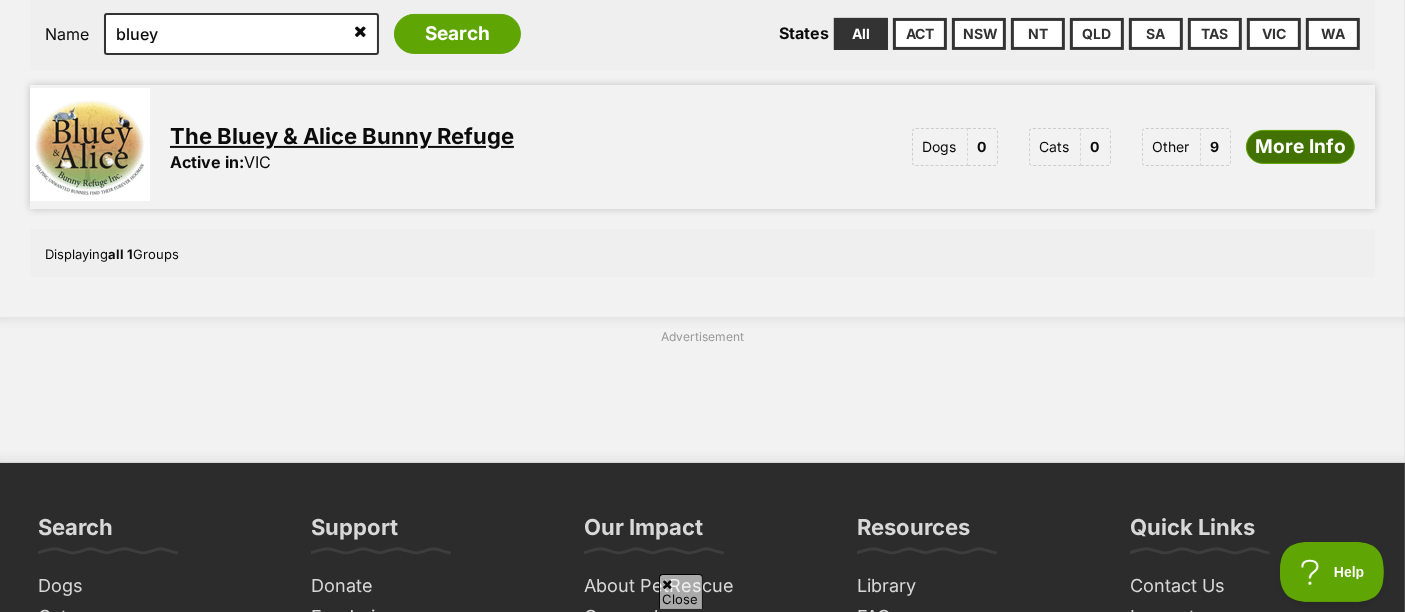 click on "More Info" at bounding box center [1300, 147] 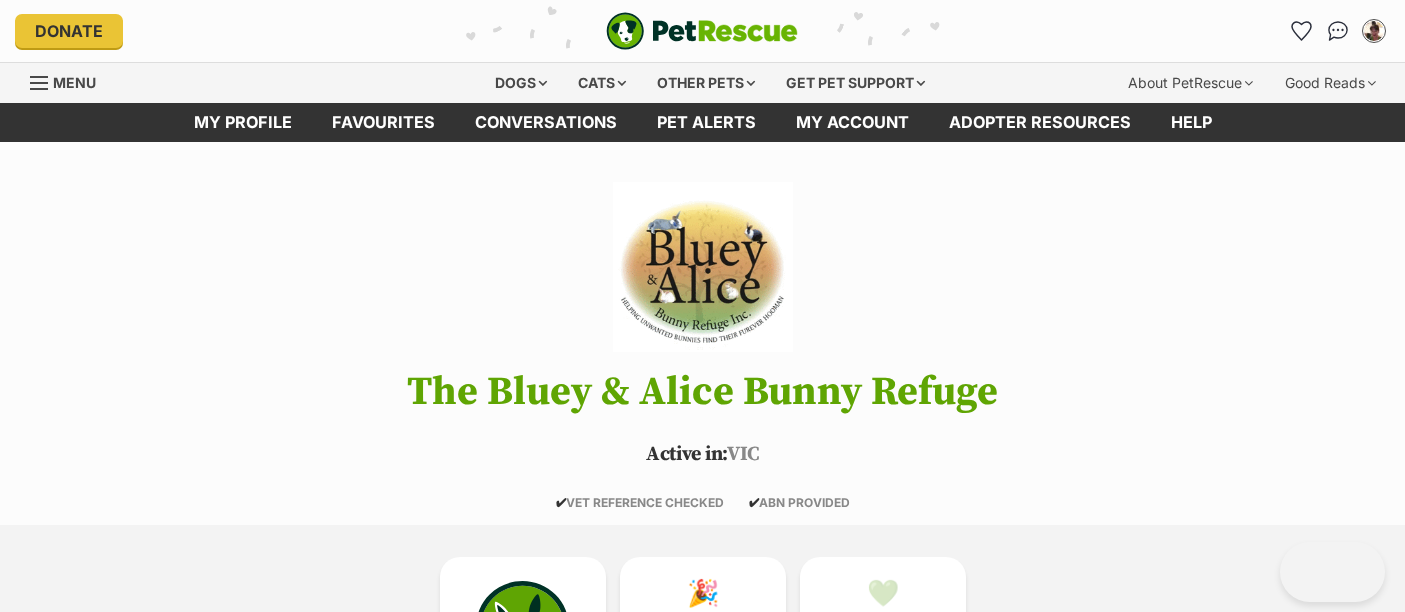 scroll, scrollTop: 0, scrollLeft: 0, axis: both 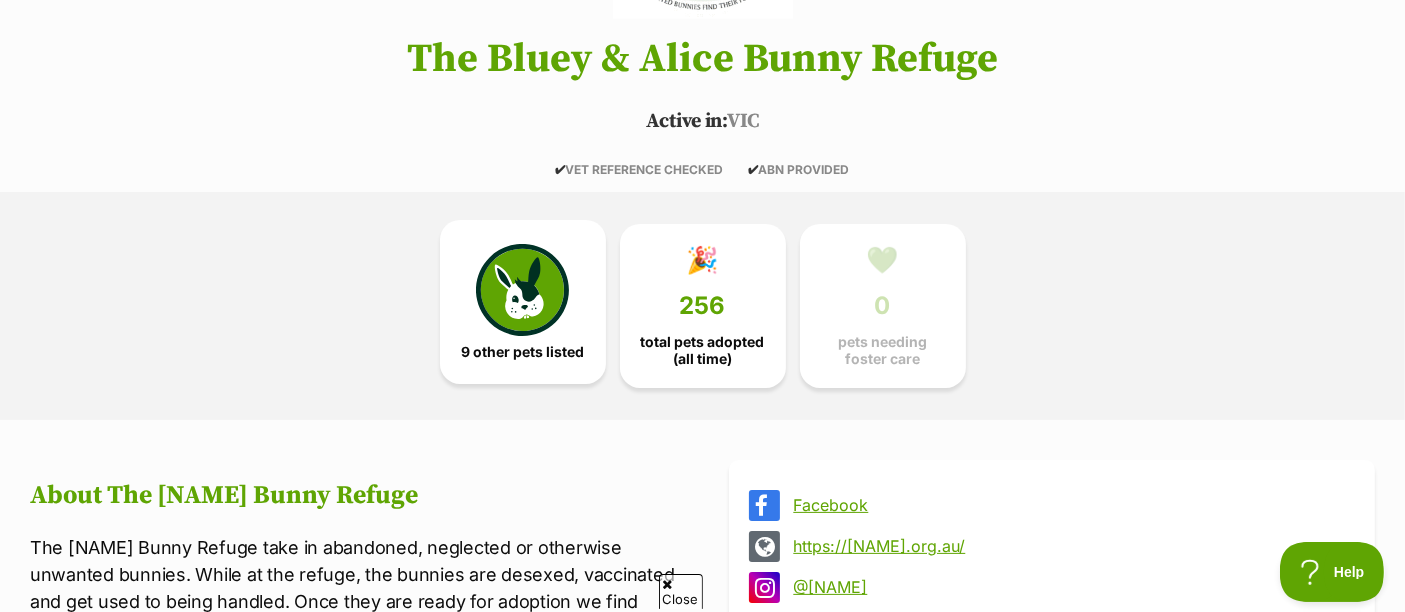 click at bounding box center (522, 290) 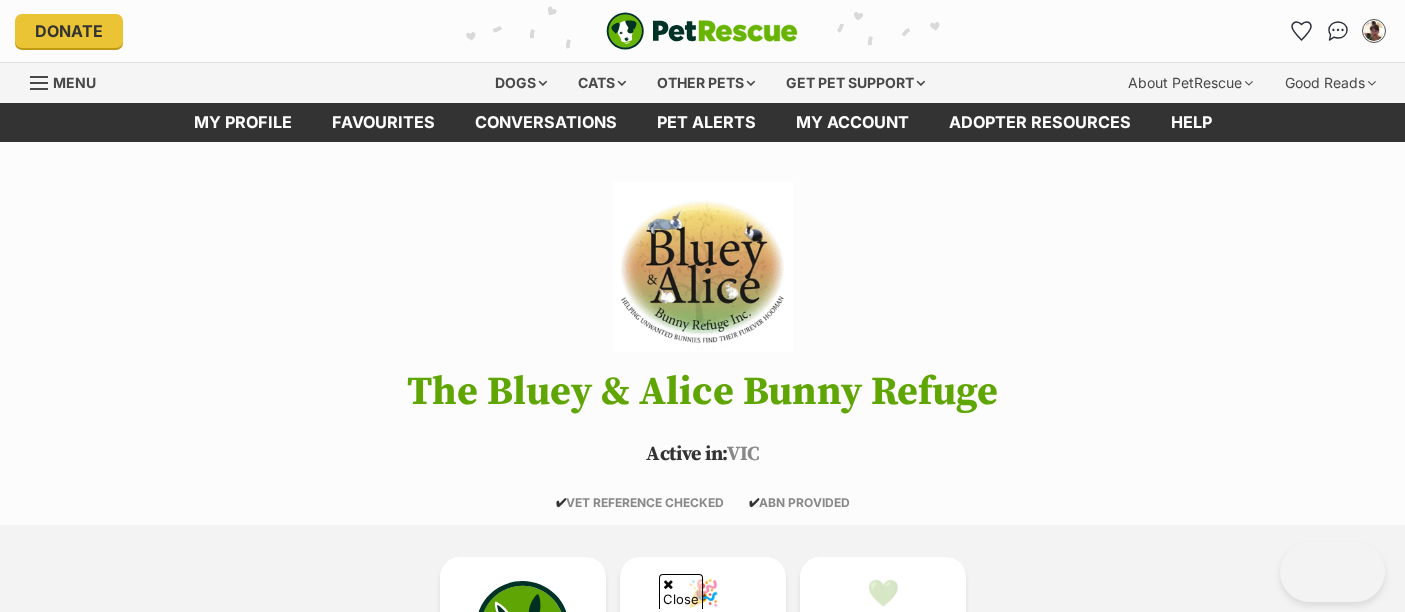 scroll, scrollTop: 1576, scrollLeft: 0, axis: vertical 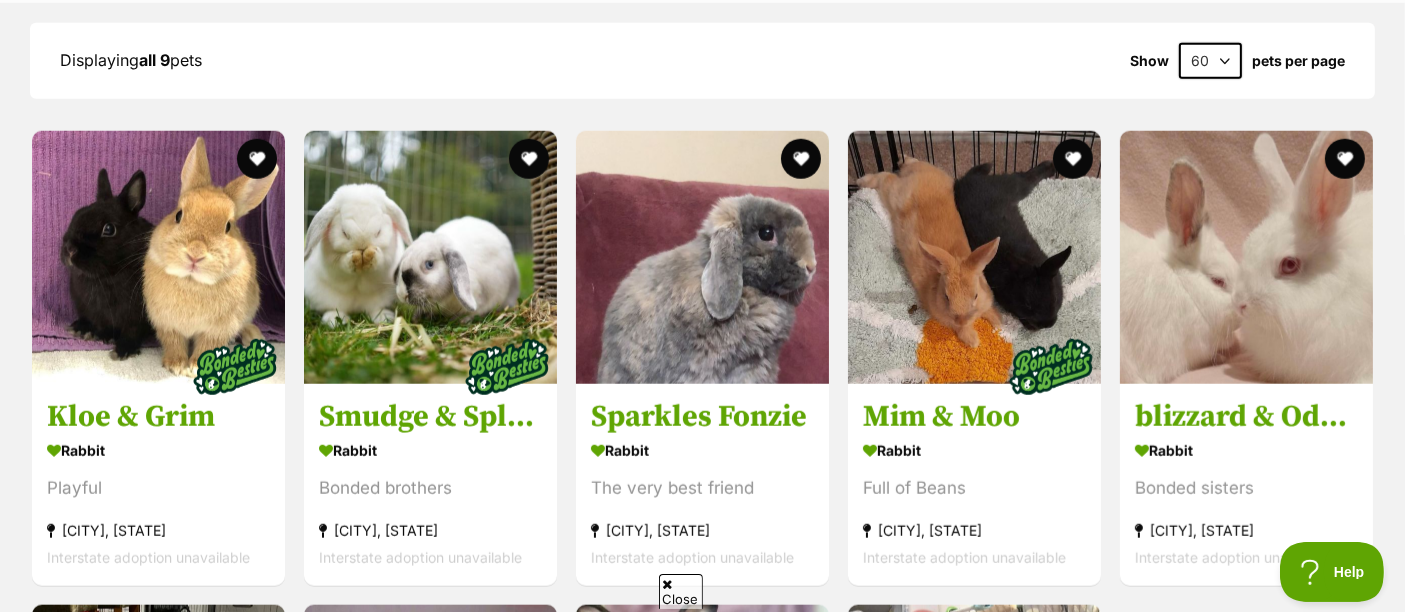 click on "Displaying all 9 pets
Show 60 120 pets per page" at bounding box center [702, 61] 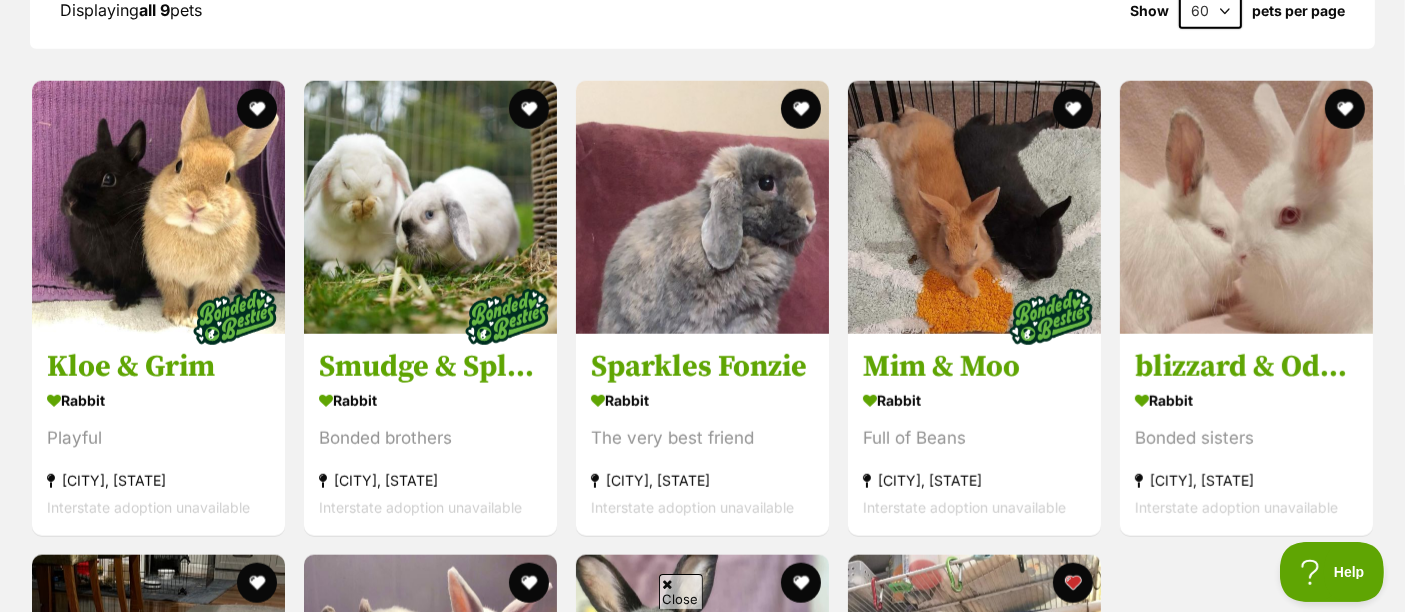scroll, scrollTop: 1798, scrollLeft: 0, axis: vertical 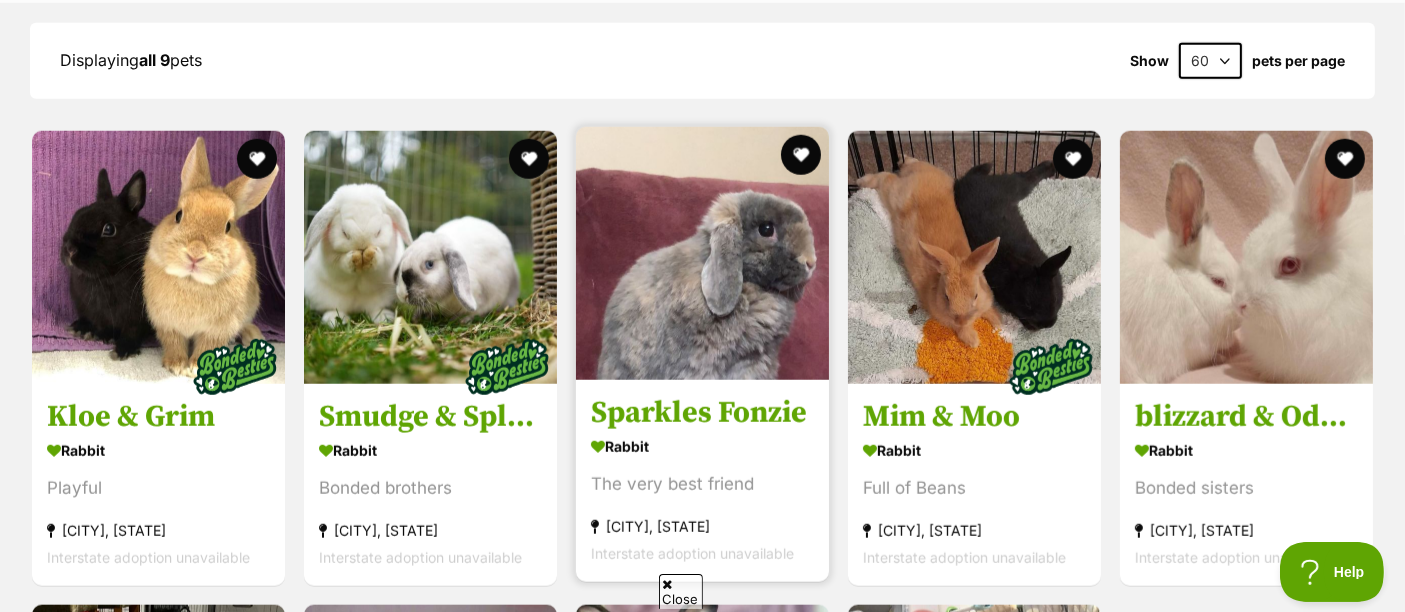 click at bounding box center [702, 253] 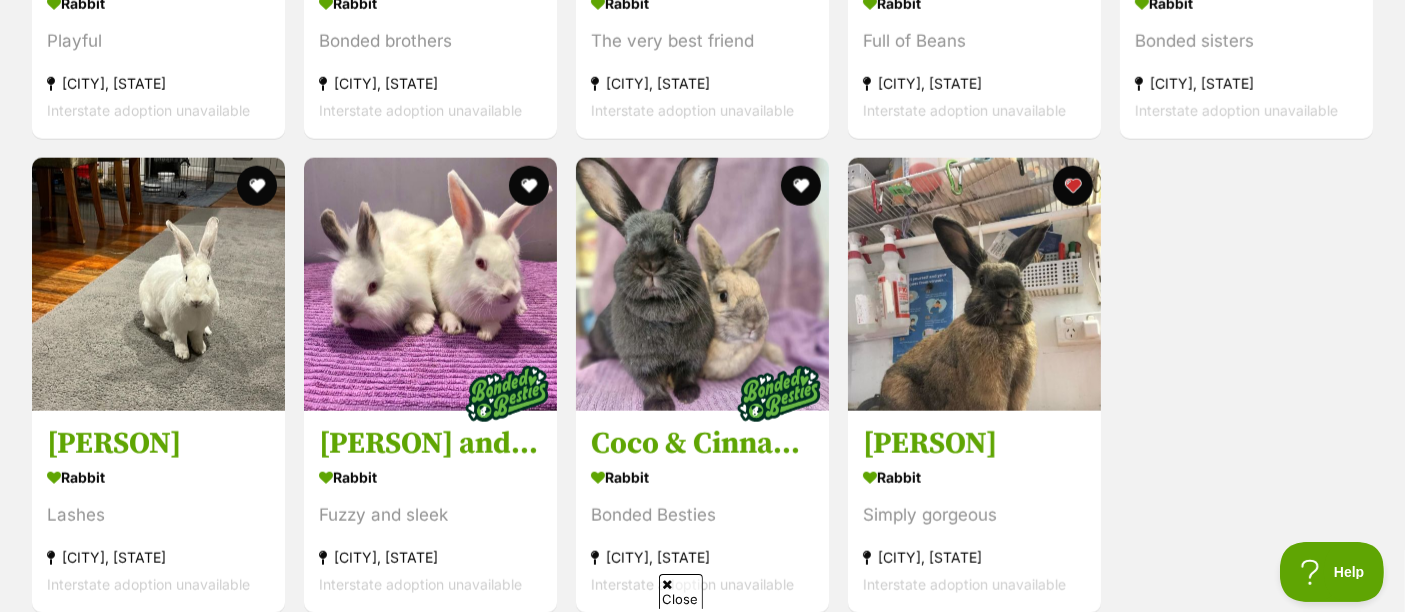 scroll, scrollTop: 2354, scrollLeft: 0, axis: vertical 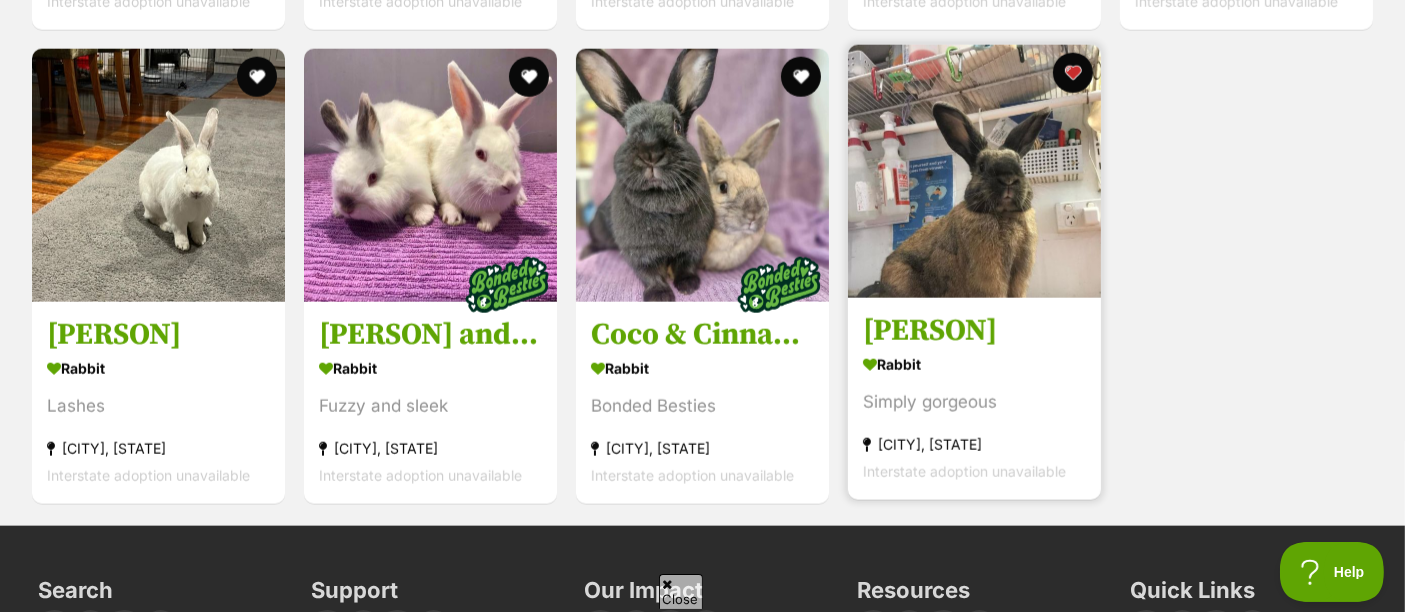 click at bounding box center (974, 171) 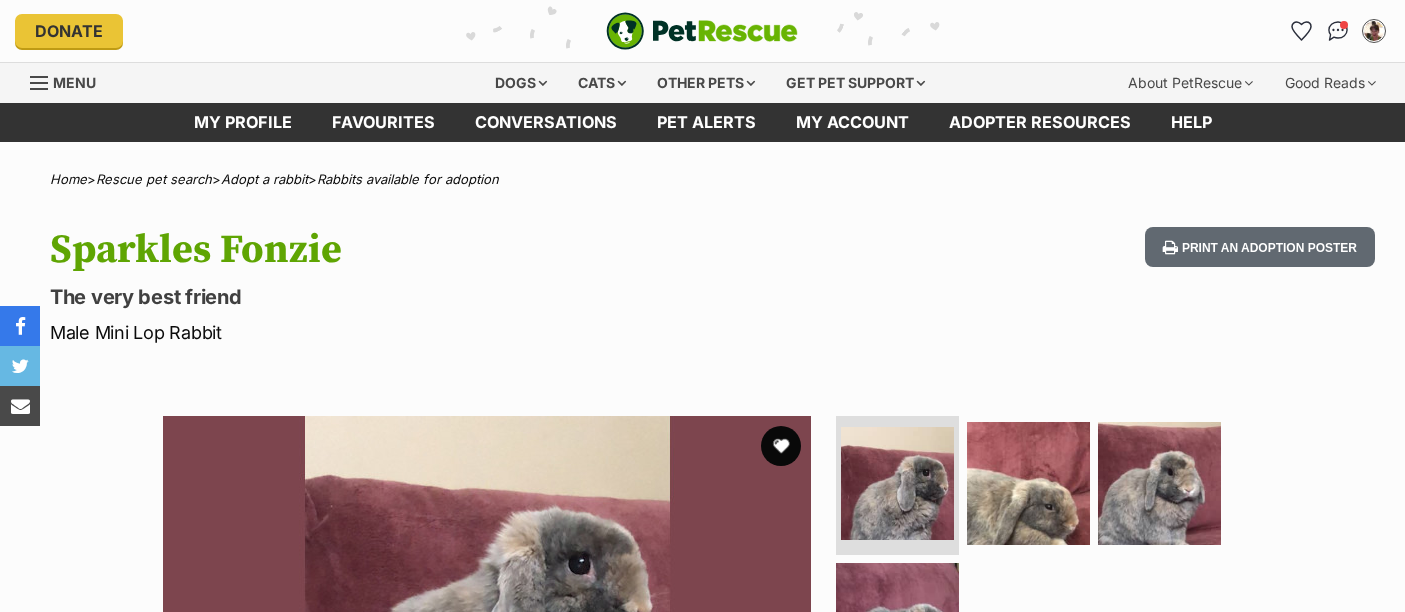 scroll, scrollTop: 0, scrollLeft: 0, axis: both 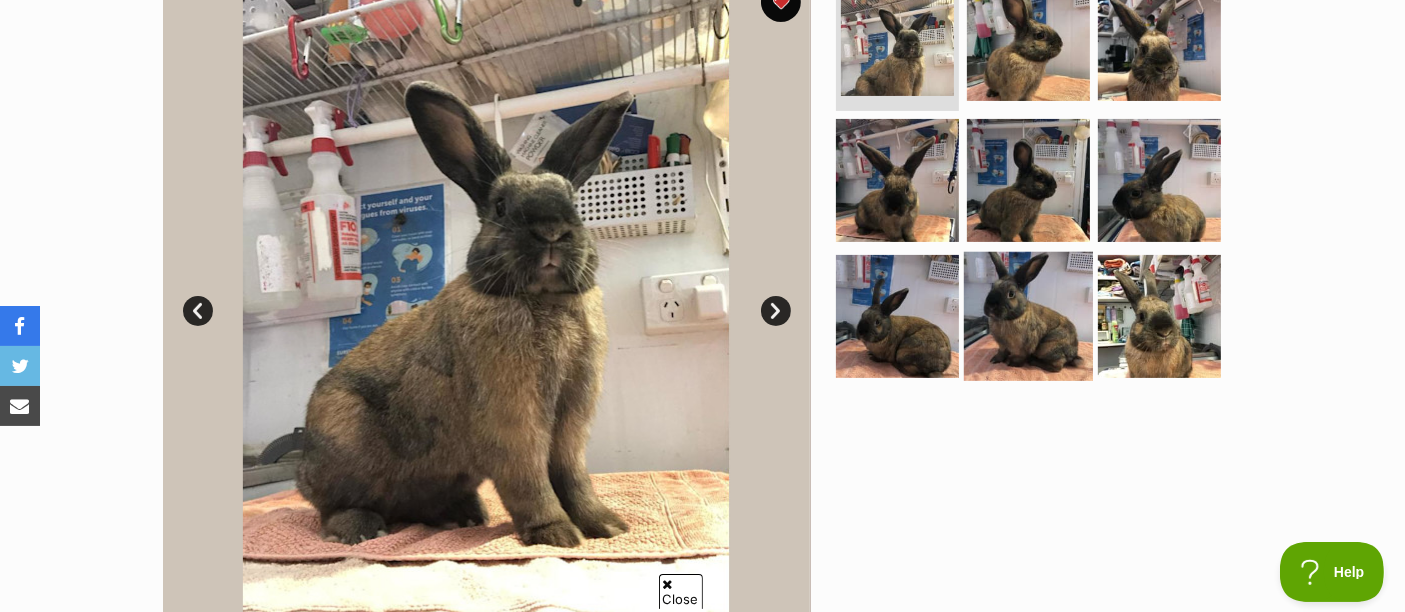 click at bounding box center (1028, 316) 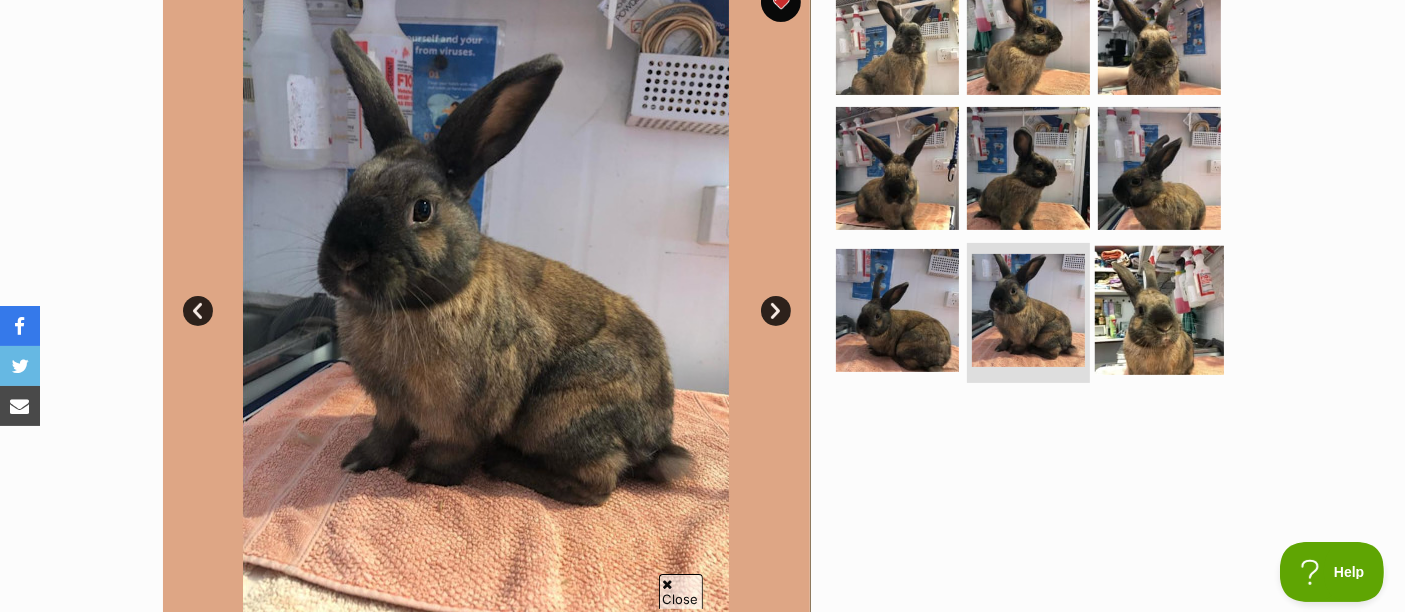 click at bounding box center (1159, 310) 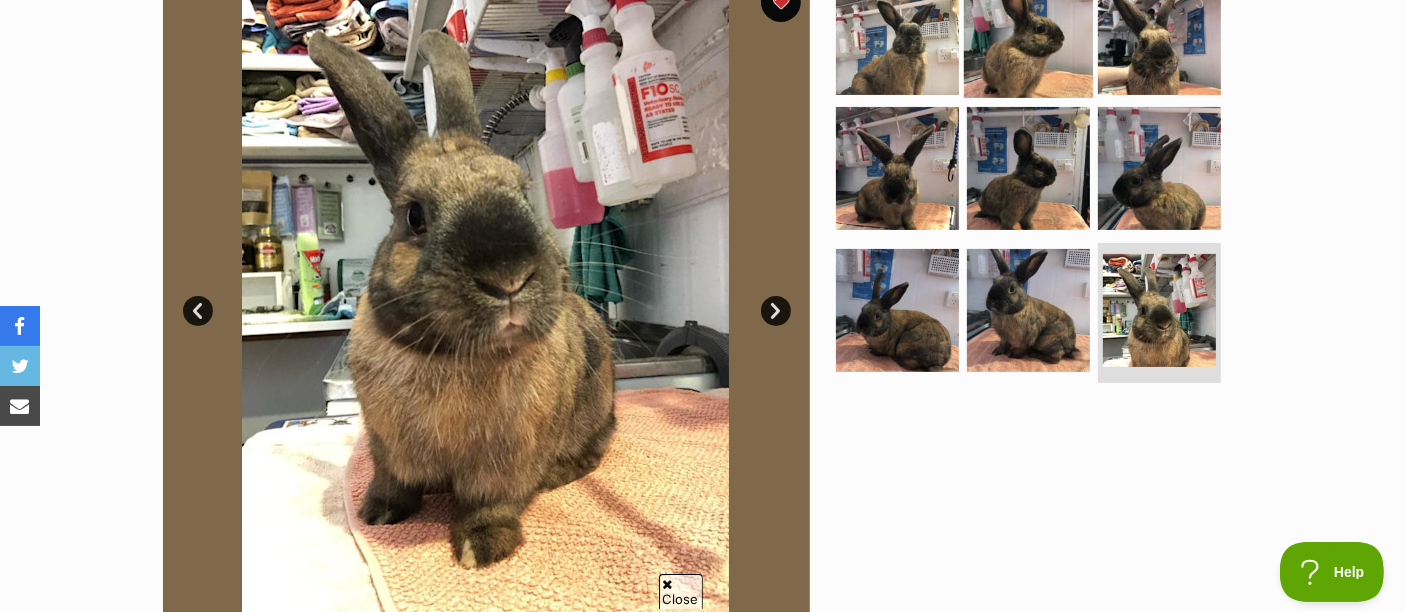 click at bounding box center (1028, 32) 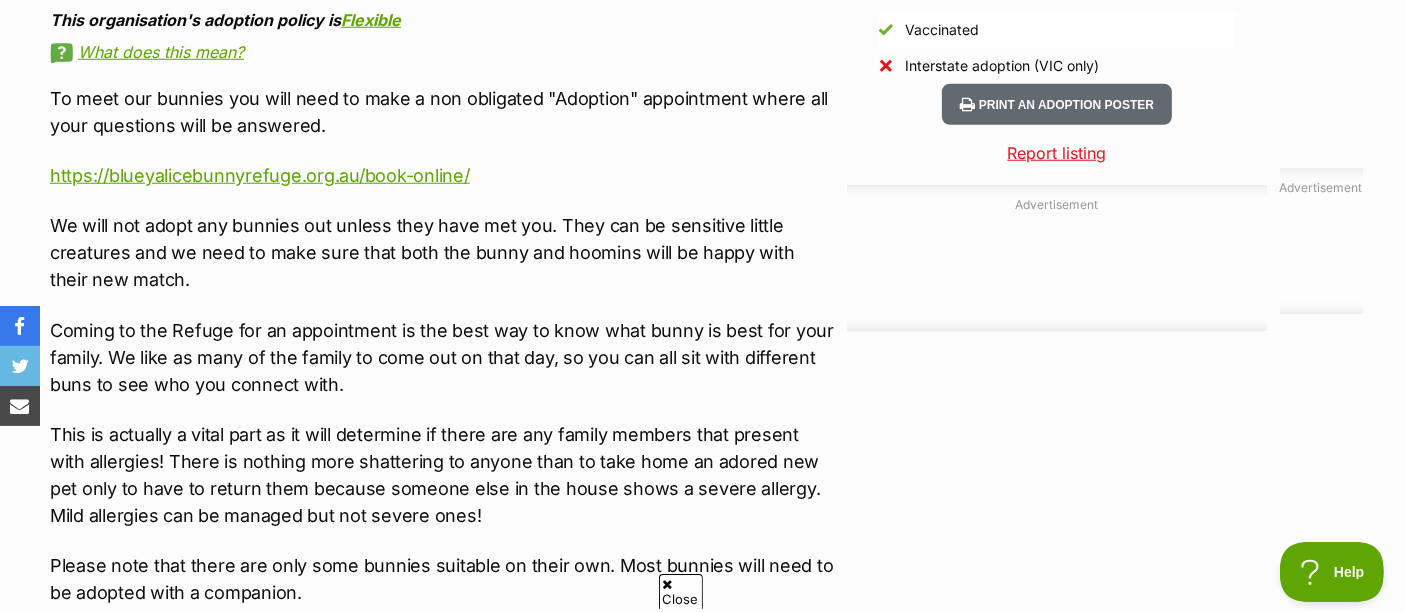 scroll, scrollTop: 2000, scrollLeft: 0, axis: vertical 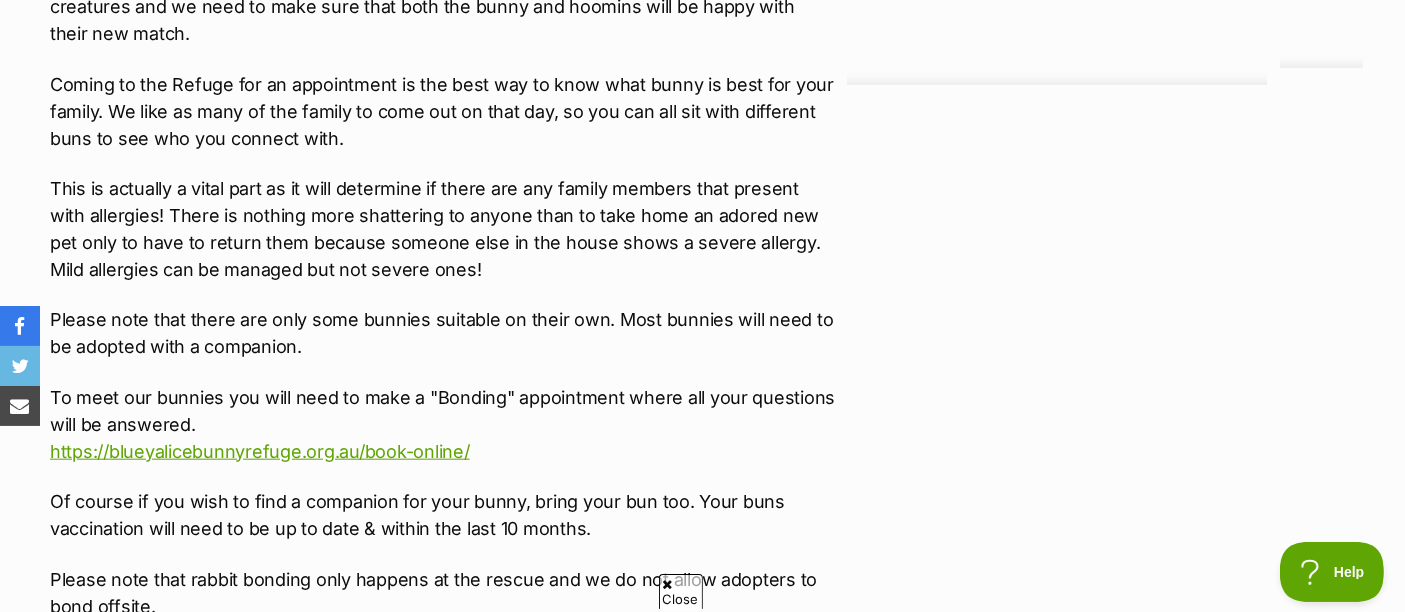 click on "Close" at bounding box center [681, 591] 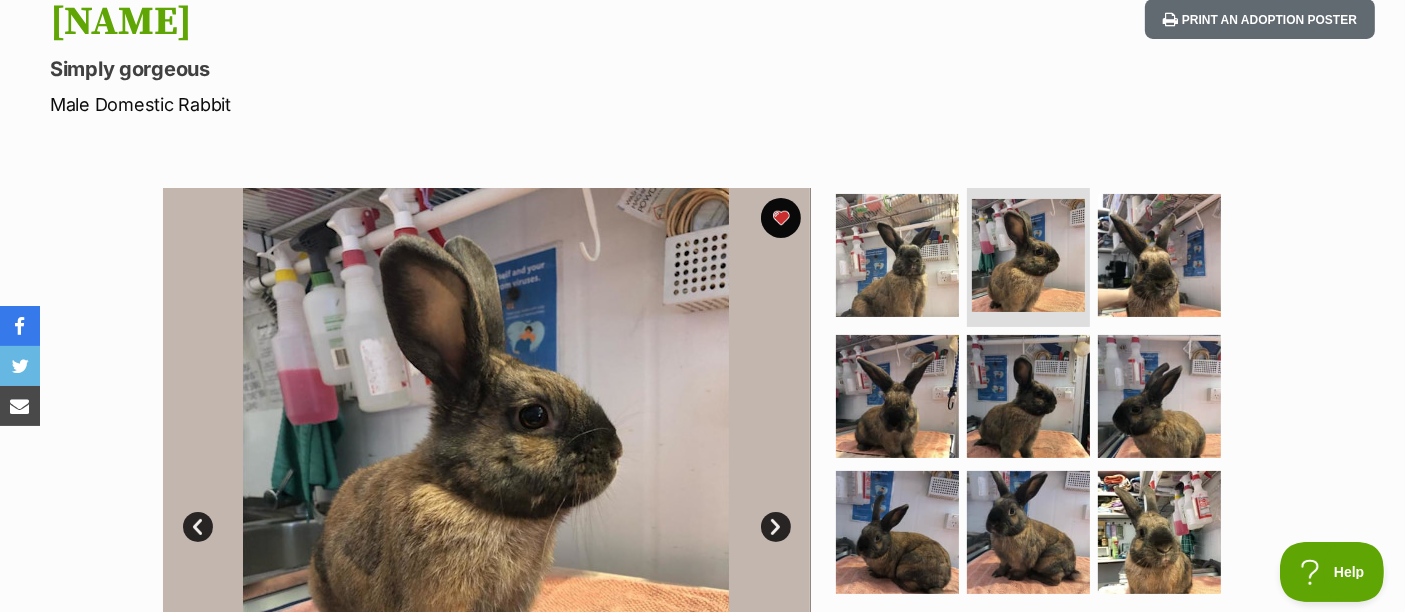 scroll, scrollTop: 222, scrollLeft: 0, axis: vertical 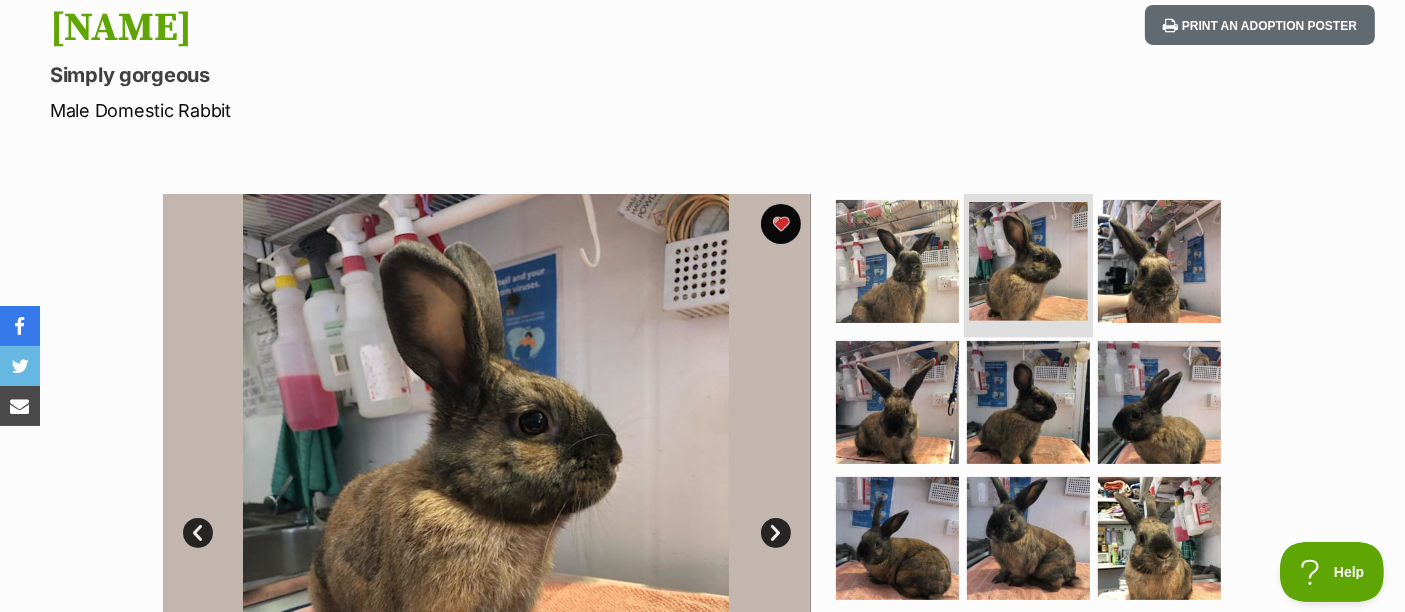 click at bounding box center (1028, 261) 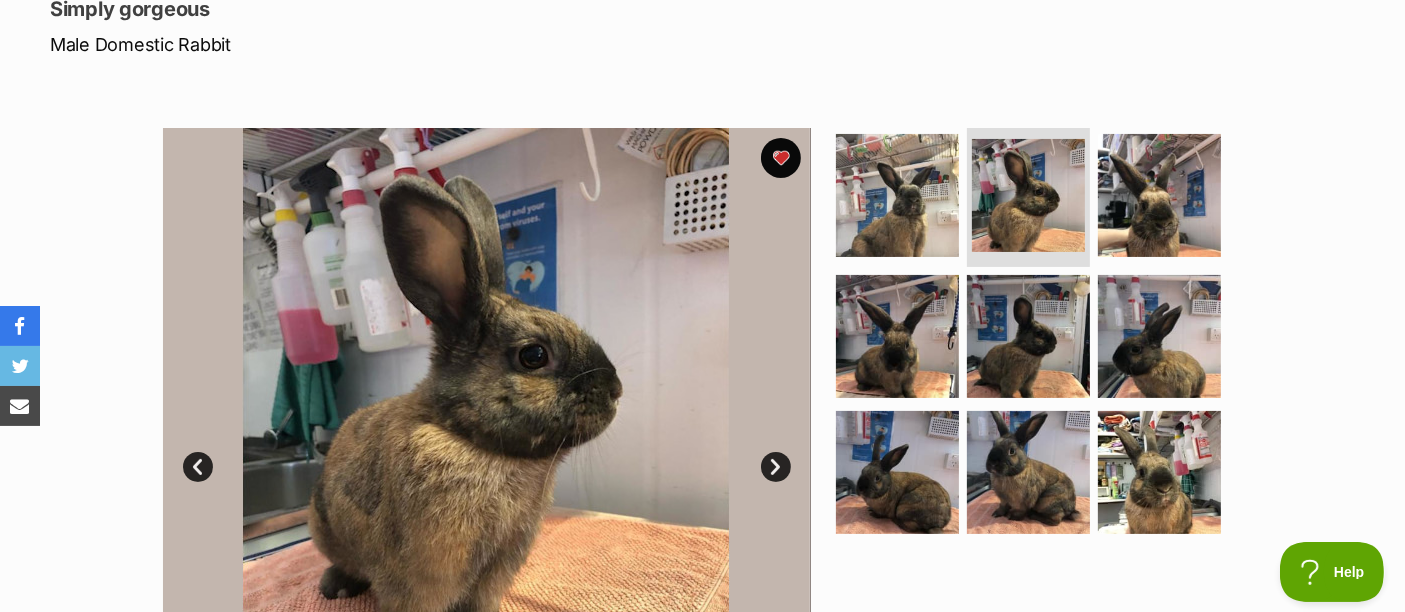scroll, scrollTop: 444, scrollLeft: 0, axis: vertical 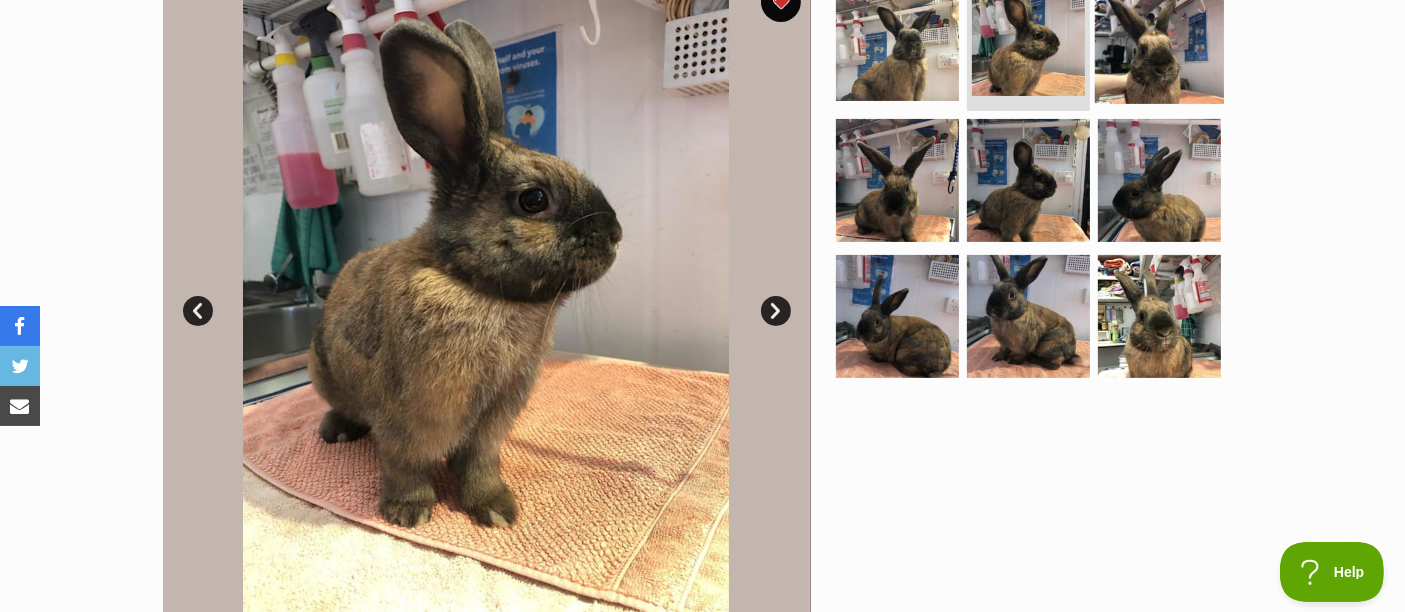 click at bounding box center [1159, 38] 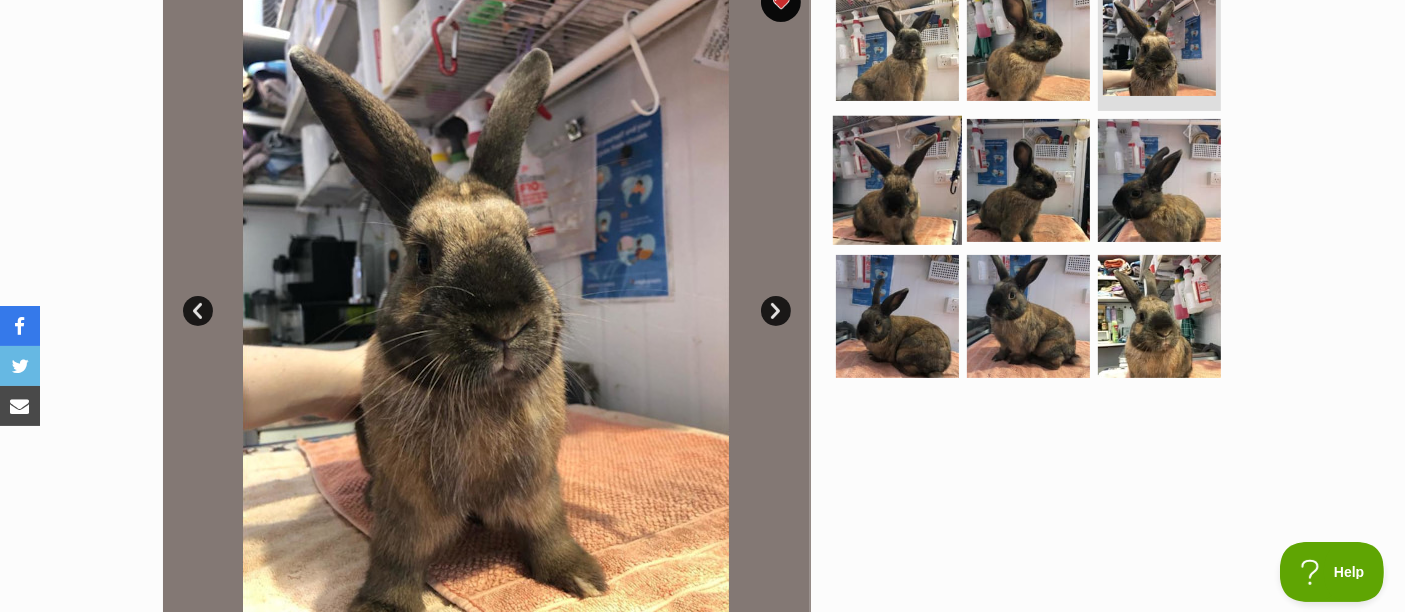 click at bounding box center (897, 180) 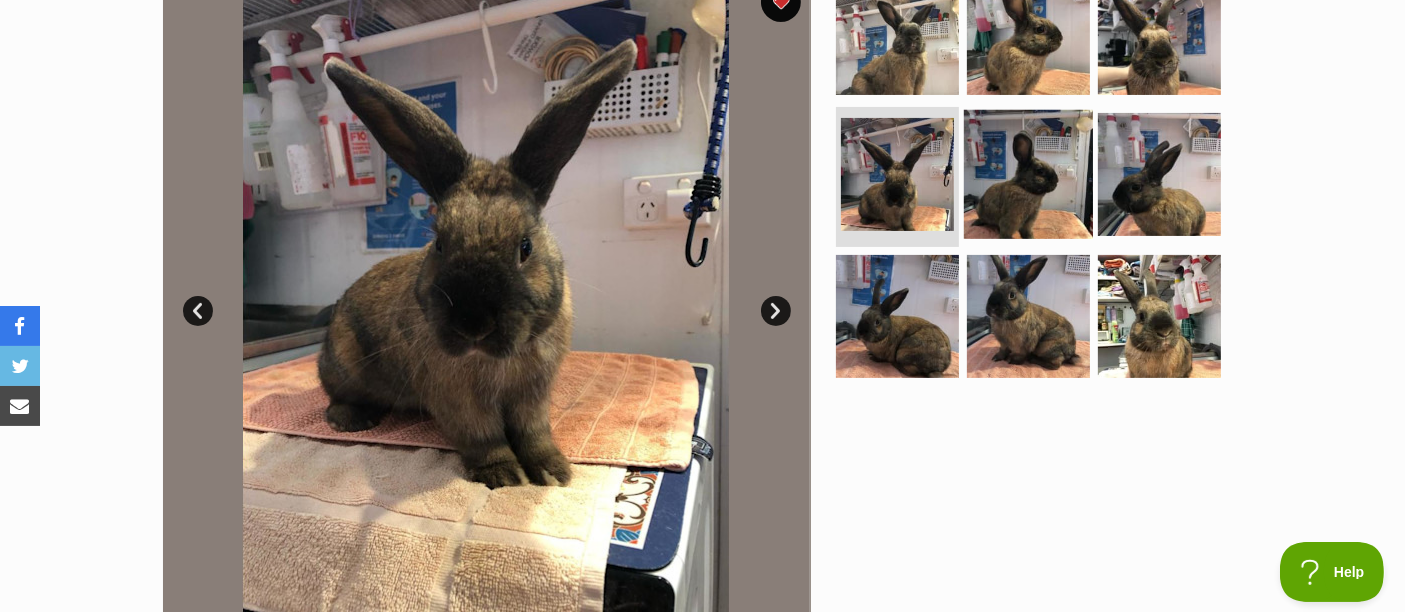 click at bounding box center (1028, 174) 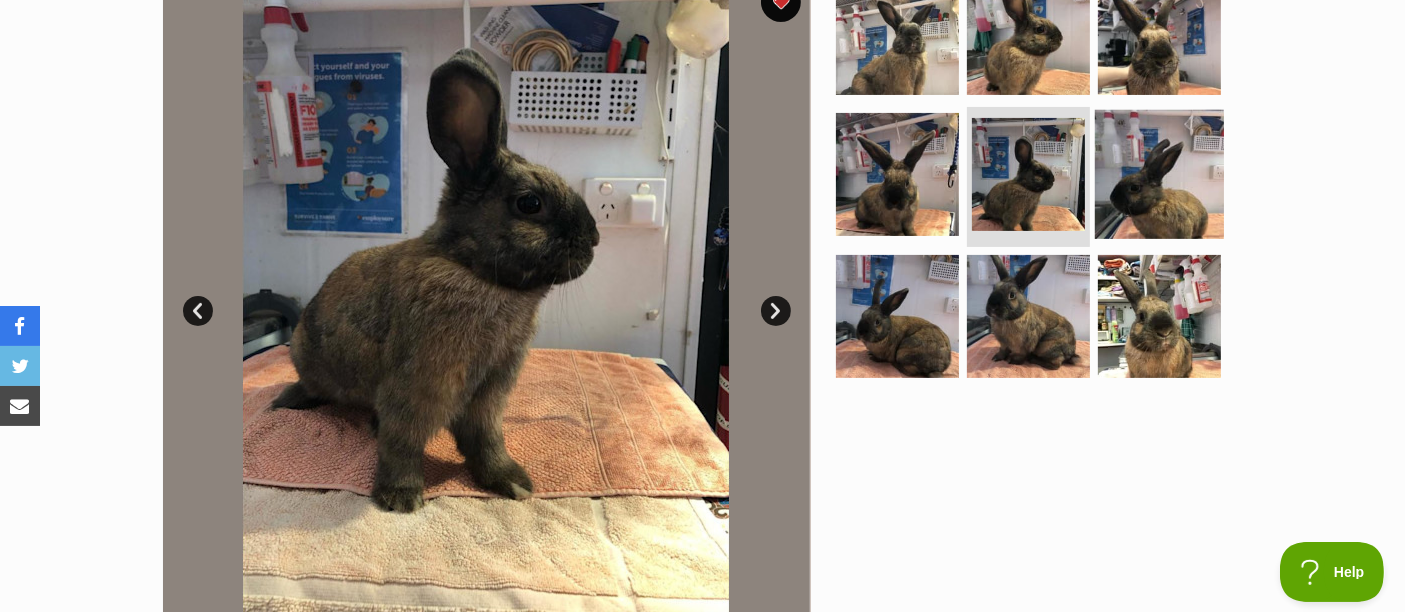 click at bounding box center [1159, 174] 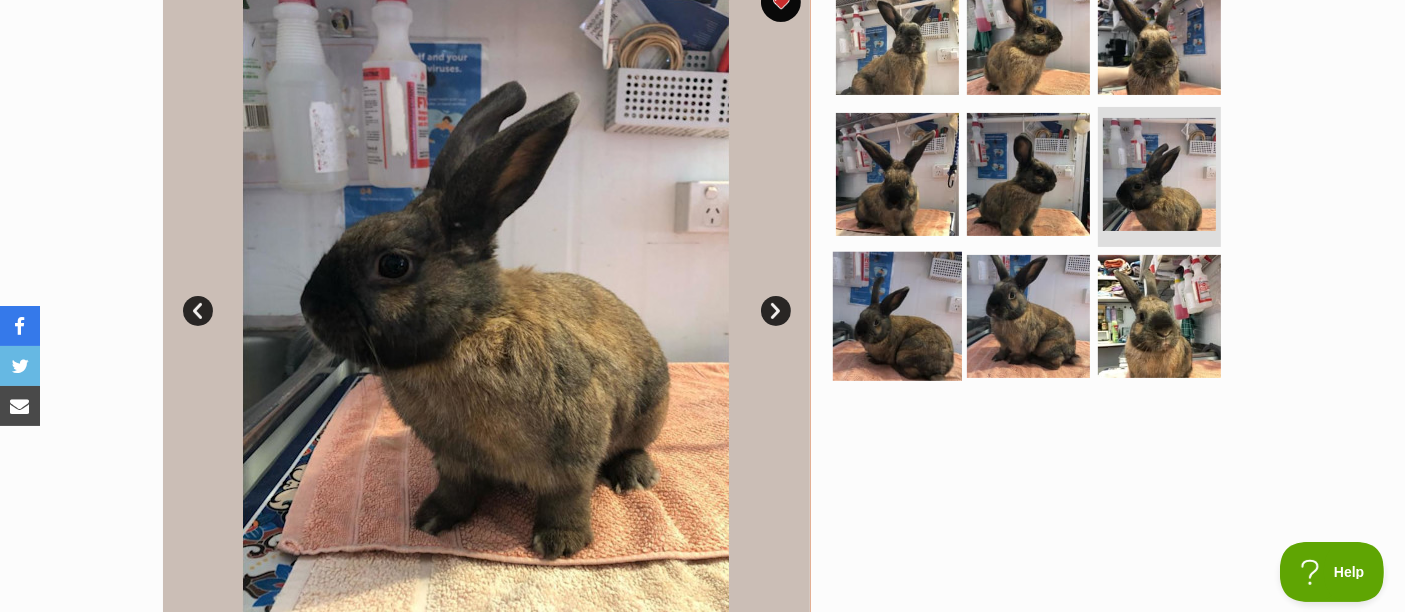 click at bounding box center (897, 316) 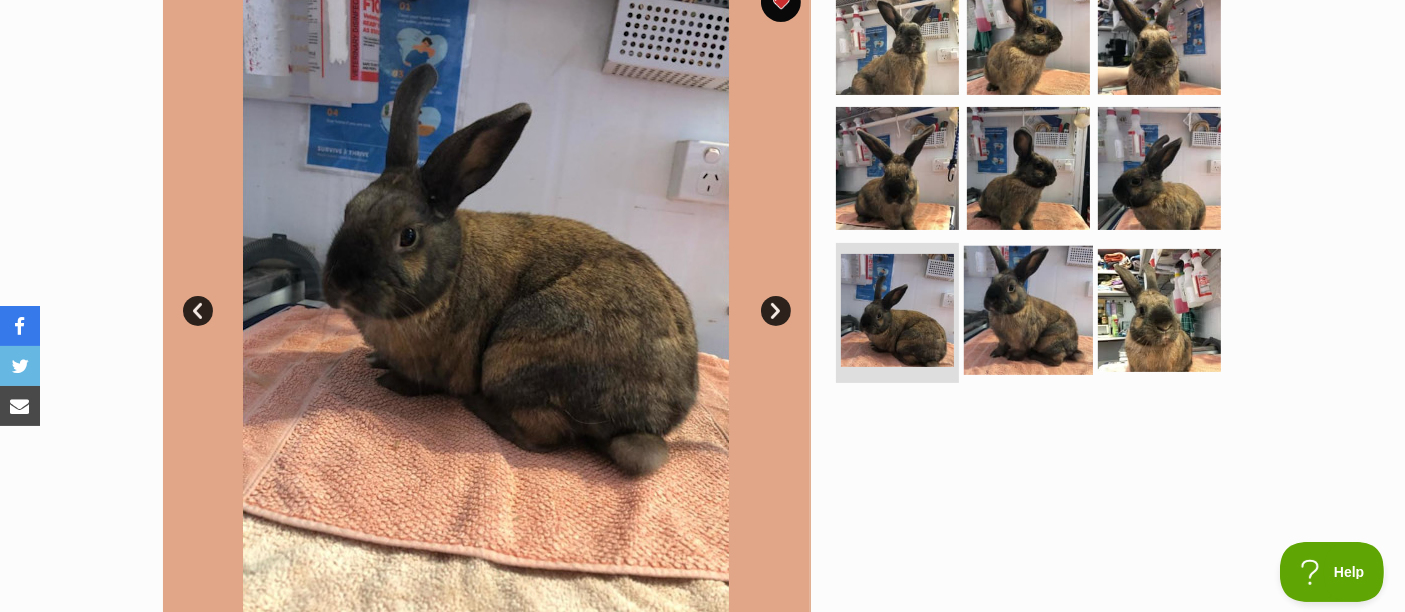 click at bounding box center (1028, 310) 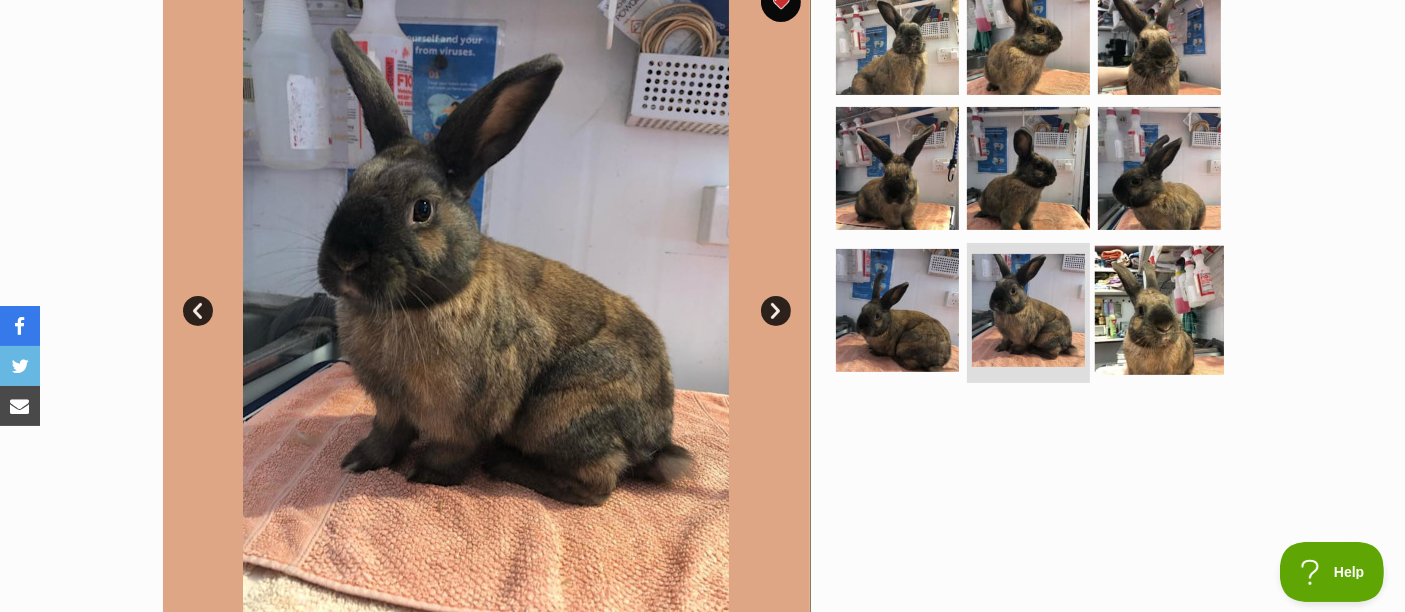 click at bounding box center [1159, 310] 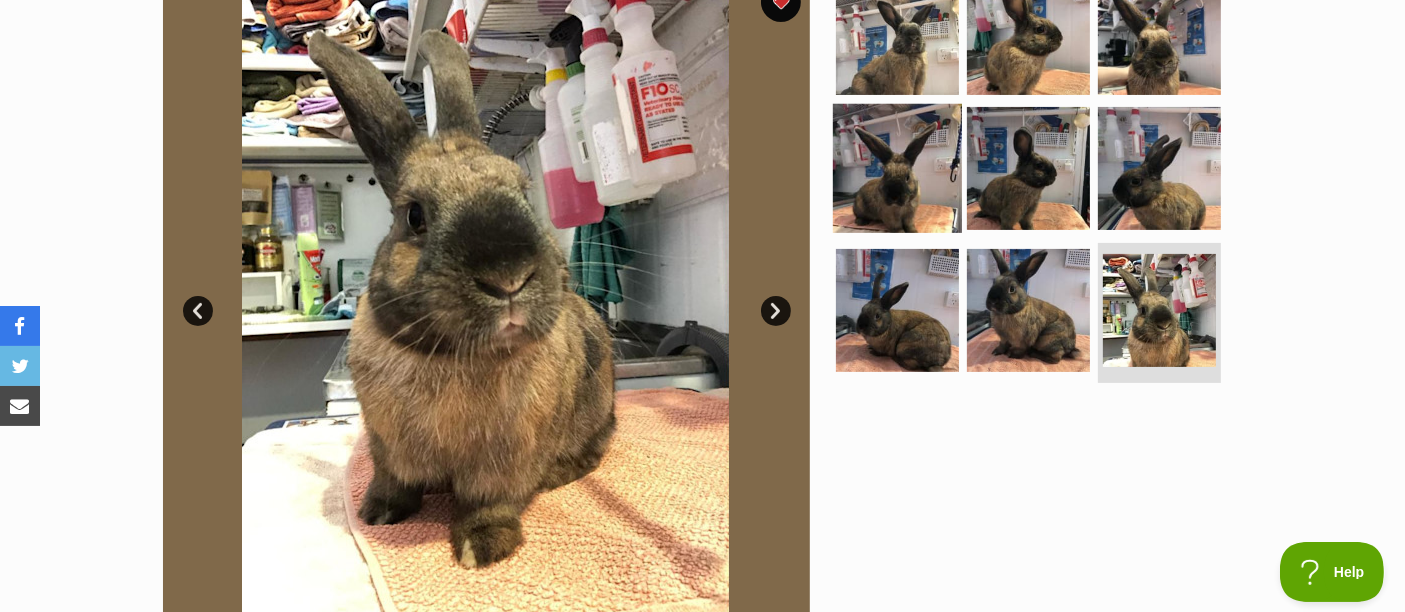 click at bounding box center (897, 168) 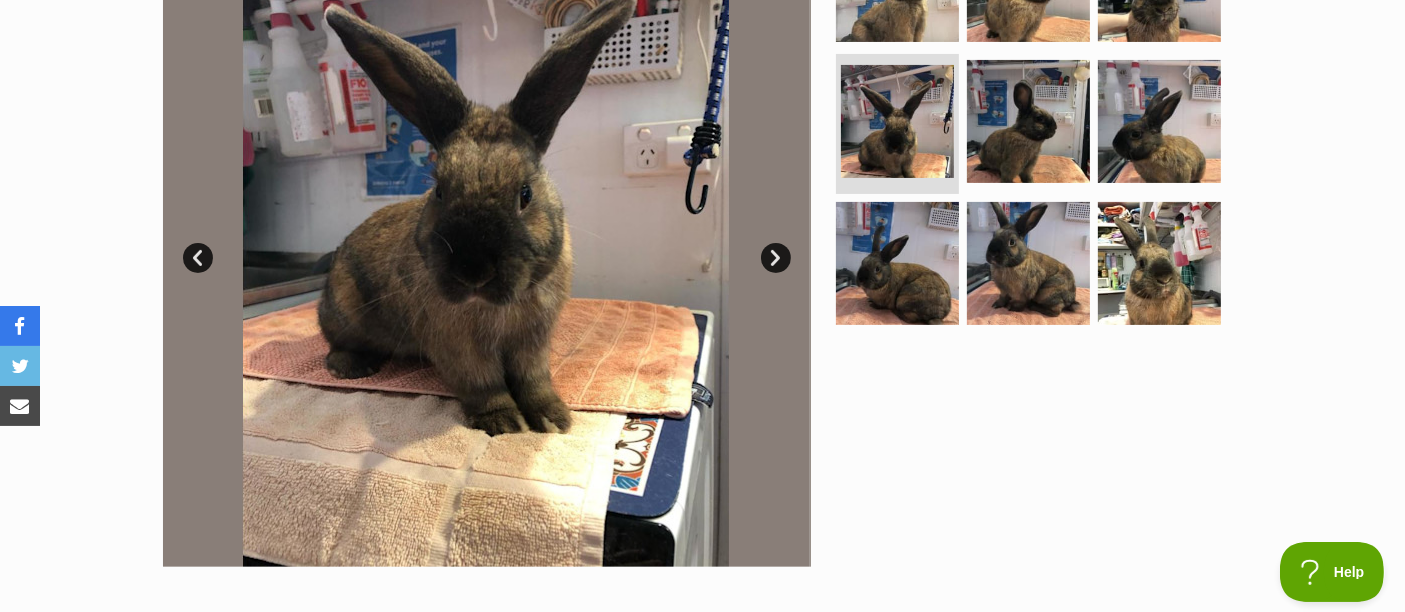 scroll, scrollTop: 111, scrollLeft: 0, axis: vertical 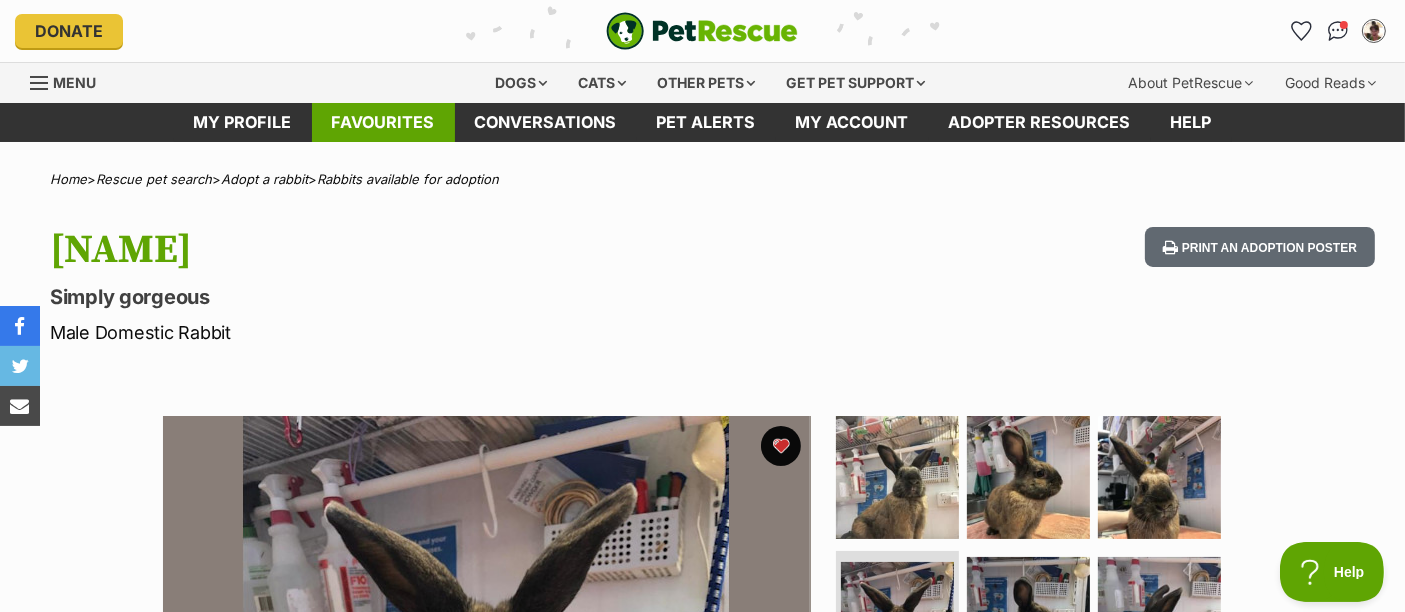 click on "Favourites" at bounding box center (383, 122) 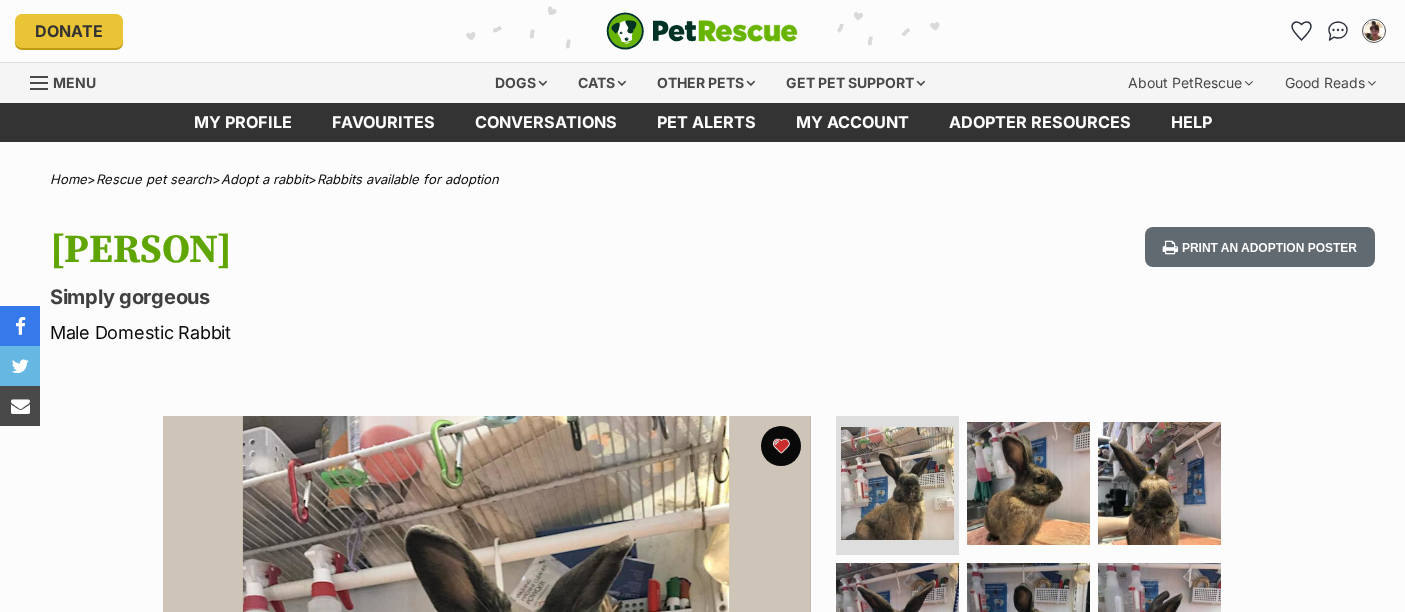 scroll, scrollTop: 0, scrollLeft: 0, axis: both 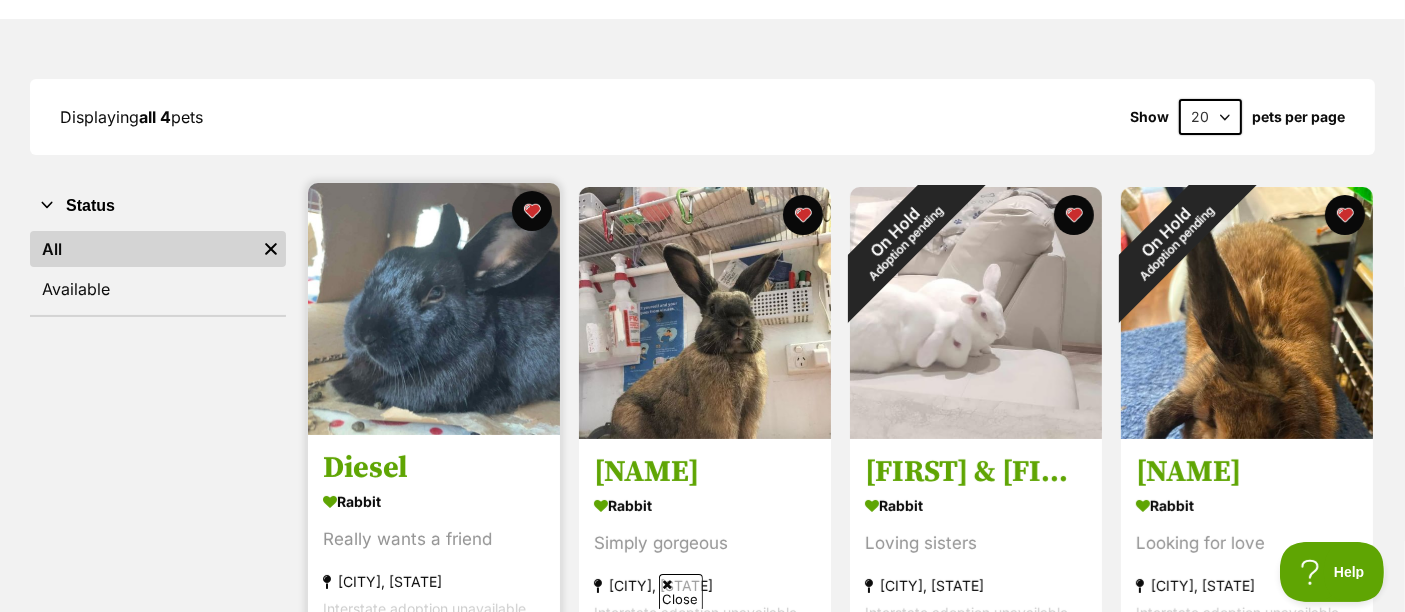 click at bounding box center [434, 309] 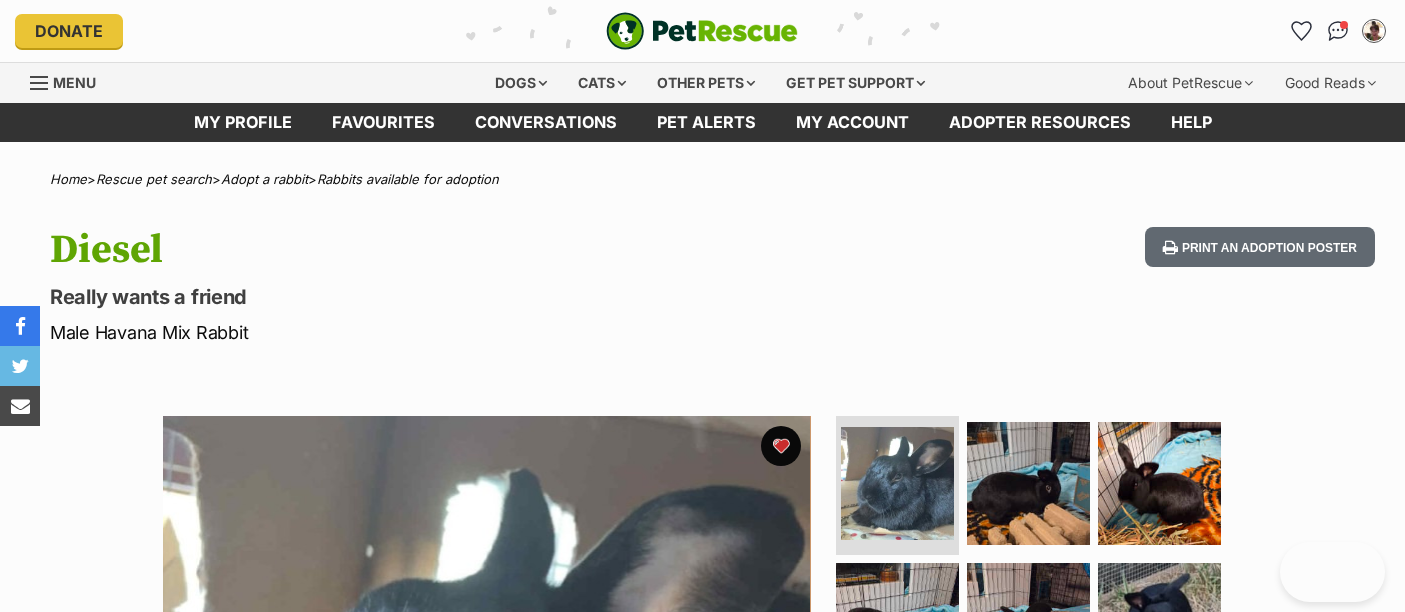 scroll, scrollTop: 0, scrollLeft: 0, axis: both 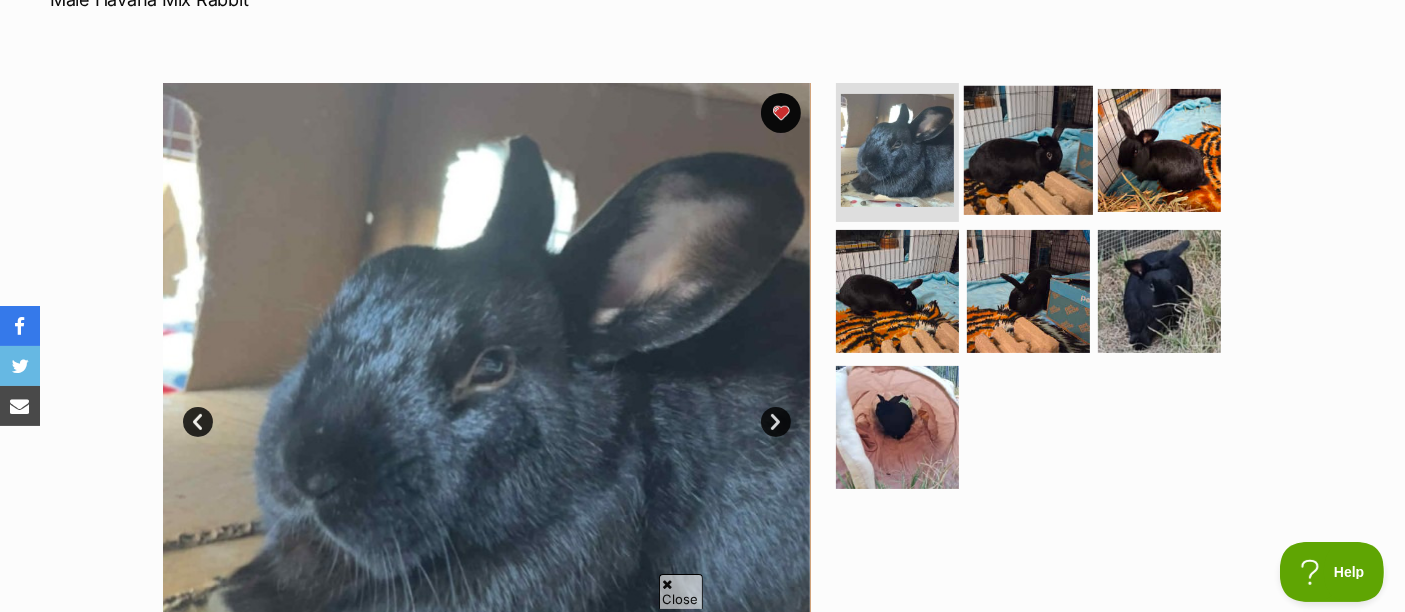 click at bounding box center [1028, 149] 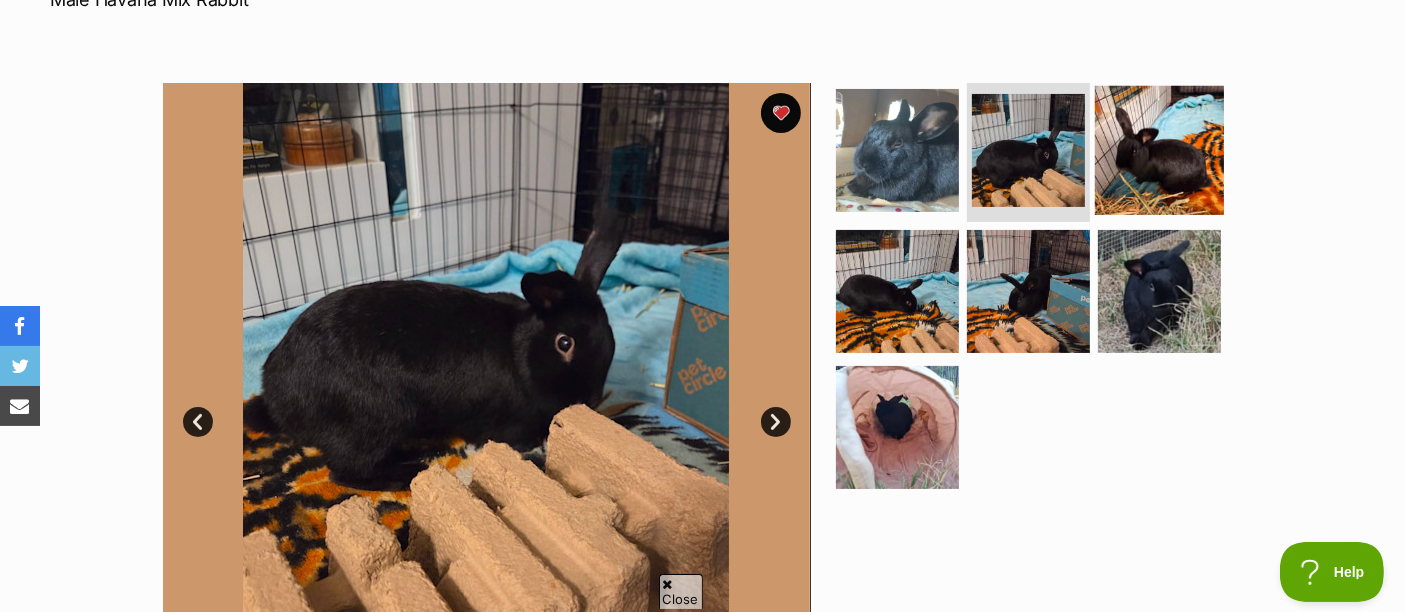 click at bounding box center (1159, 149) 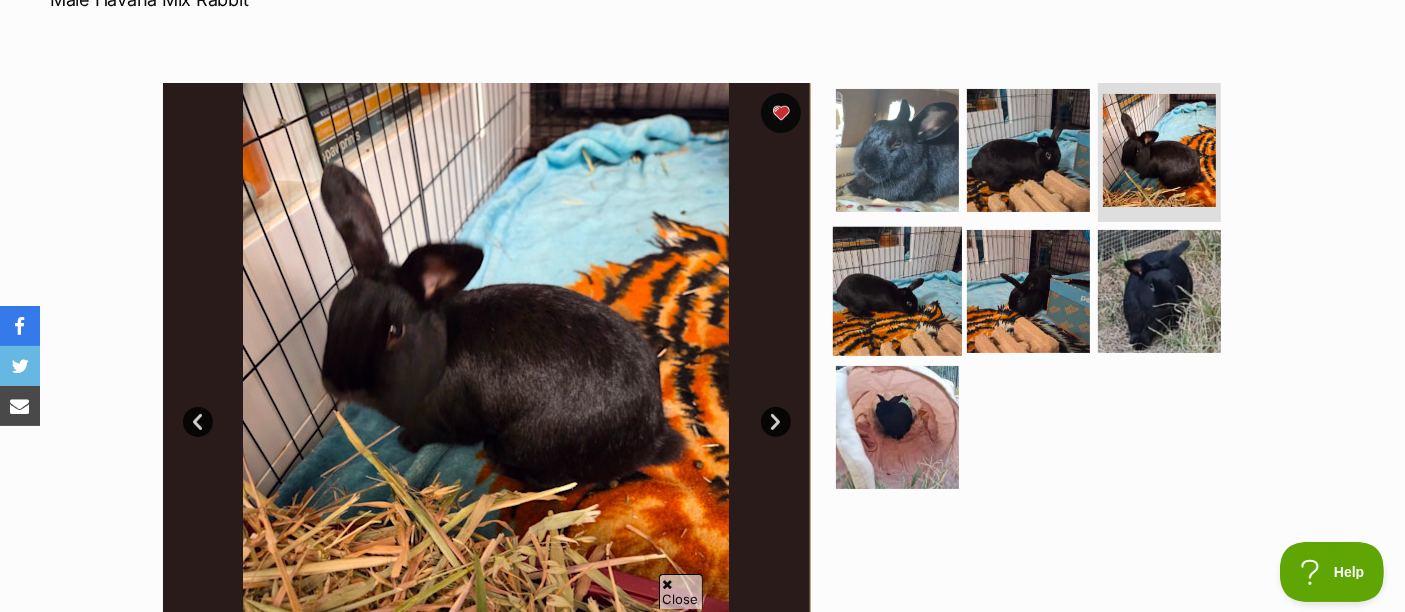 click at bounding box center (897, 291) 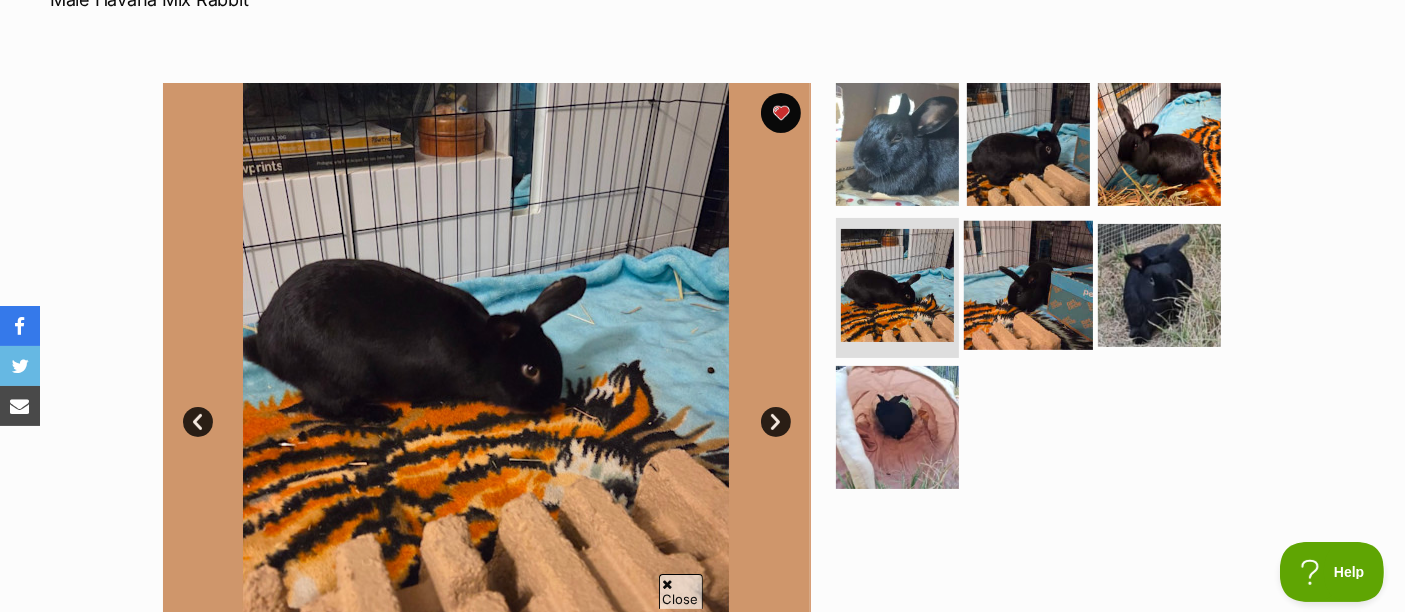 click at bounding box center [1028, 285] 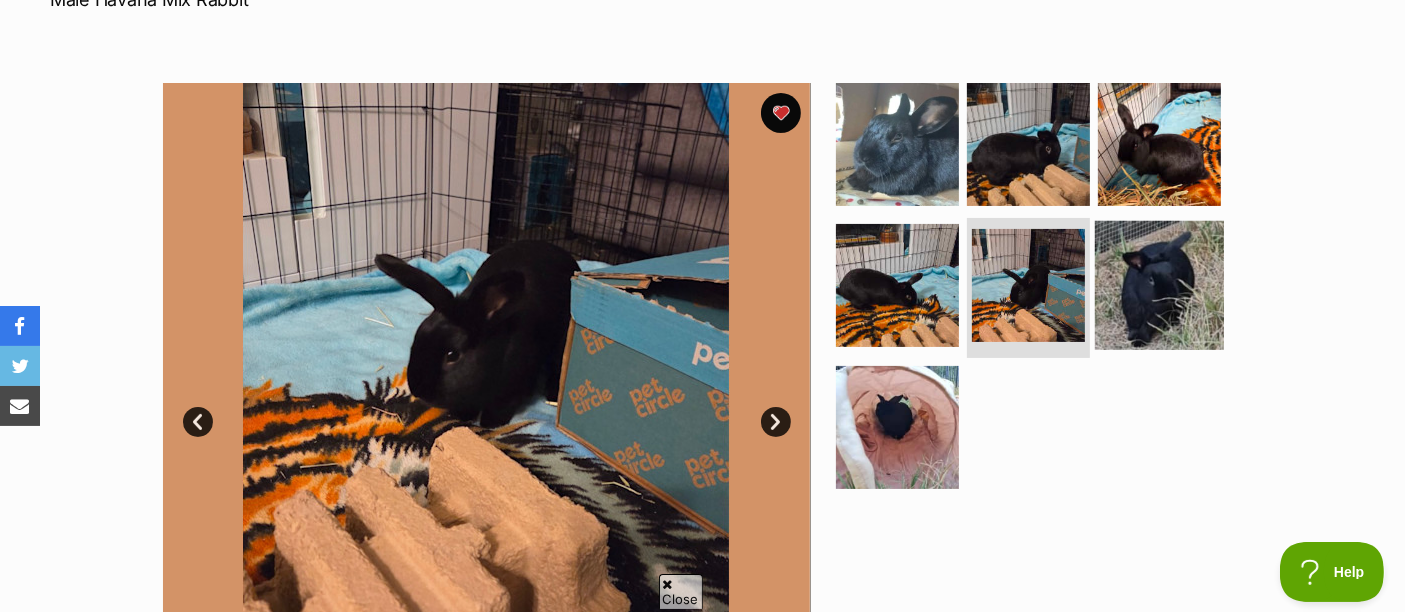 click at bounding box center (1159, 285) 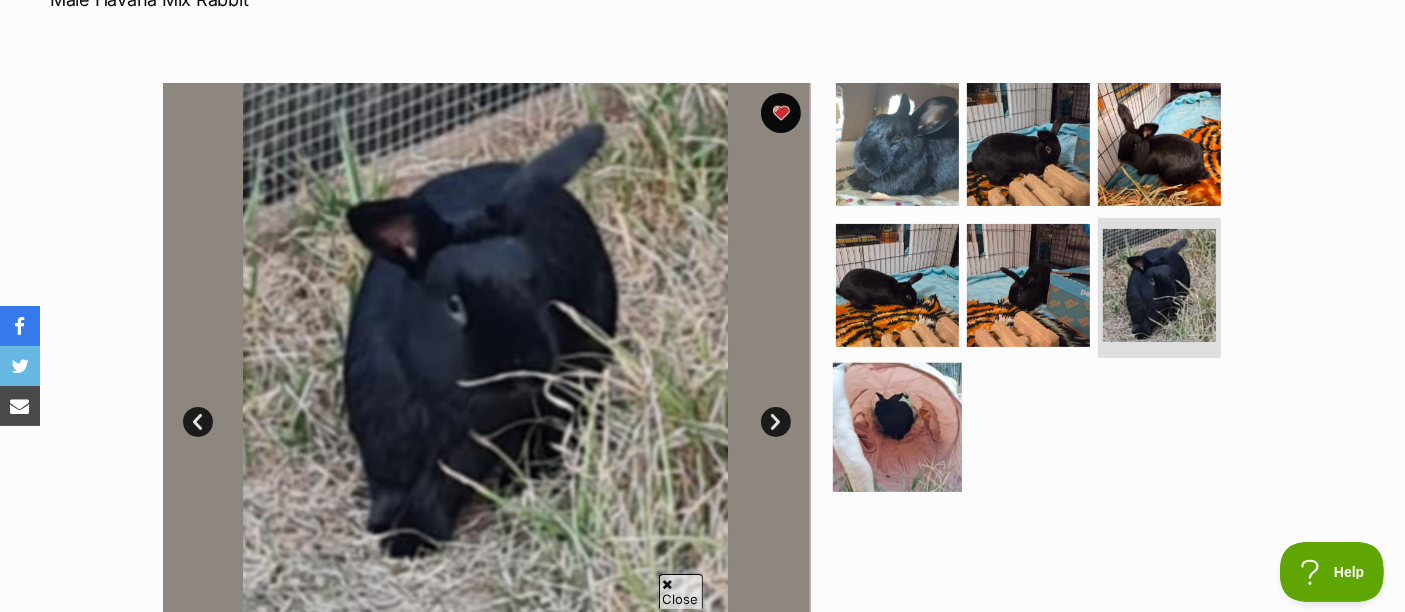 click at bounding box center [897, 427] 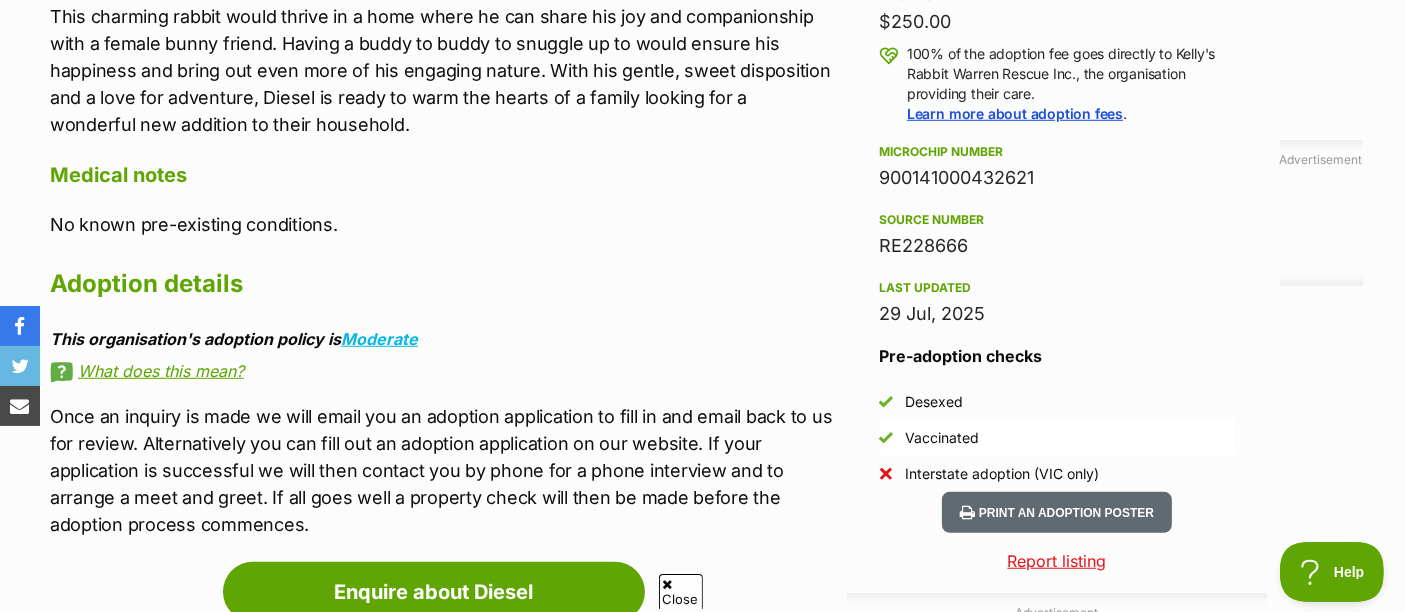 scroll, scrollTop: 1777, scrollLeft: 0, axis: vertical 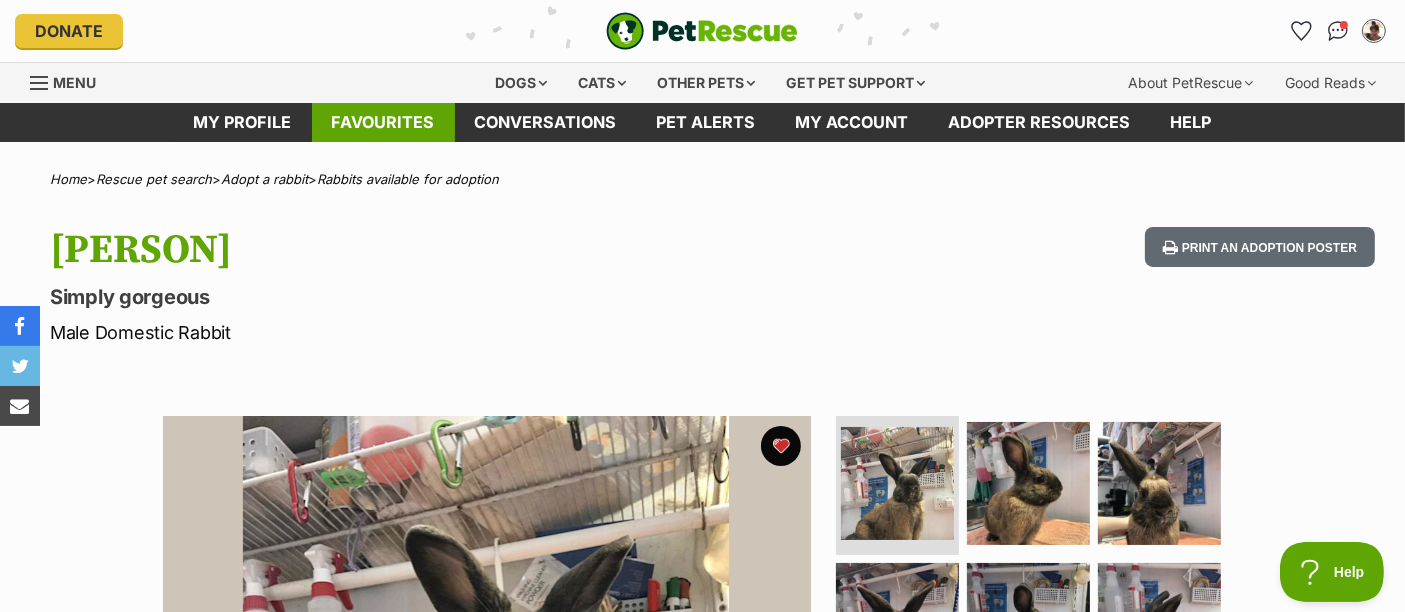 click on "Favourites" at bounding box center (383, 122) 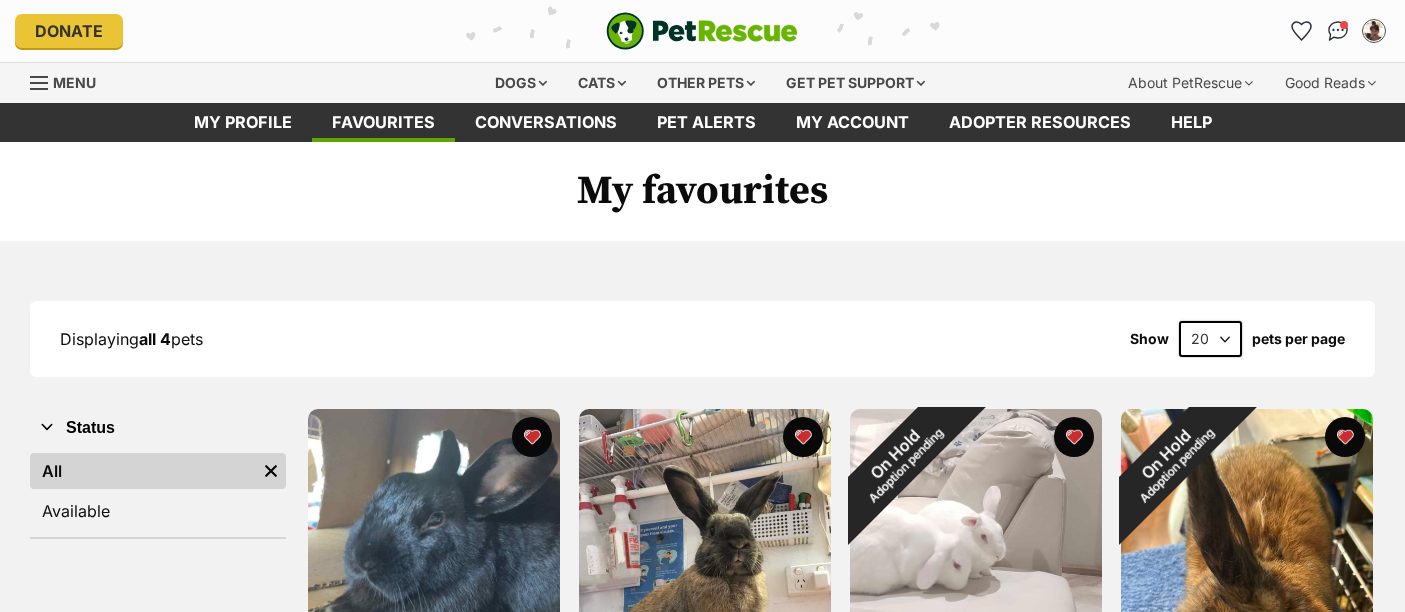 scroll, scrollTop: 0, scrollLeft: 0, axis: both 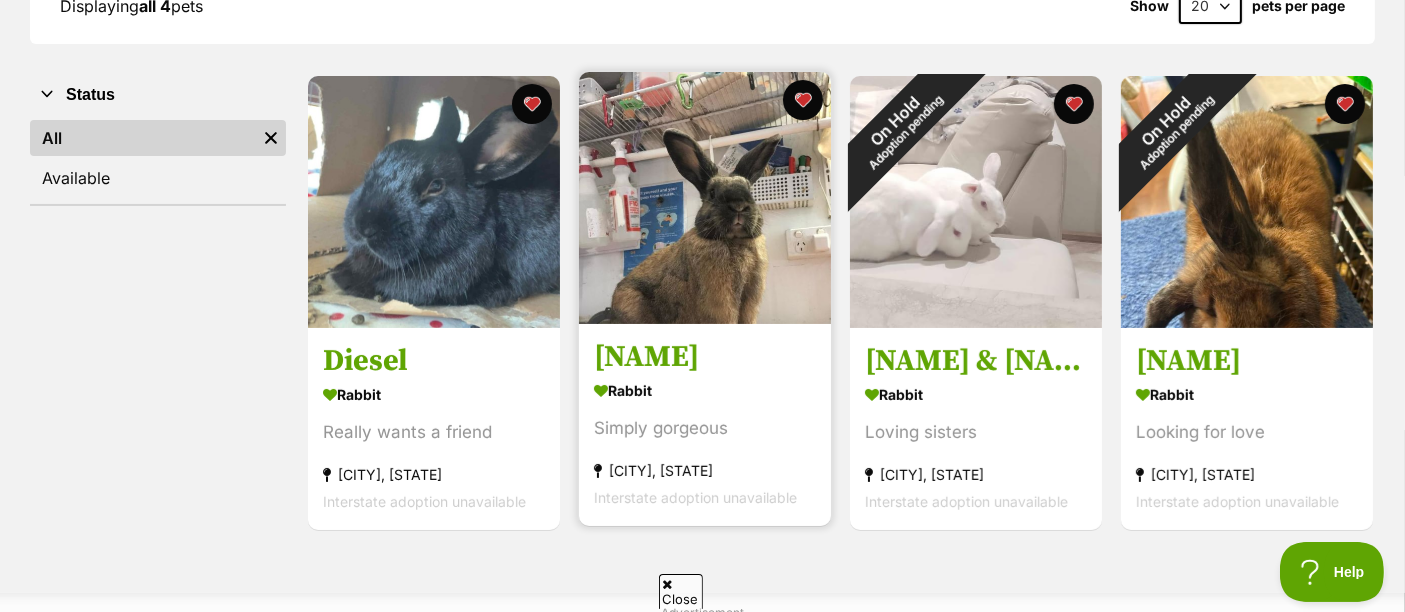 click at bounding box center (705, 198) 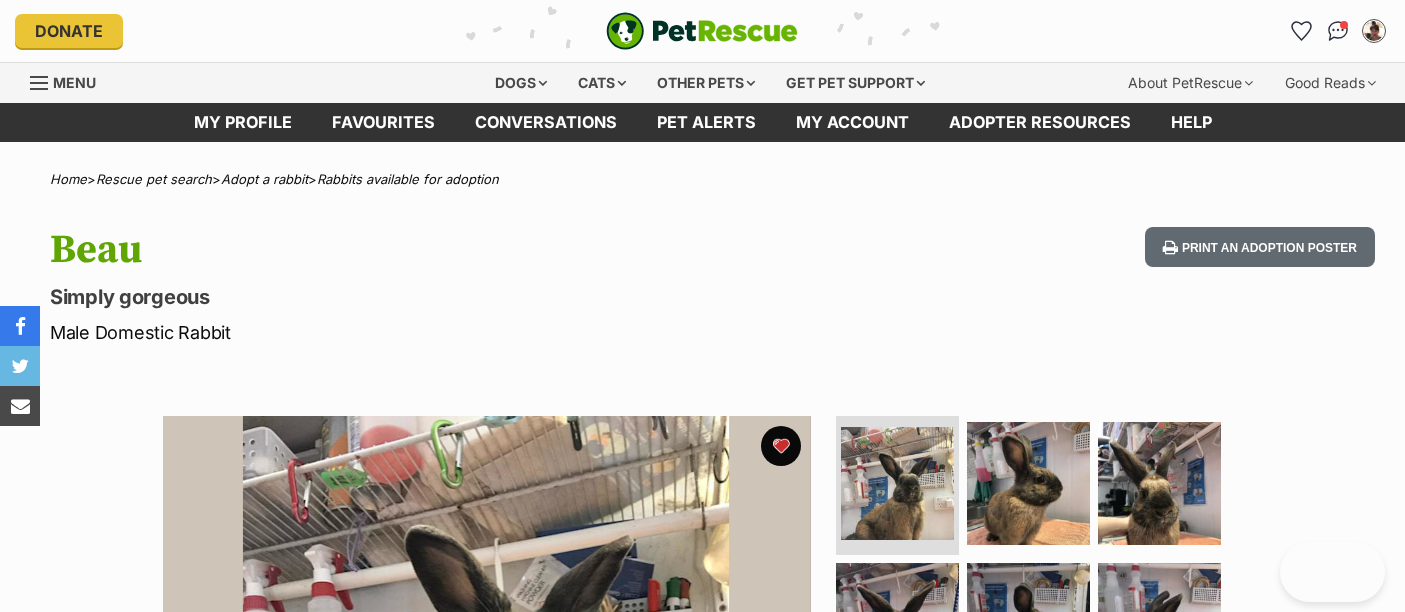 scroll, scrollTop: 0, scrollLeft: 0, axis: both 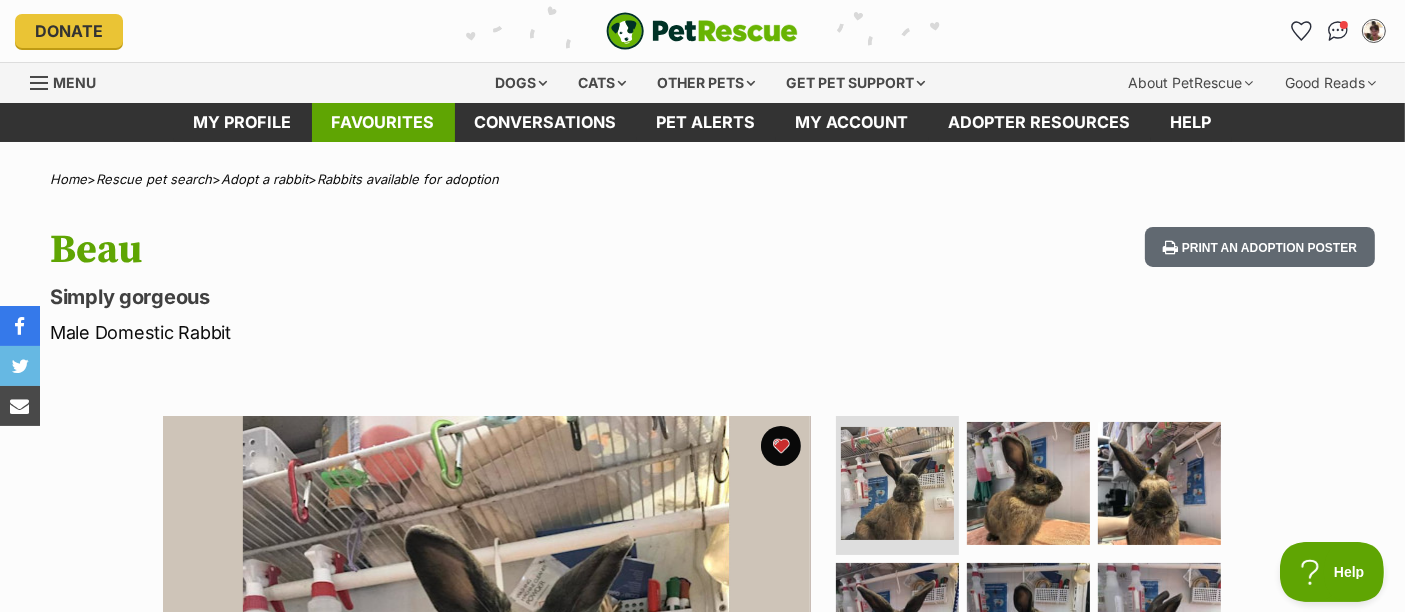 click on "Favourites" at bounding box center (383, 122) 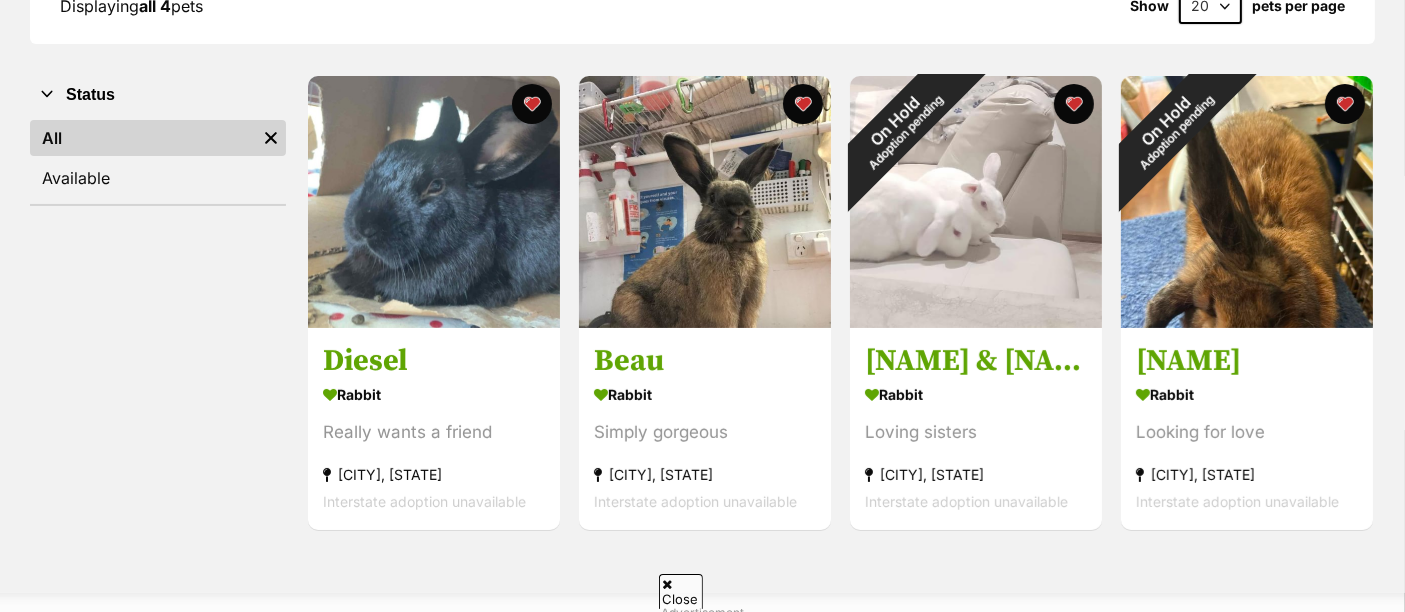 scroll, scrollTop: 0, scrollLeft: 0, axis: both 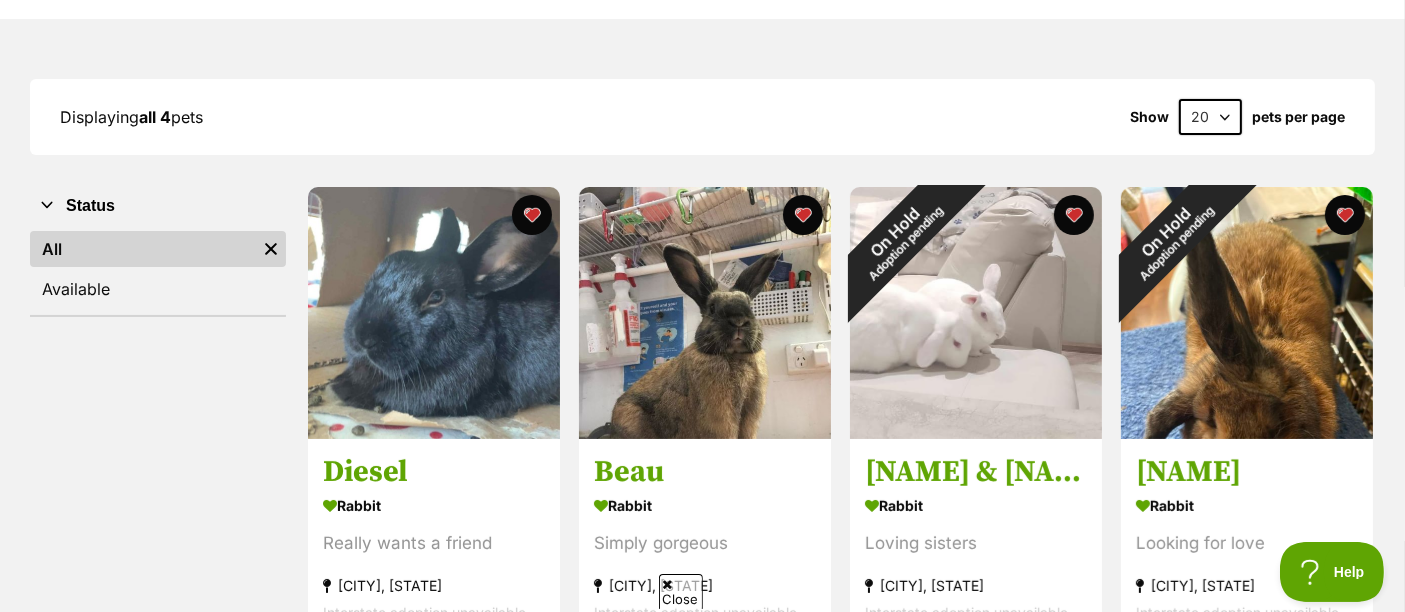 click at bounding box center [705, 313] 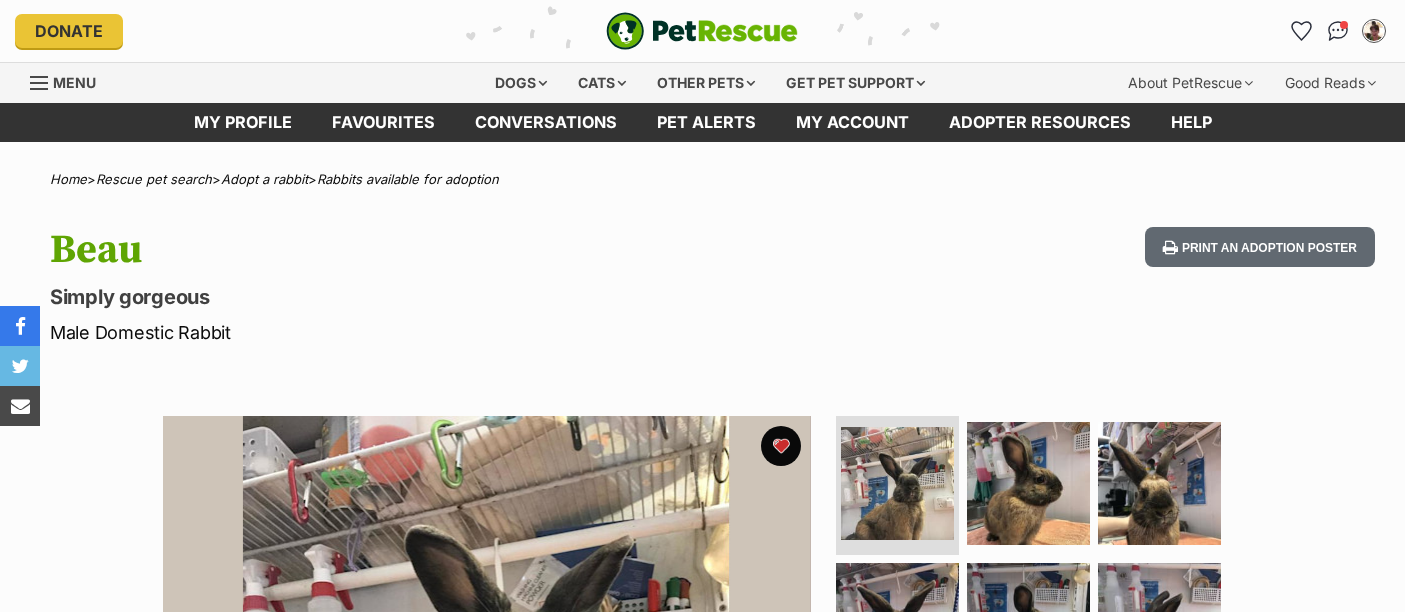 scroll, scrollTop: 0, scrollLeft: 0, axis: both 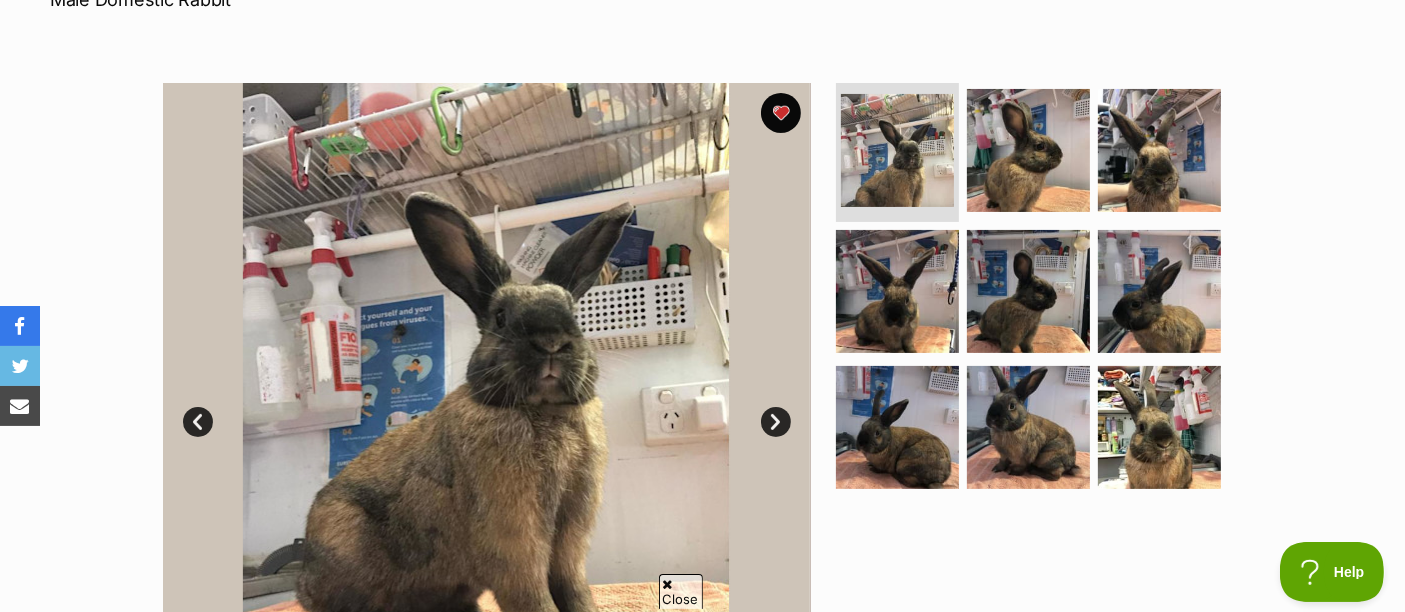 click on "Available
1
of 9 images
1
of 9 images
1
of 9 images
1
of 9 images
1
of 9 images
1
of 9 images
1
of 9 images
1
of 9 images
1
of 9 images
Next Prev 1 2 3 4 5 6 7 8 9" at bounding box center (702, 392) 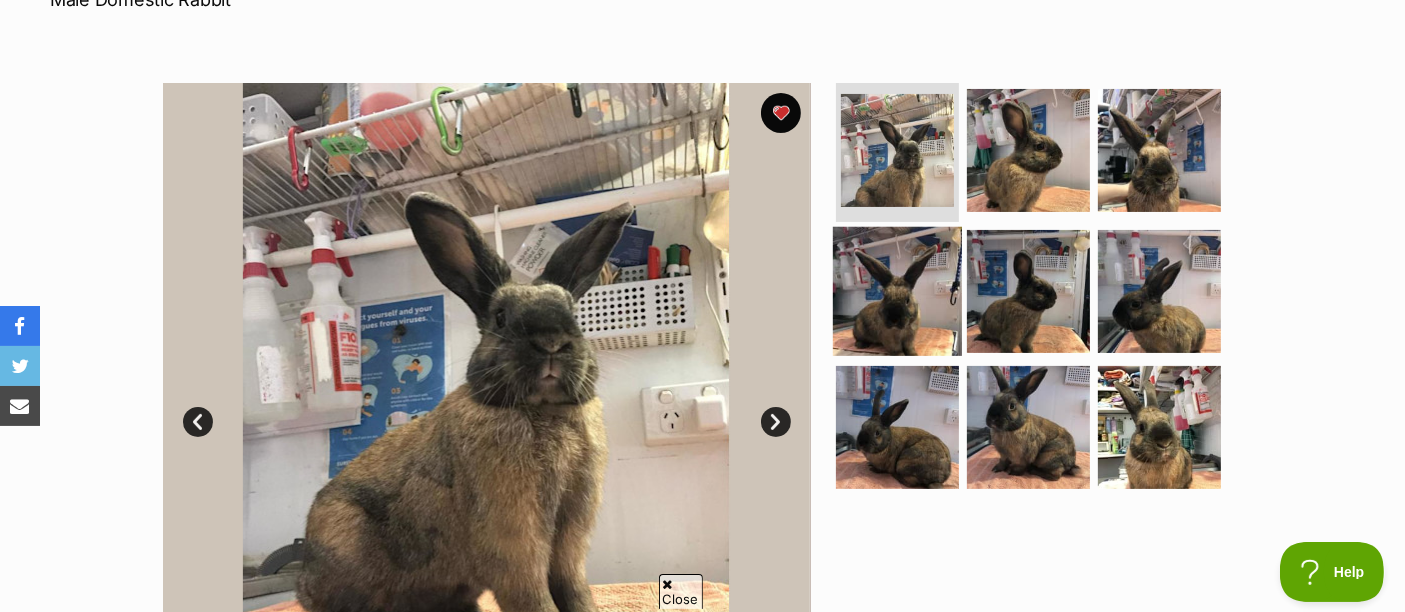 click at bounding box center (897, 291) 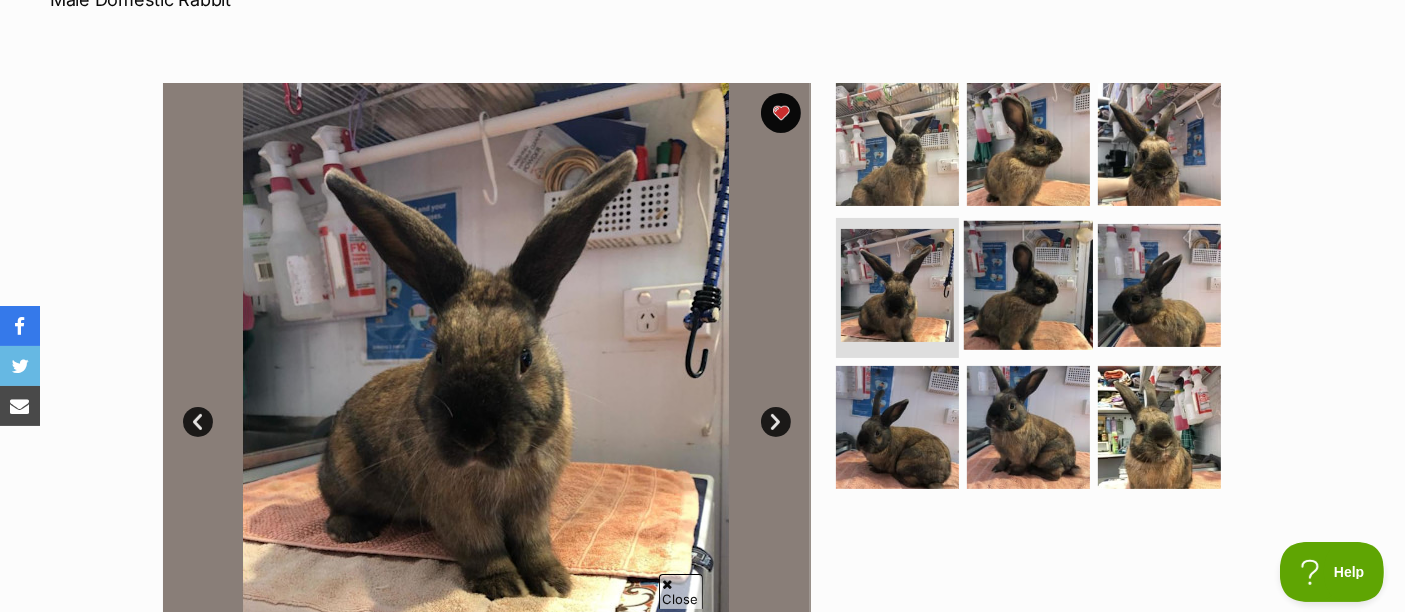 click at bounding box center [1028, 285] 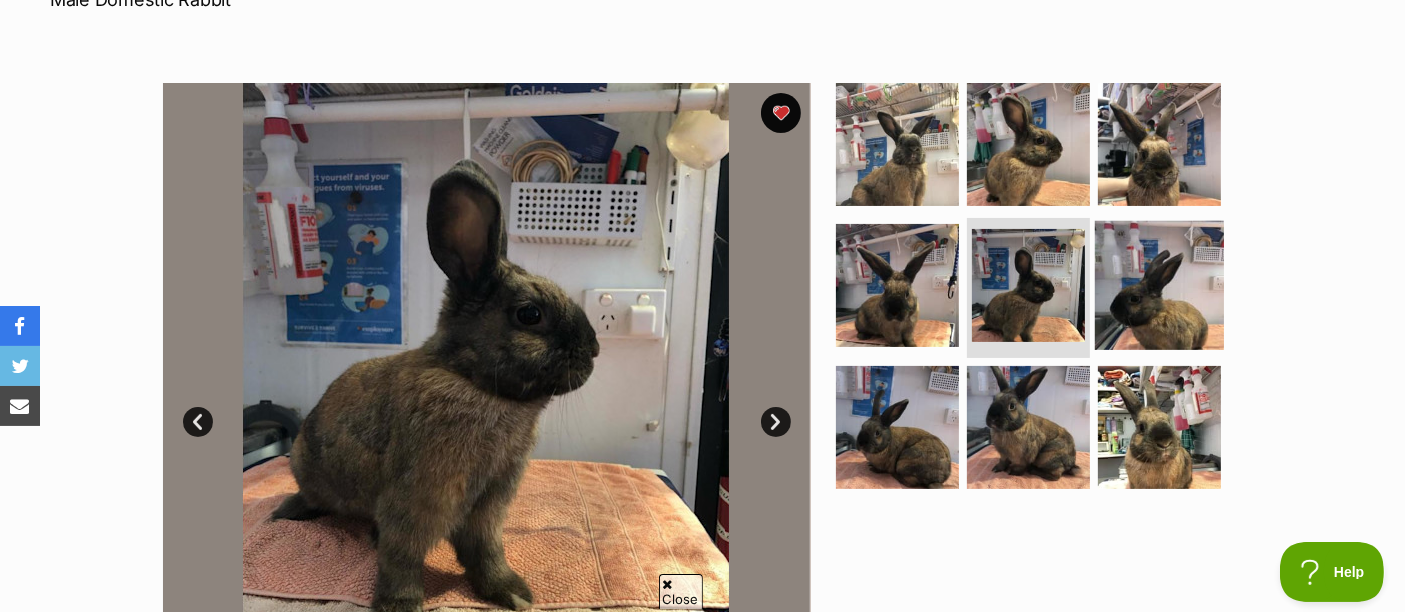 click at bounding box center (1159, 285) 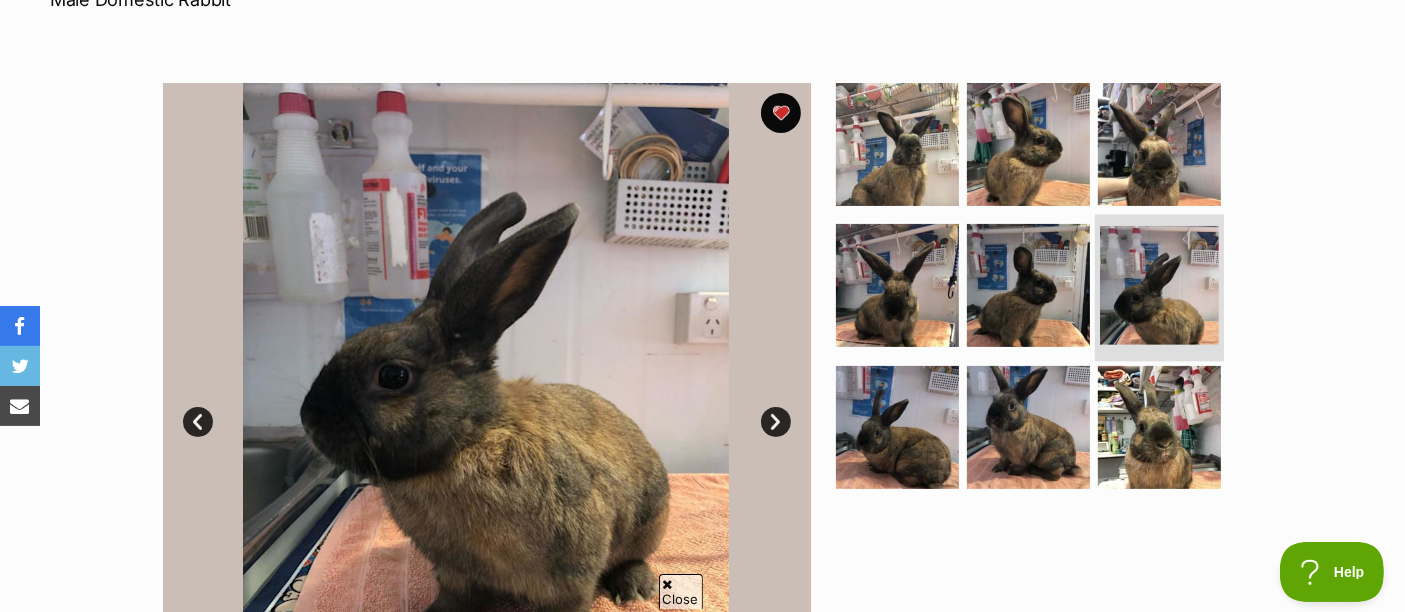scroll, scrollTop: 444, scrollLeft: 0, axis: vertical 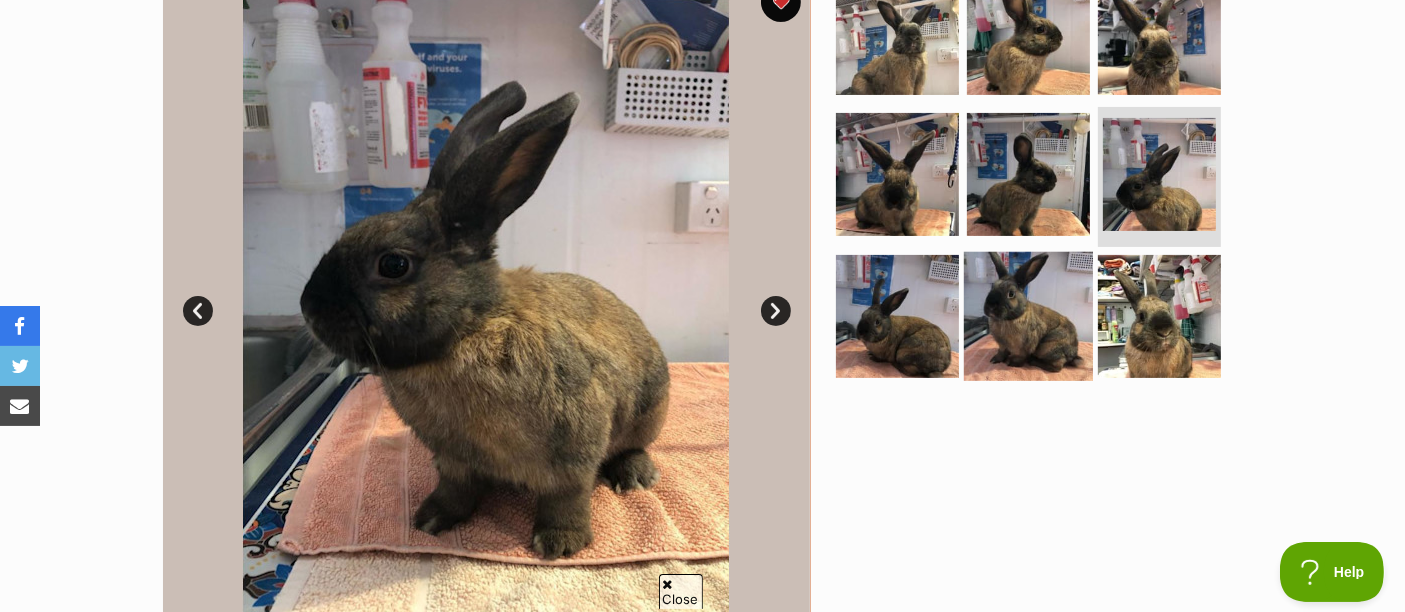 click at bounding box center [1028, 316] 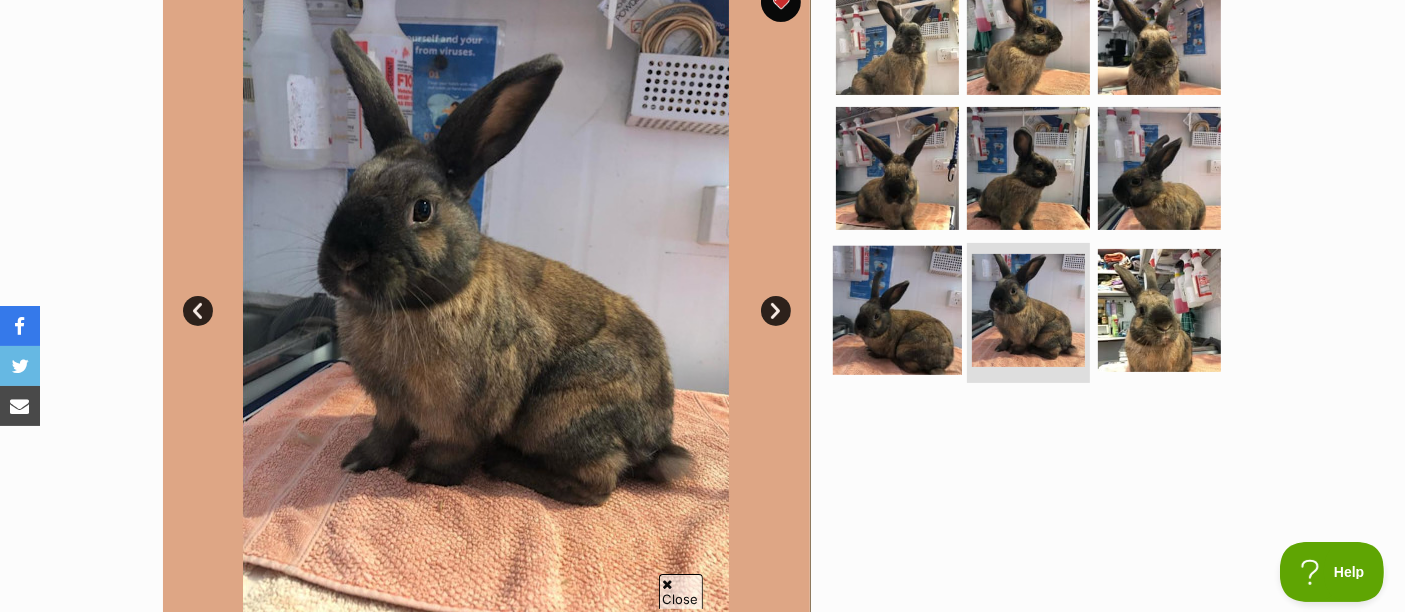 click at bounding box center (897, 310) 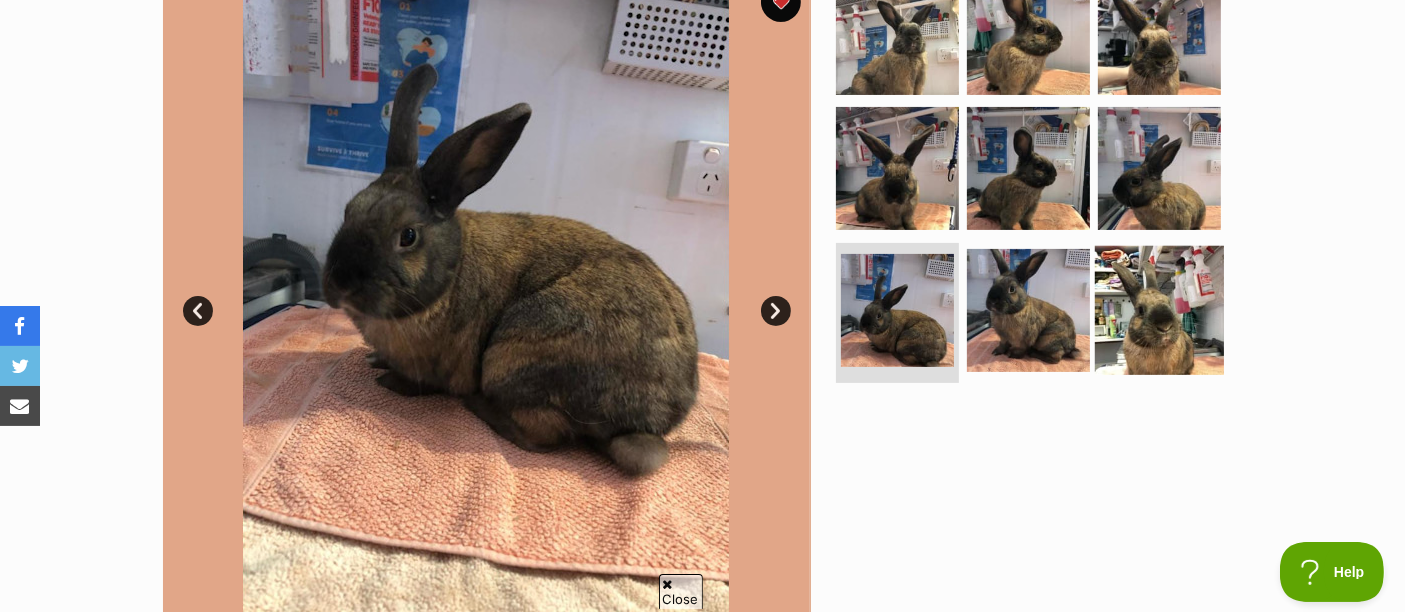 click at bounding box center [1159, 310] 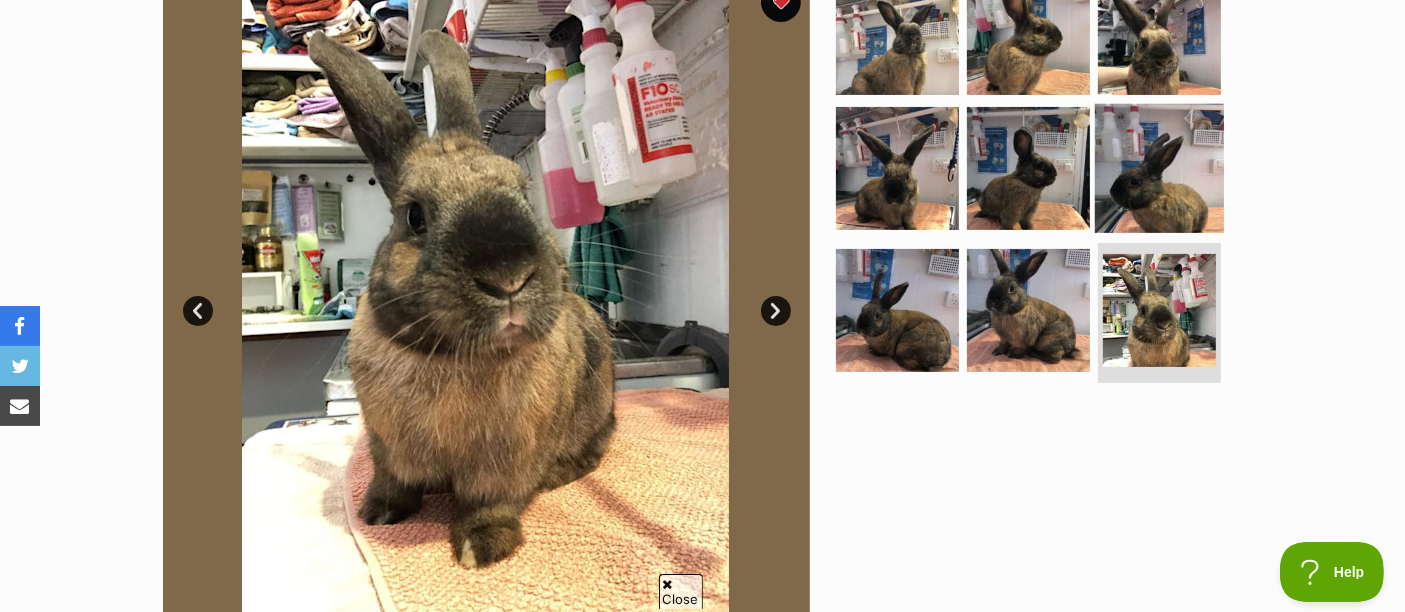 click at bounding box center [1159, 168] 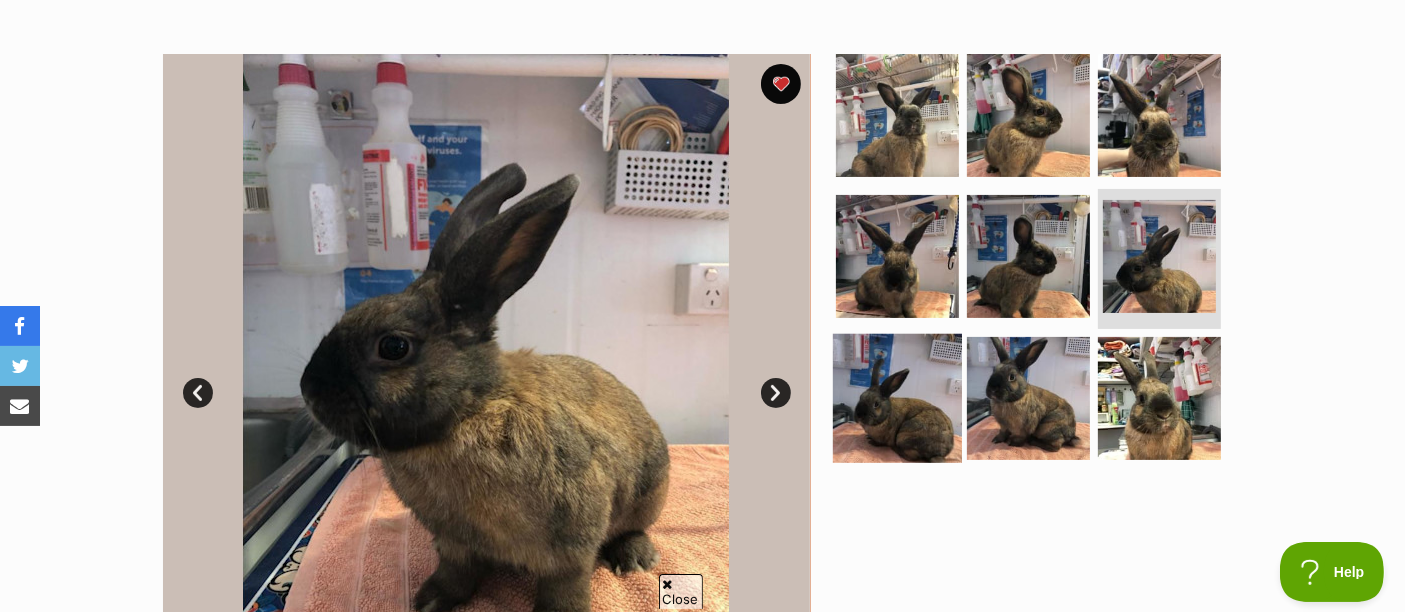 scroll, scrollTop: 222, scrollLeft: 0, axis: vertical 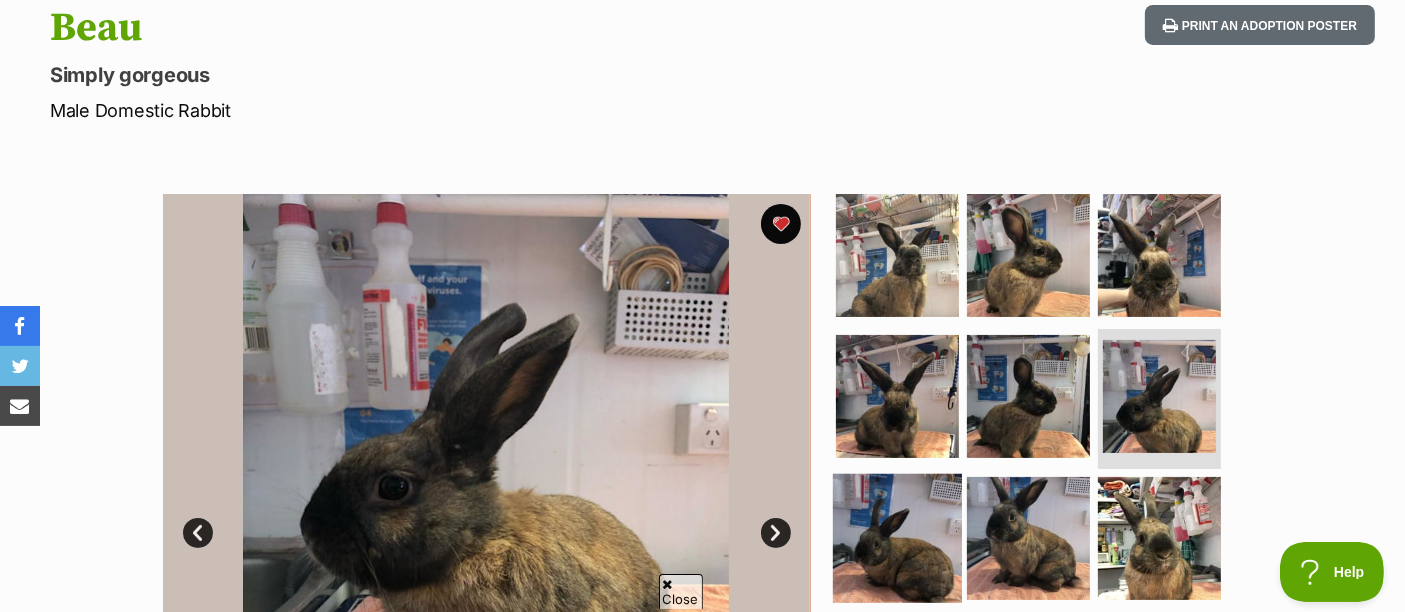click at bounding box center [897, 255] 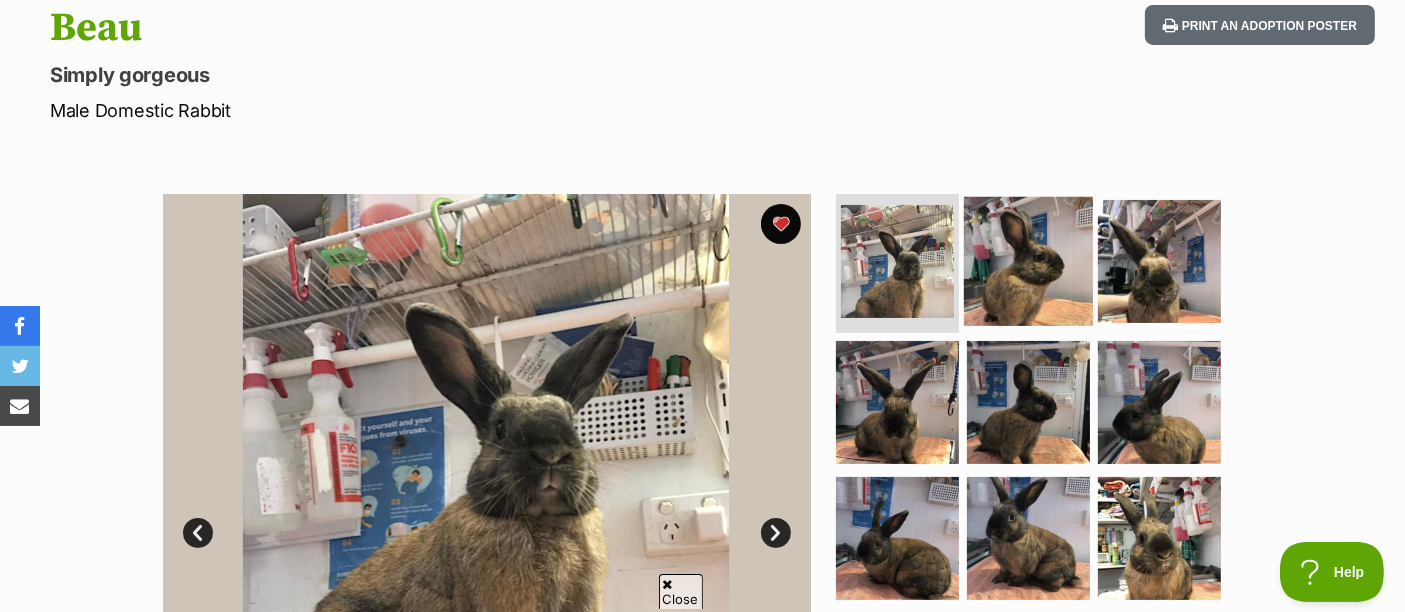 click at bounding box center (1028, 260) 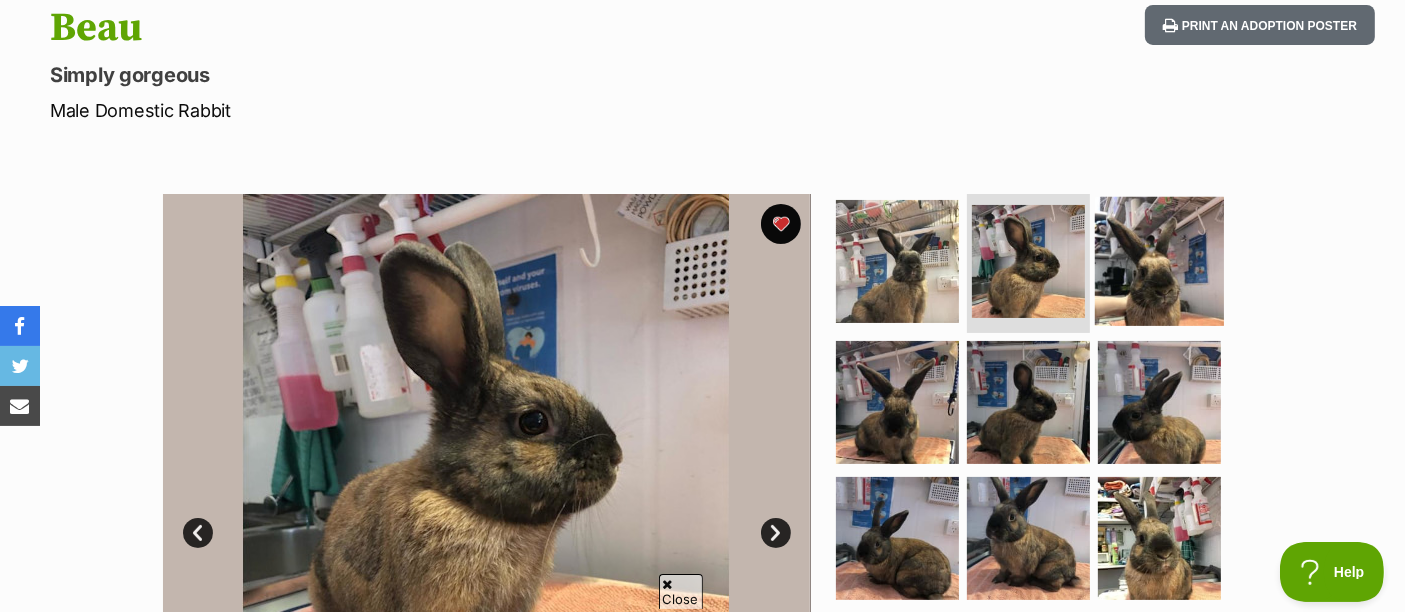 click at bounding box center [1159, 260] 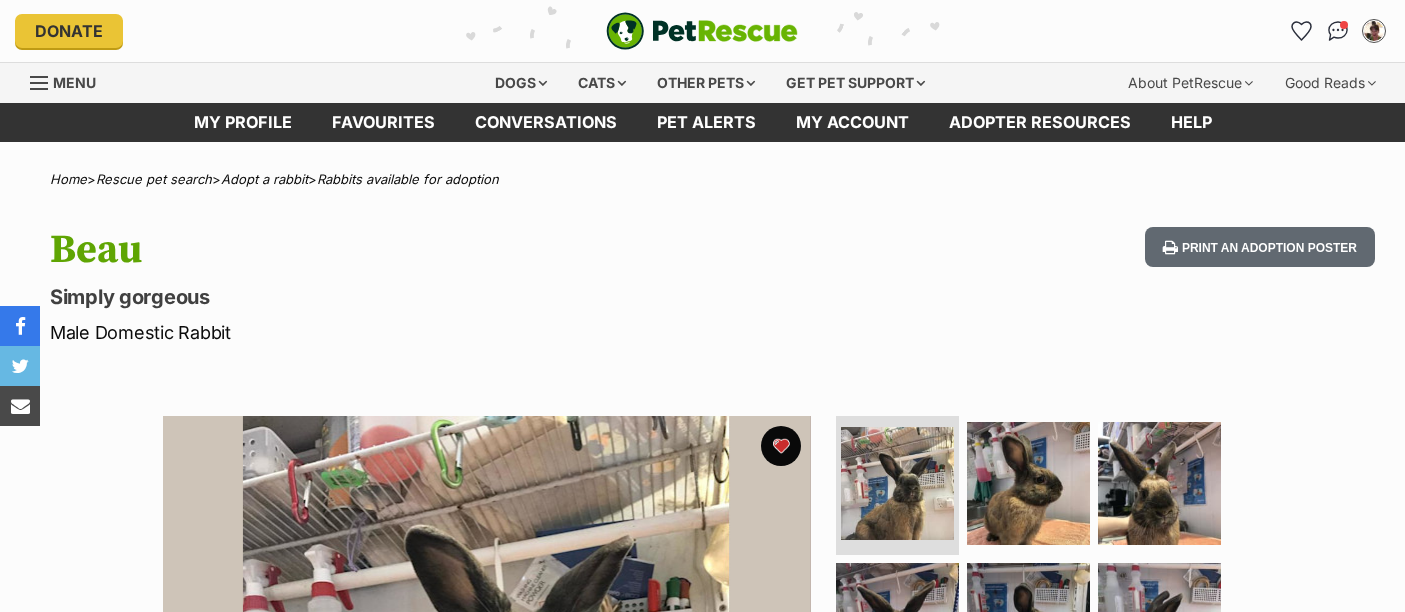 scroll, scrollTop: 0, scrollLeft: 0, axis: both 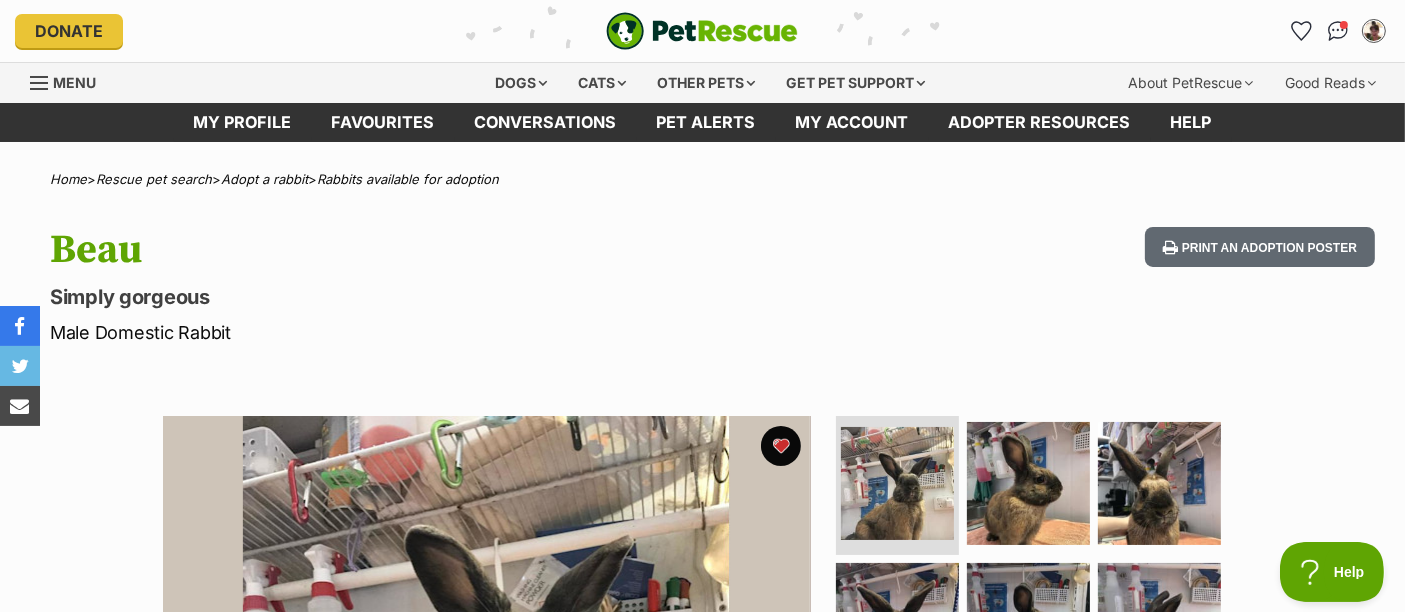 click on "Print an adoption poster" at bounding box center (1260, 247) 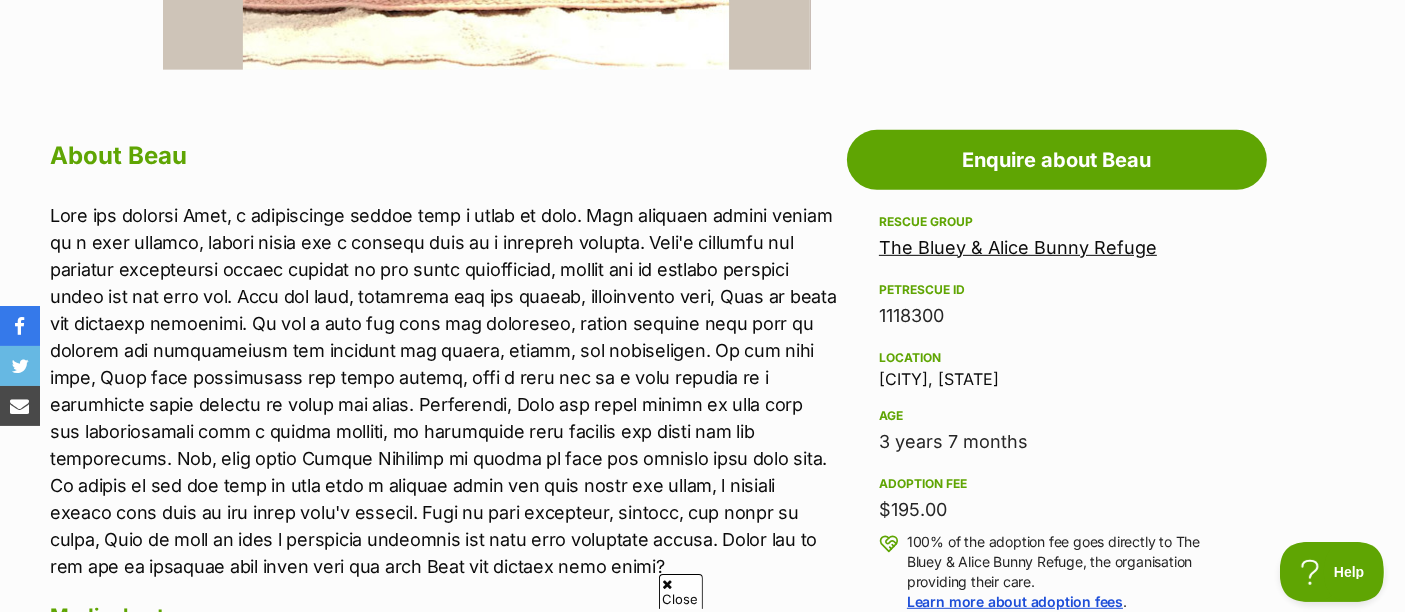scroll, scrollTop: 1000, scrollLeft: 0, axis: vertical 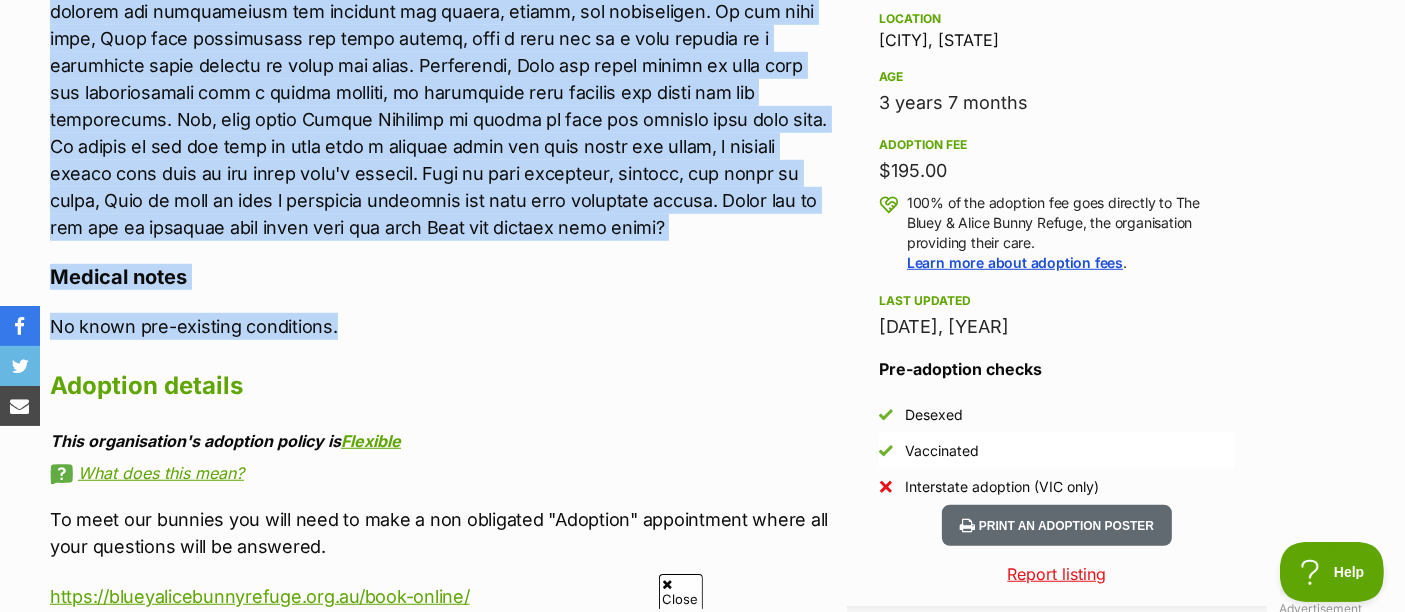 drag, startPoint x: 45, startPoint y: 137, endPoint x: 715, endPoint y: 303, distance: 690.25793 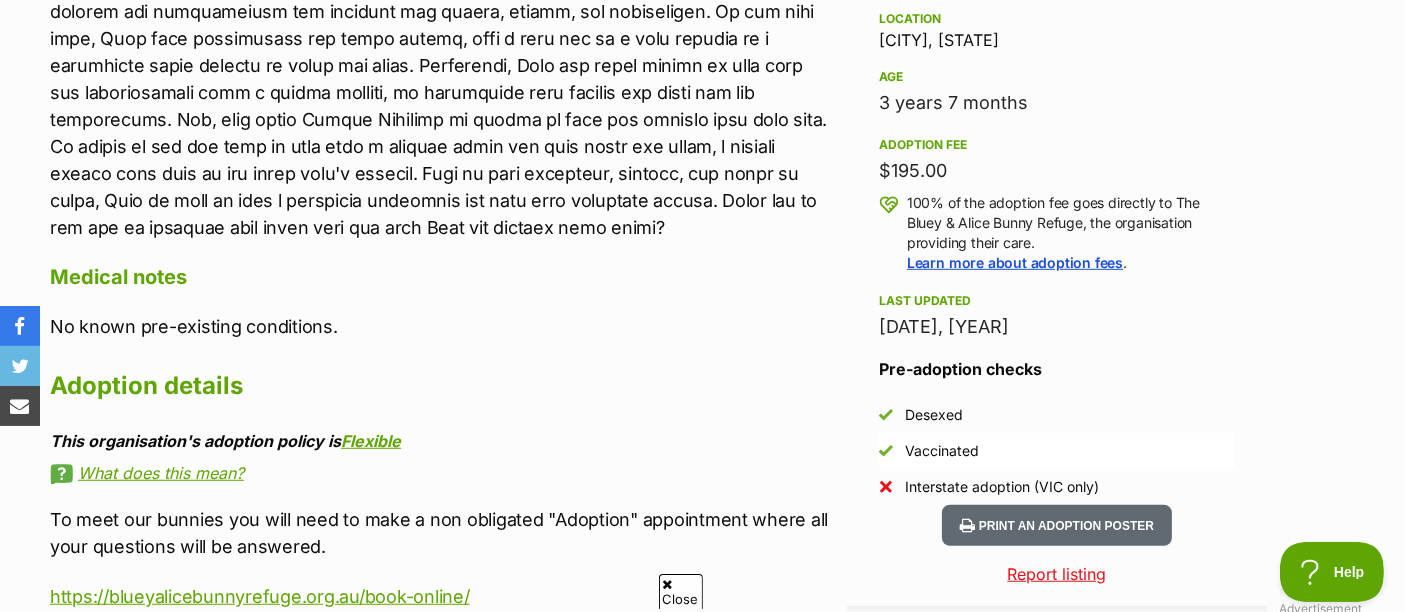 drag, startPoint x: 622, startPoint y: 144, endPoint x: 1298, endPoint y: 164, distance: 676.2958 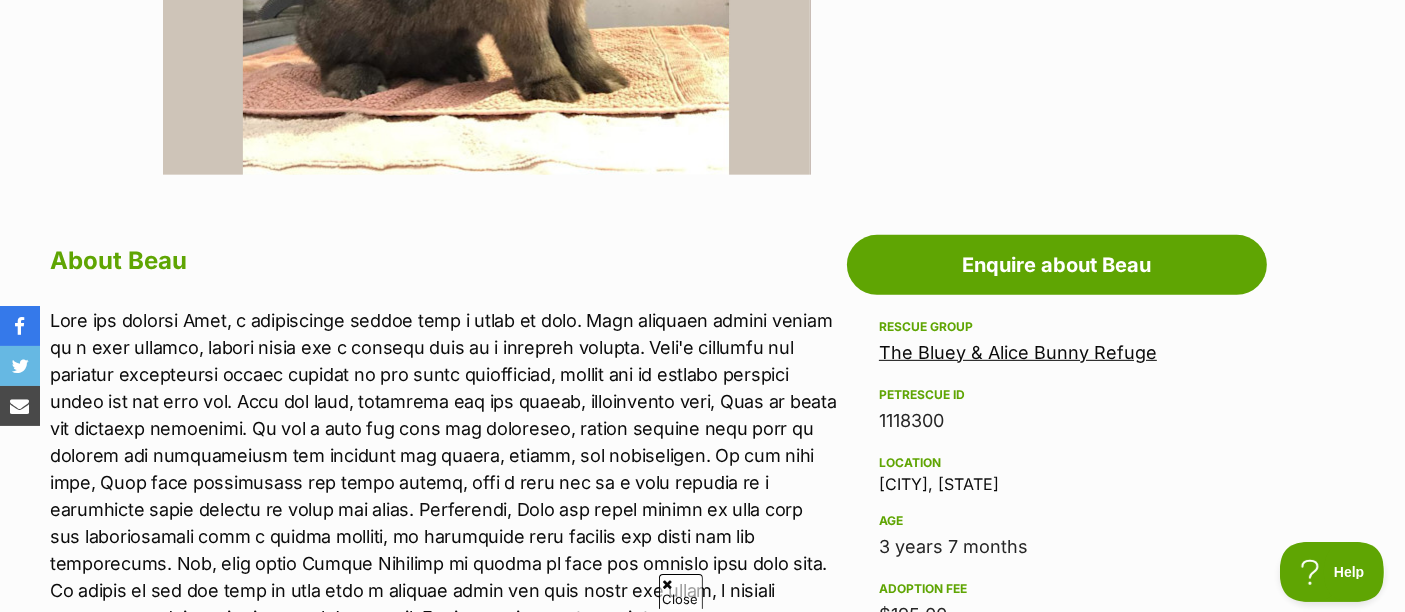 scroll, scrollTop: 888, scrollLeft: 0, axis: vertical 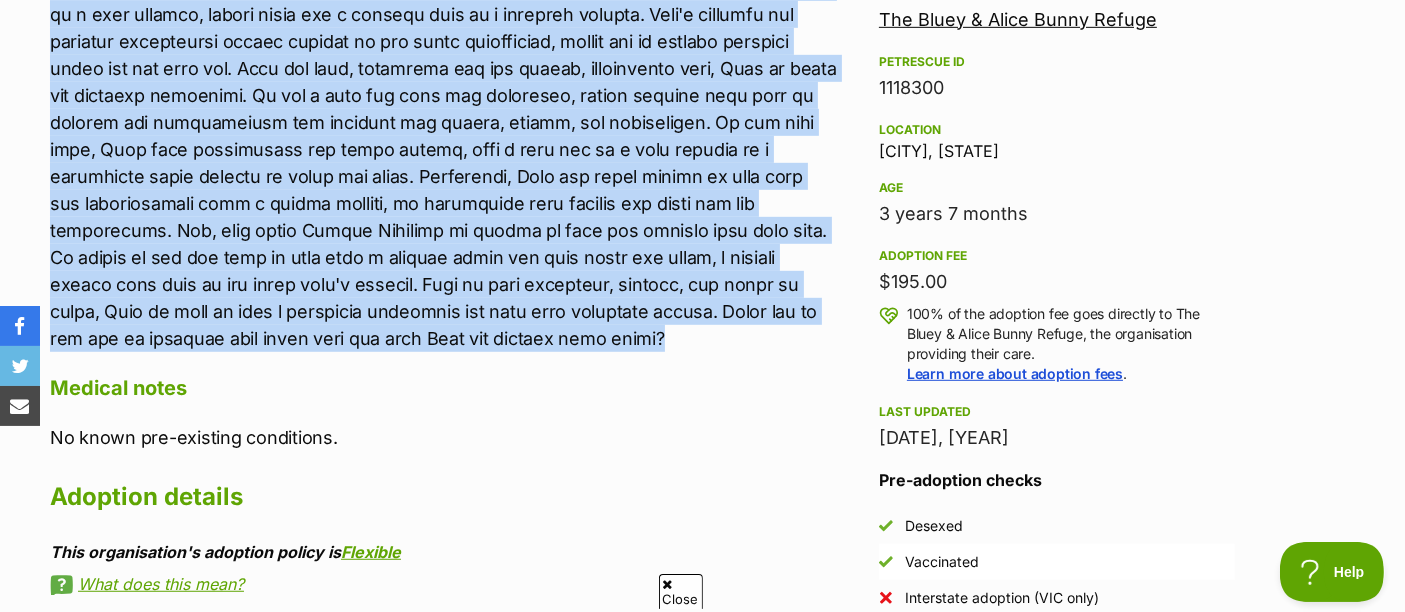 drag, startPoint x: 41, startPoint y: 252, endPoint x: 485, endPoint y: 340, distance: 452.63672 